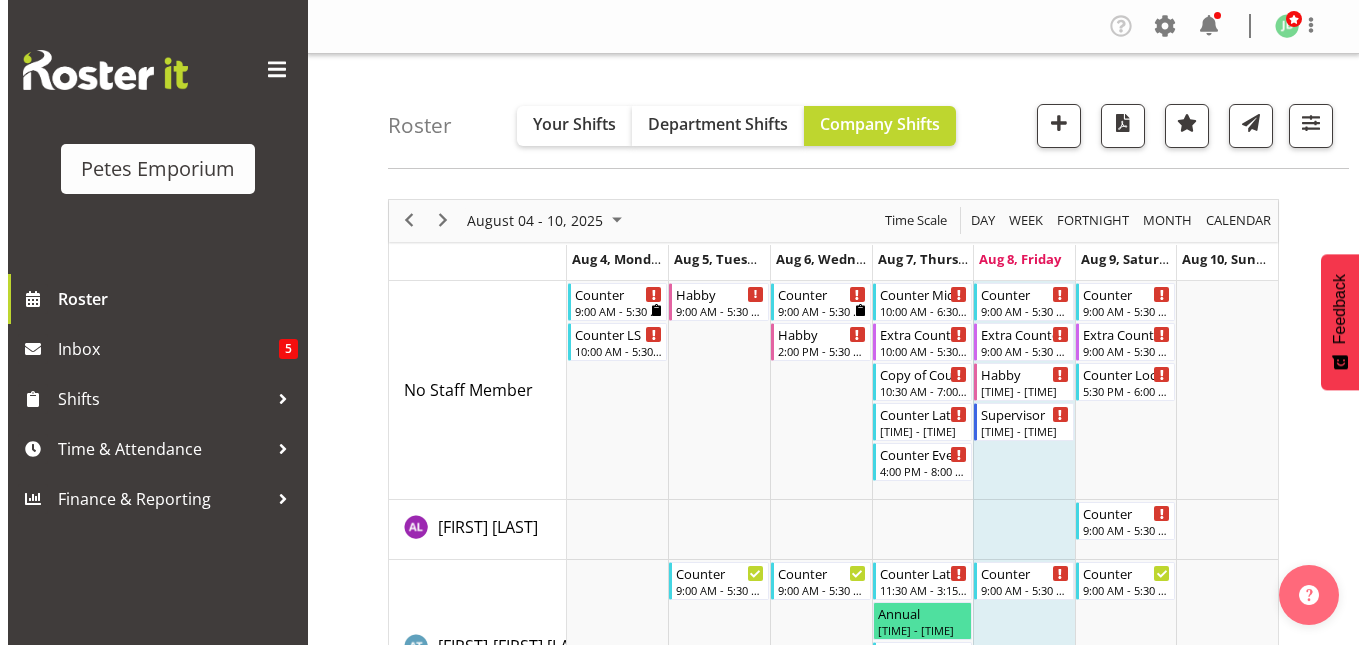 scroll, scrollTop: 0, scrollLeft: 0, axis: both 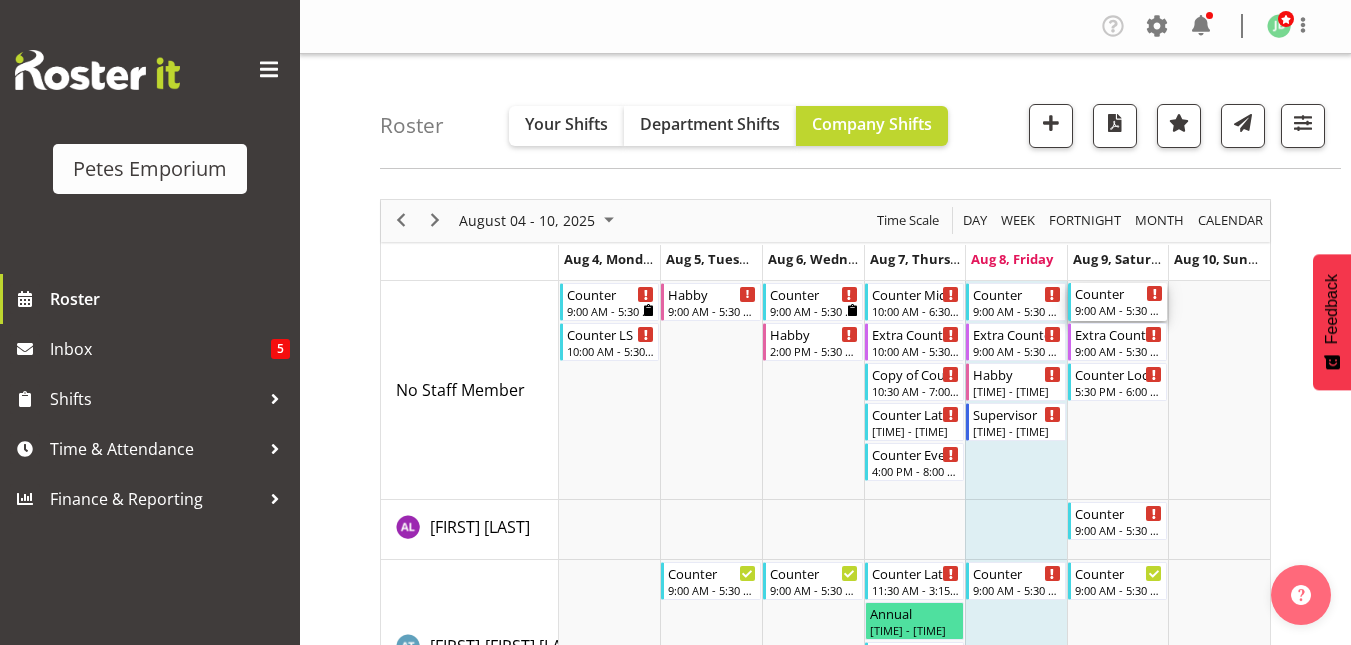 click on "Counter" at bounding box center [1119, 293] 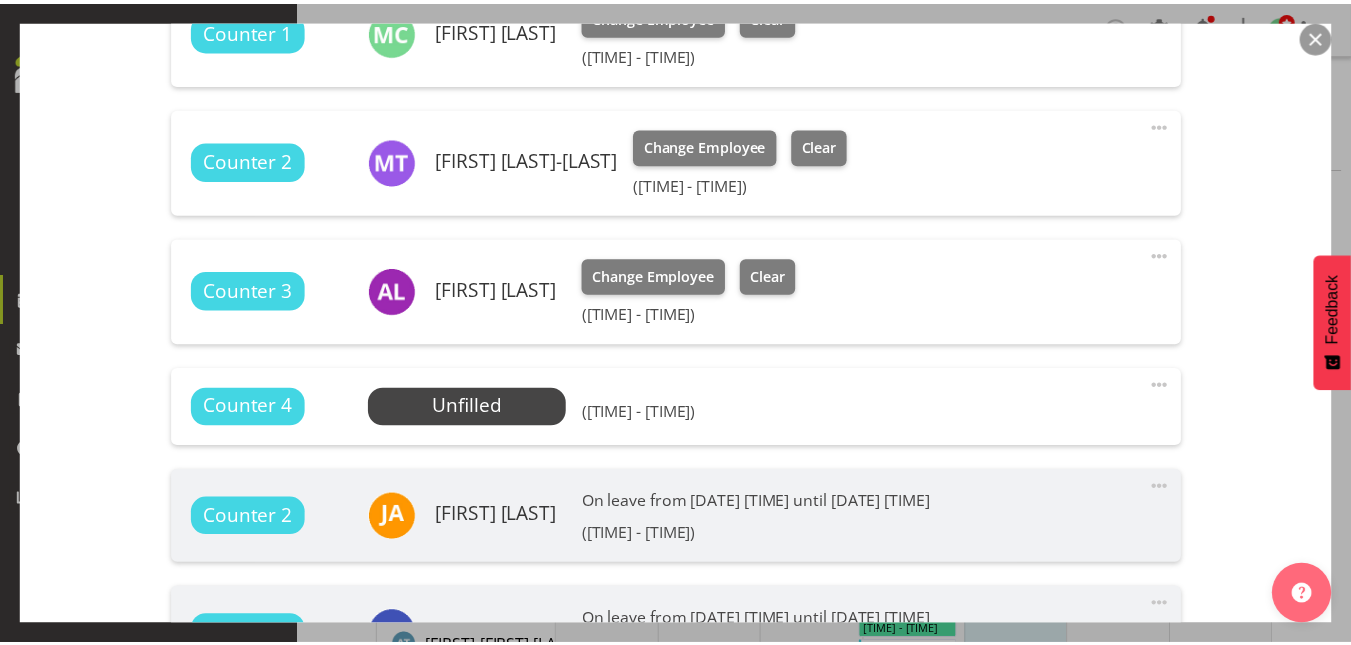 scroll, scrollTop: 771, scrollLeft: 0, axis: vertical 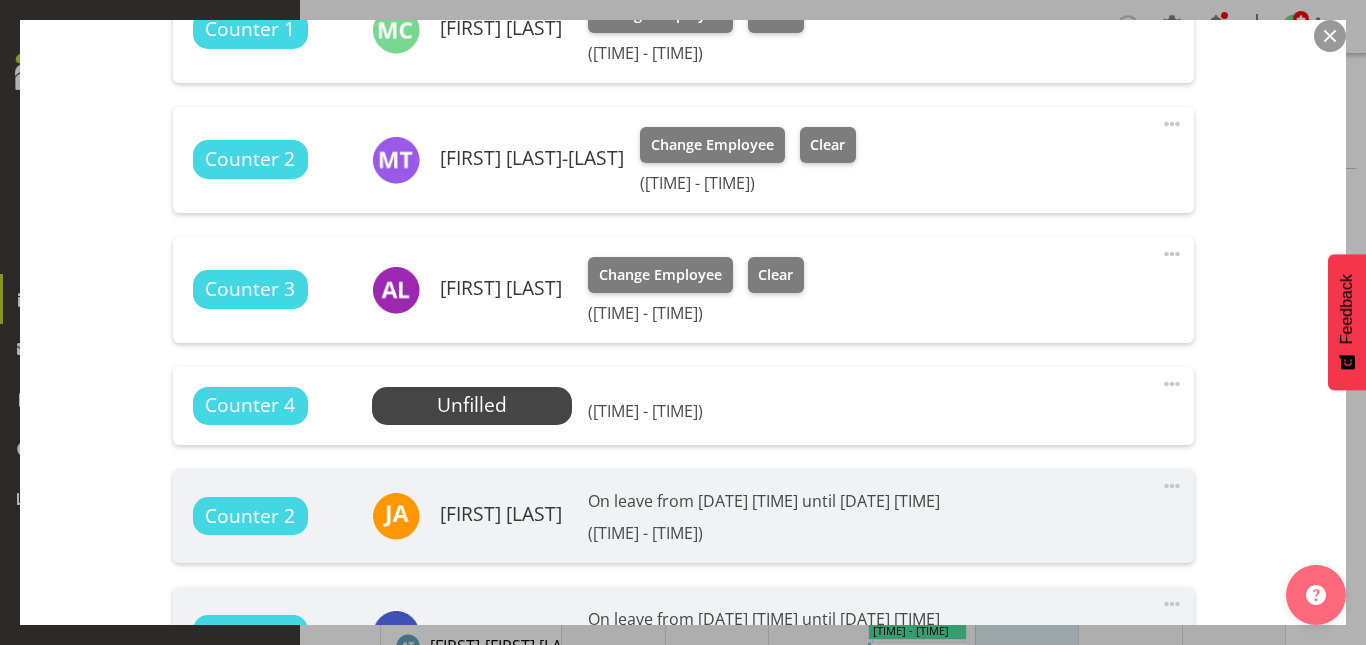 click at bounding box center [1330, 36] 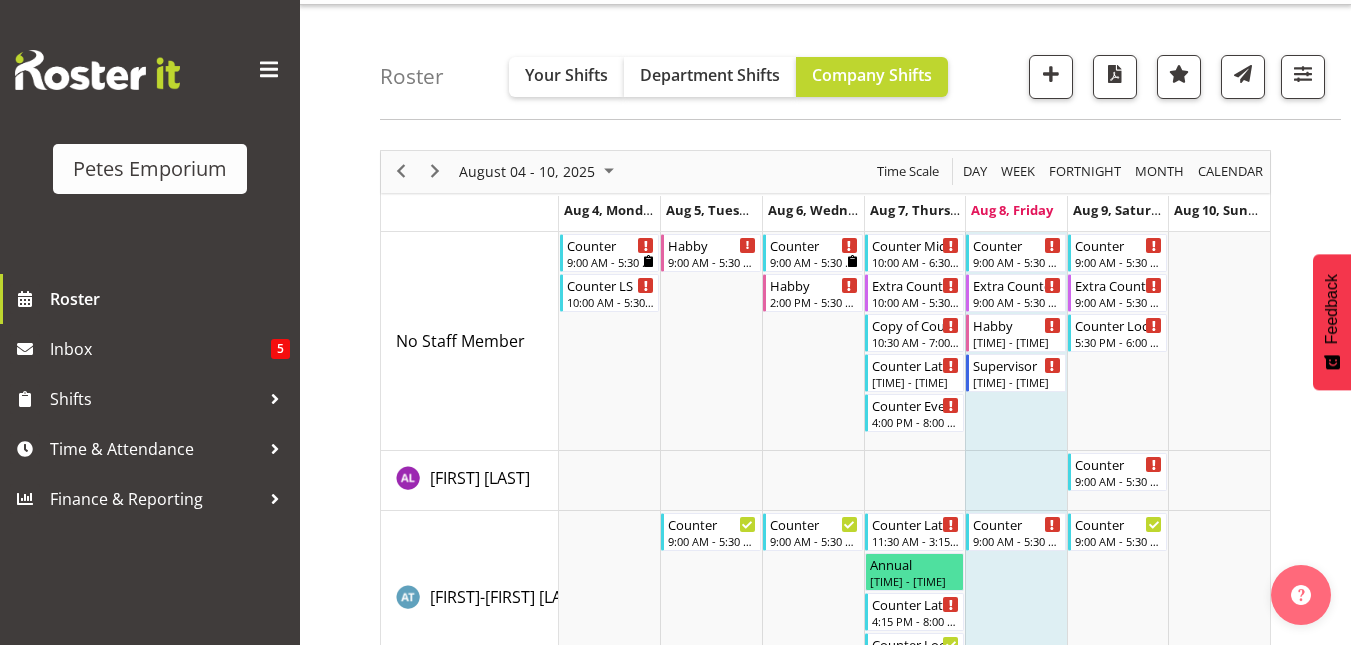scroll, scrollTop: 0, scrollLeft: 0, axis: both 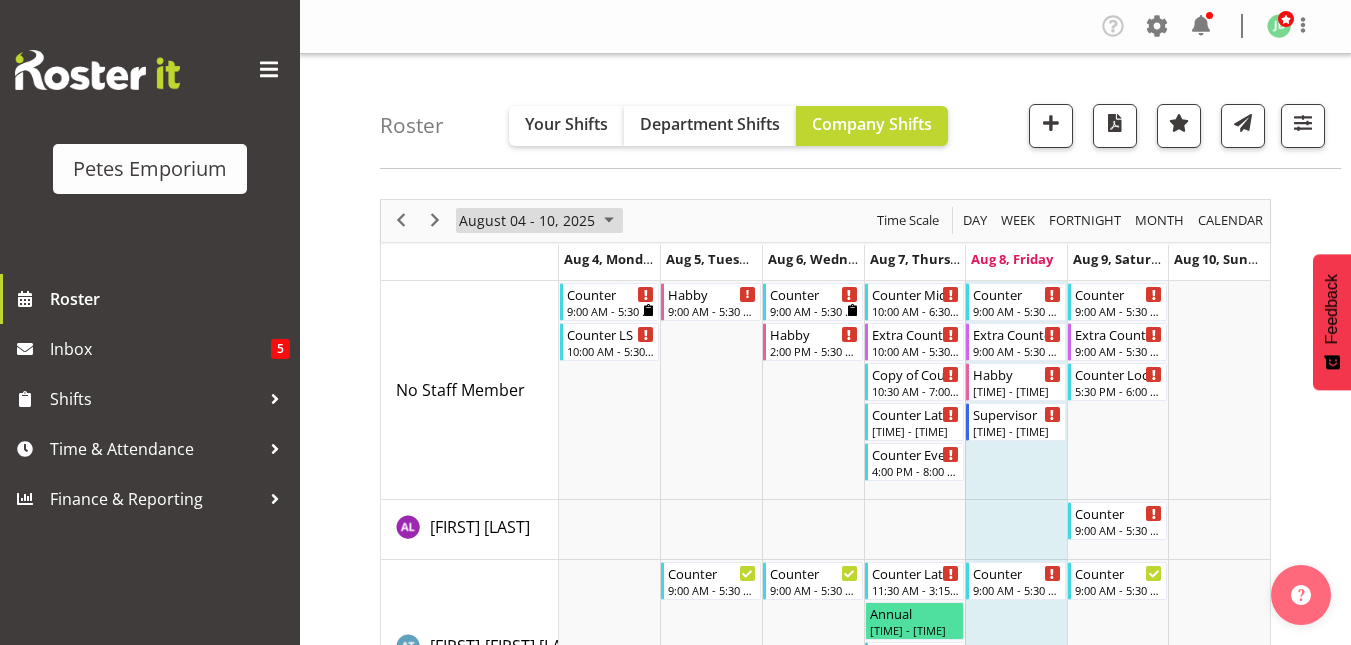 click at bounding box center [609, 220] 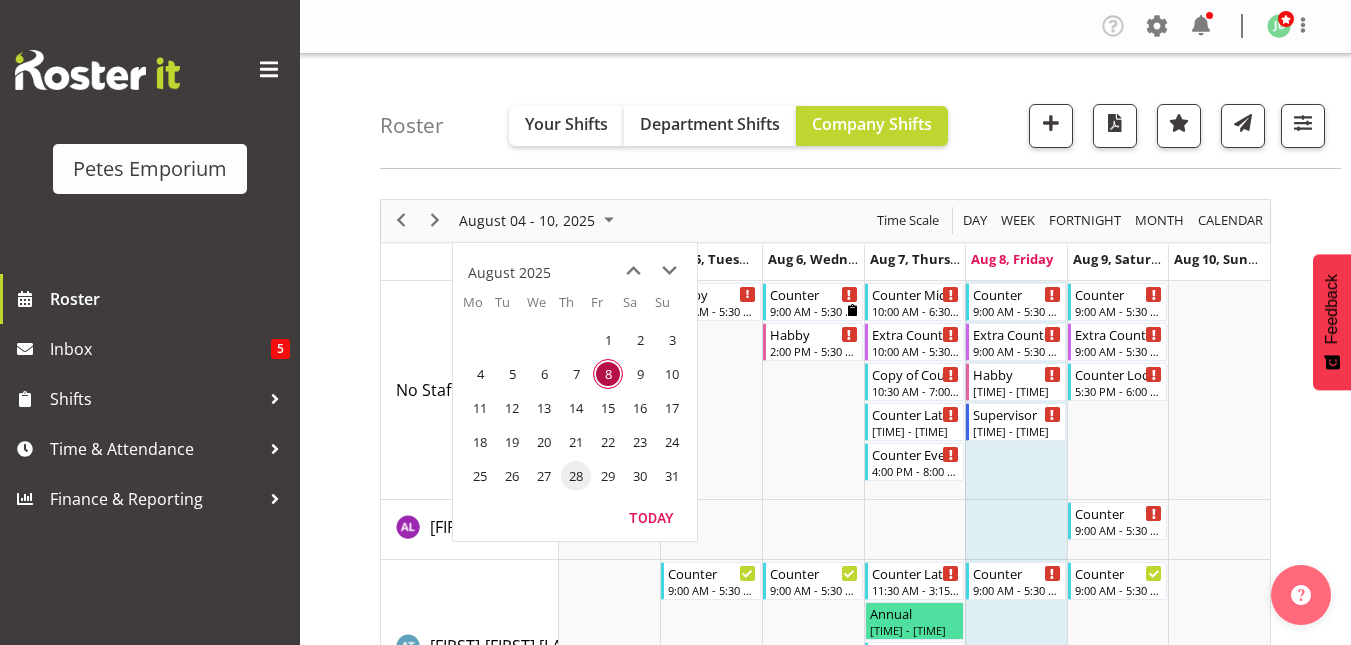 click on "28" at bounding box center [576, 476] 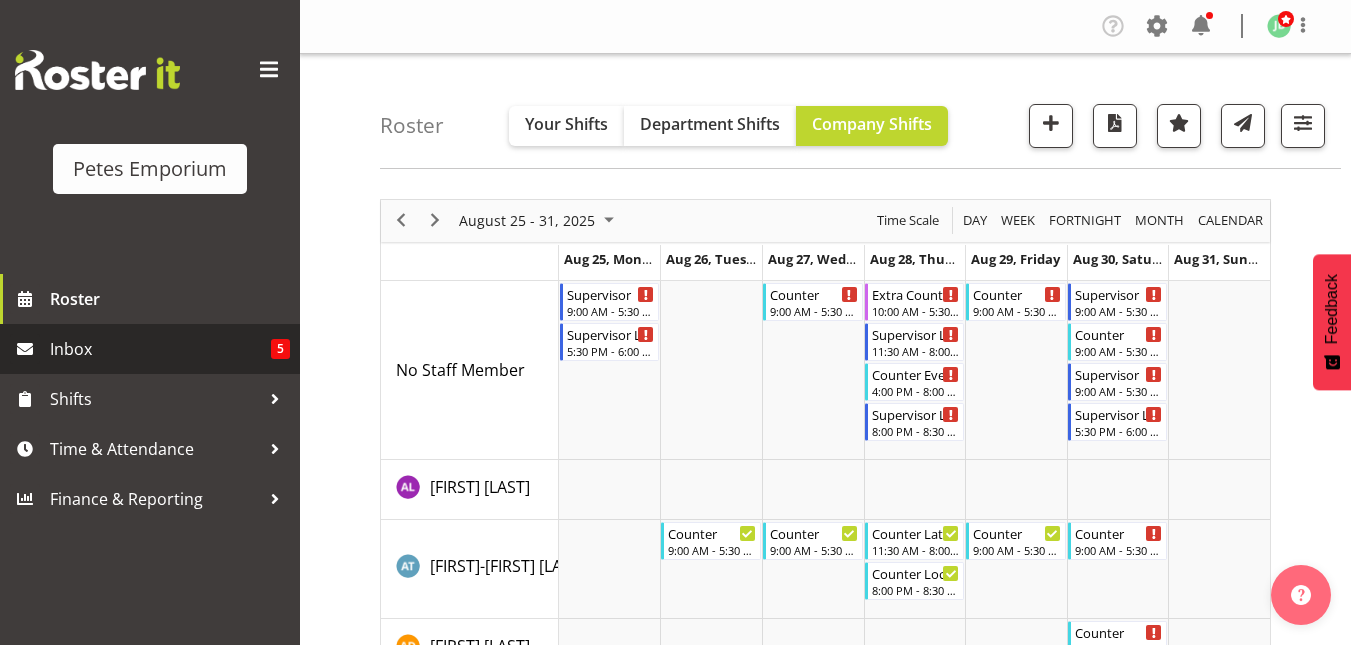 click on "Inbox" at bounding box center [160, 349] 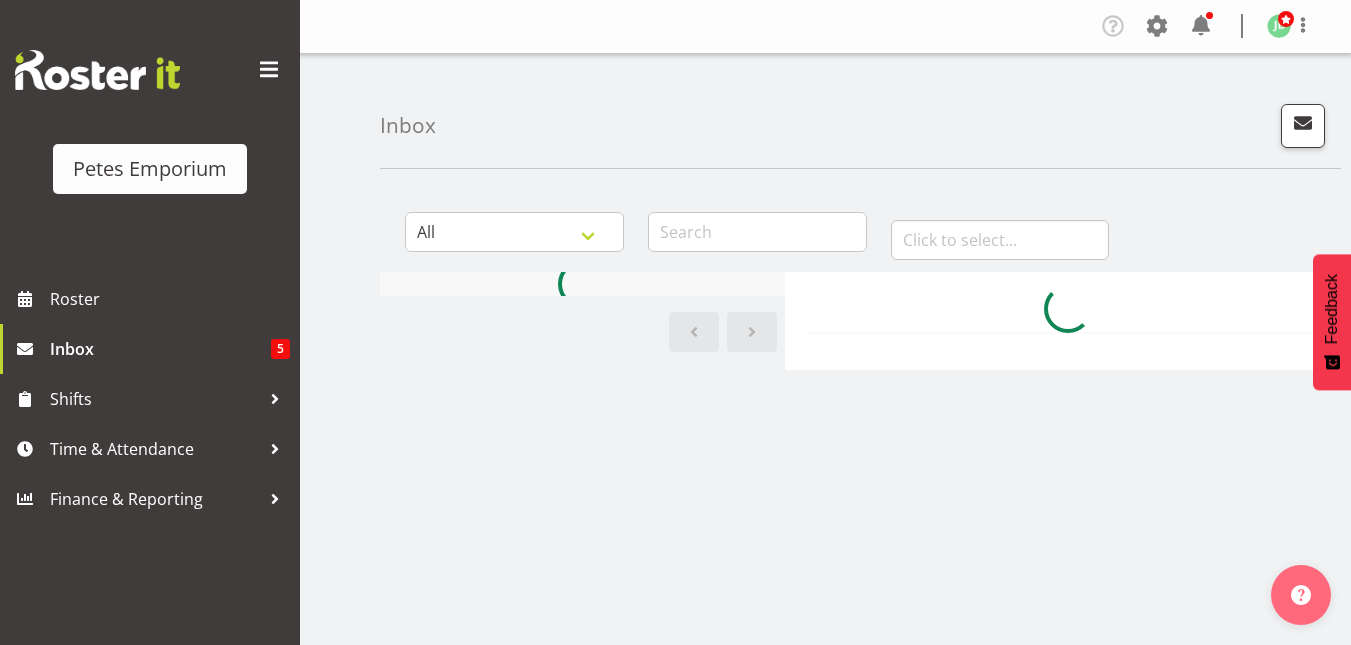 scroll, scrollTop: 0, scrollLeft: 0, axis: both 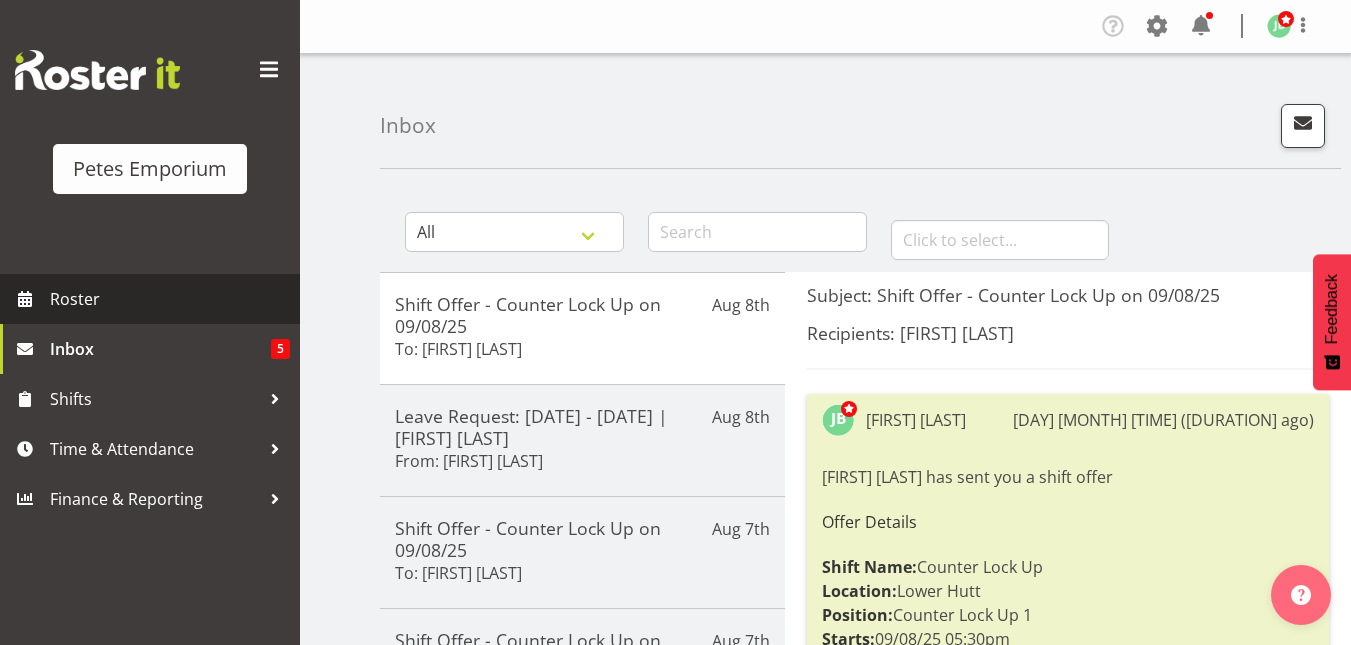 click on "Roster" at bounding box center (170, 299) 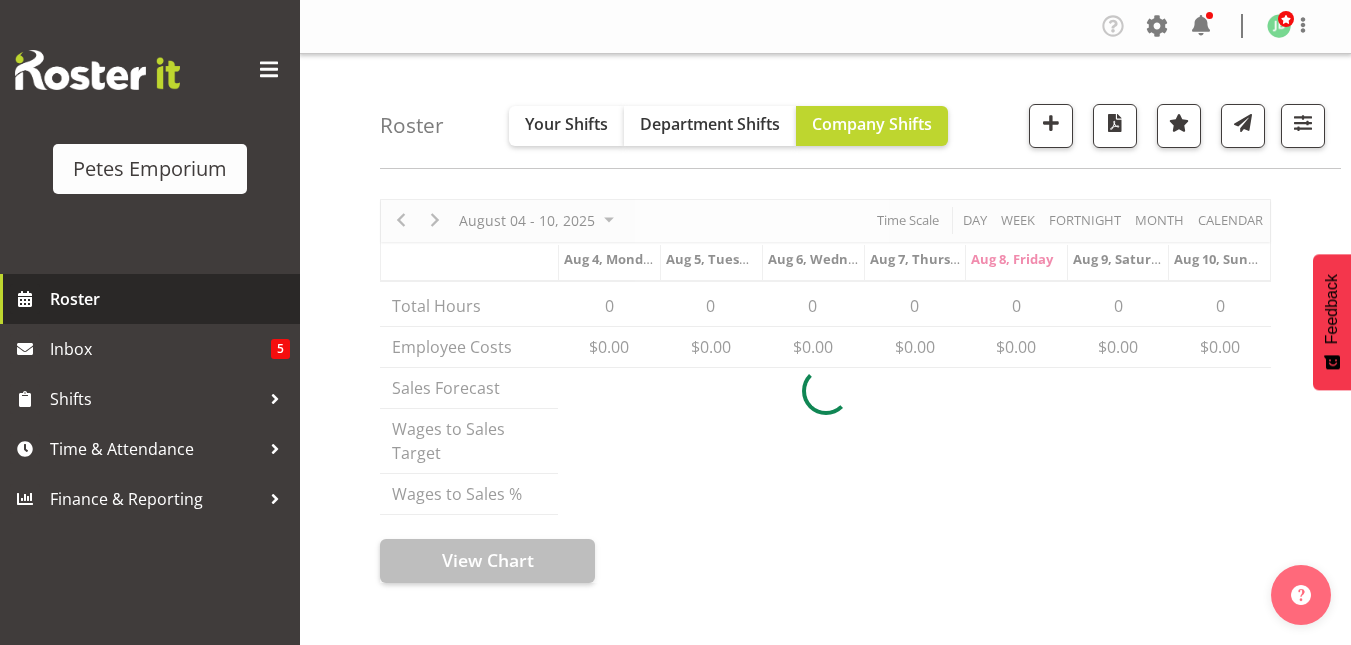 scroll, scrollTop: 0, scrollLeft: 0, axis: both 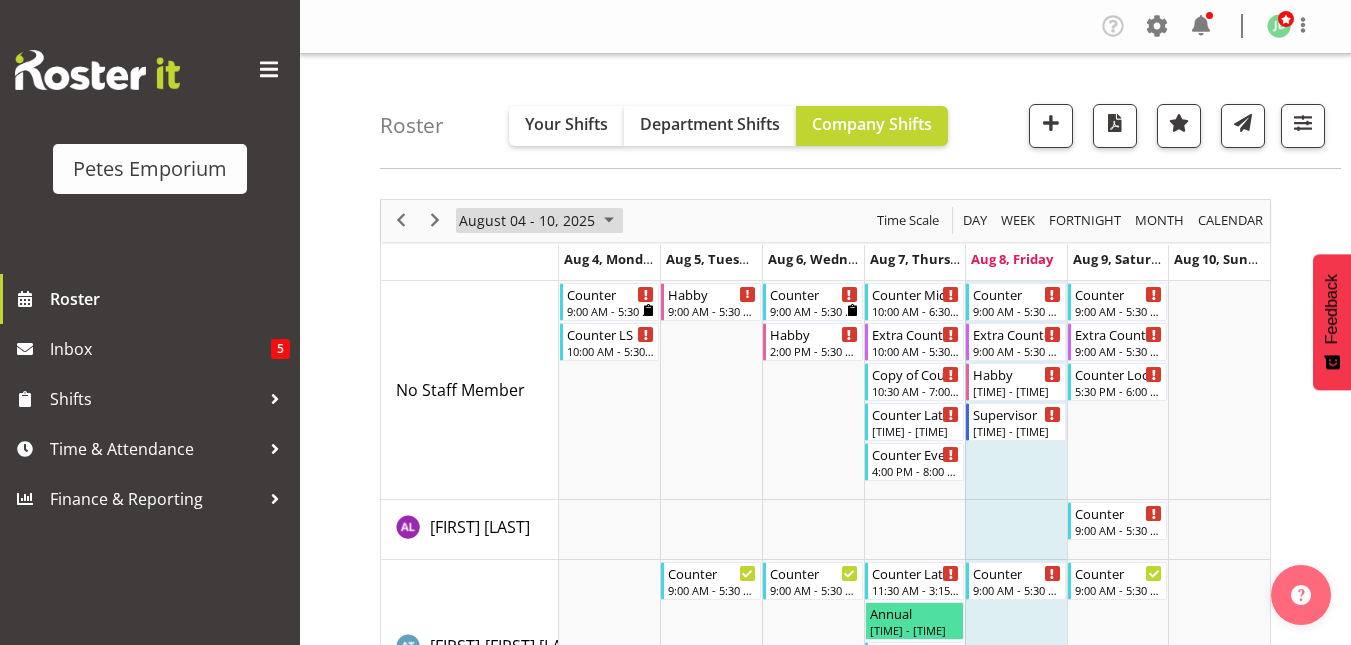 click at bounding box center [609, 220] 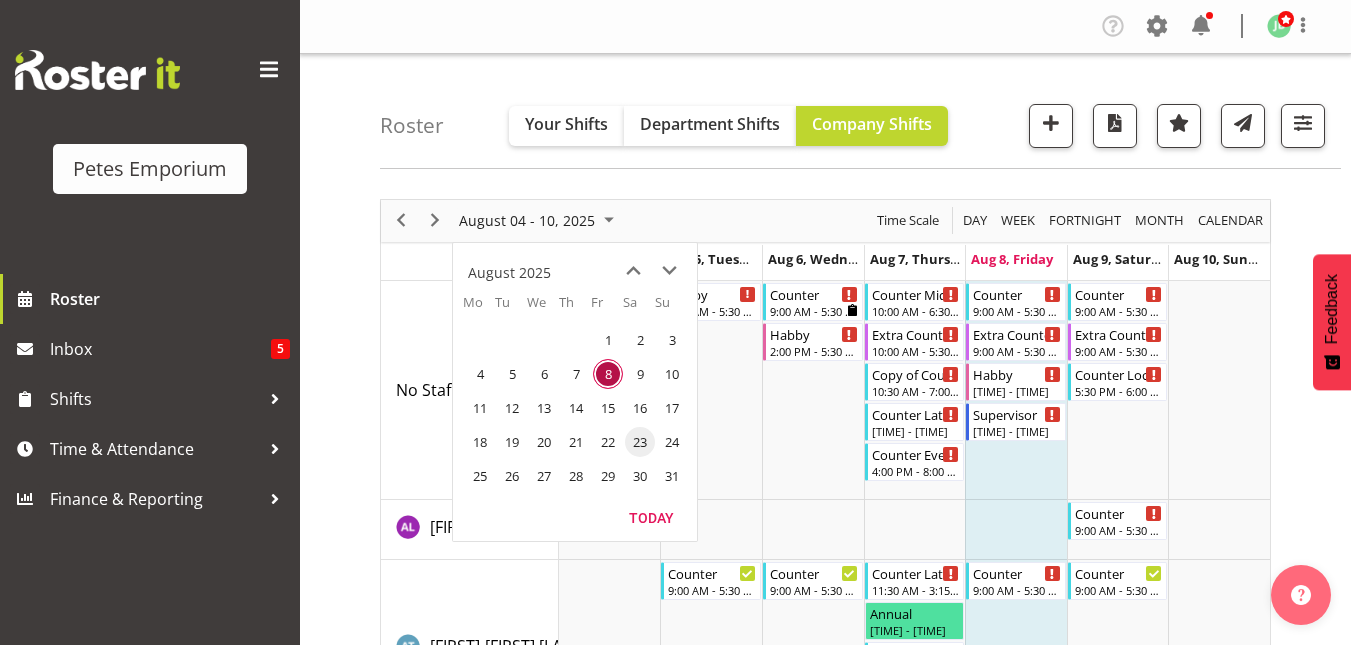 click on "23" at bounding box center [640, 442] 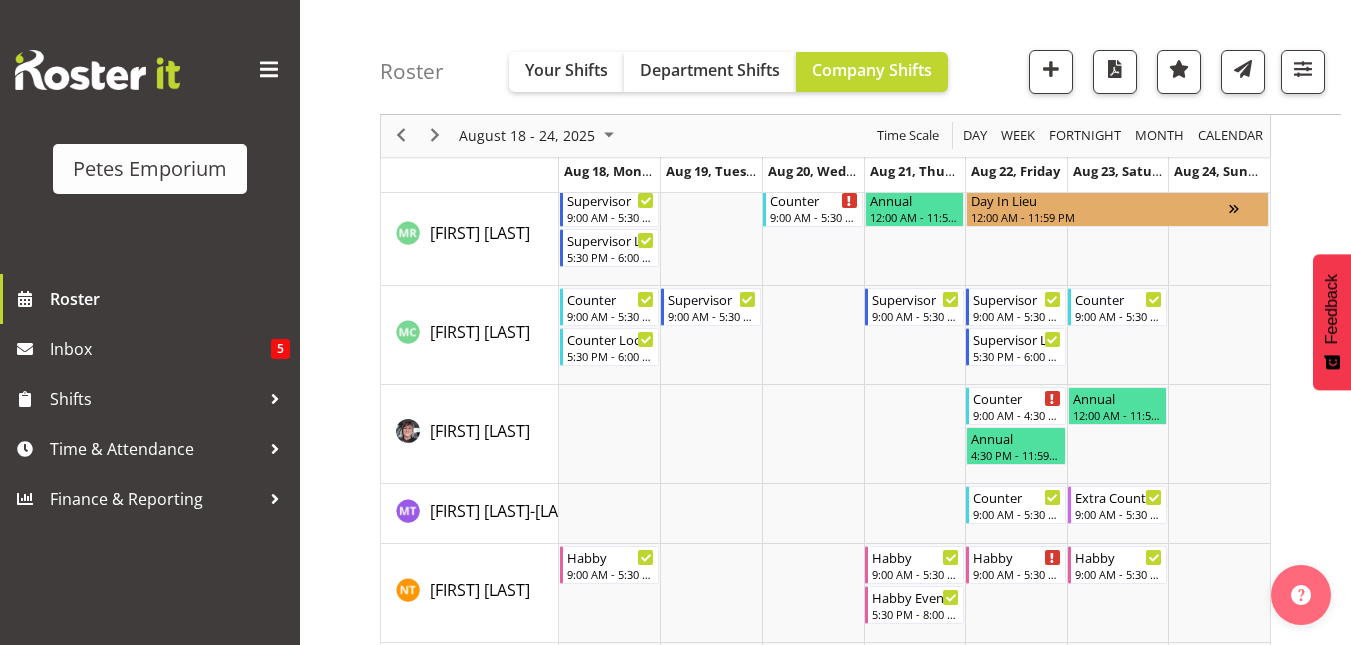 scroll, scrollTop: 1904, scrollLeft: 0, axis: vertical 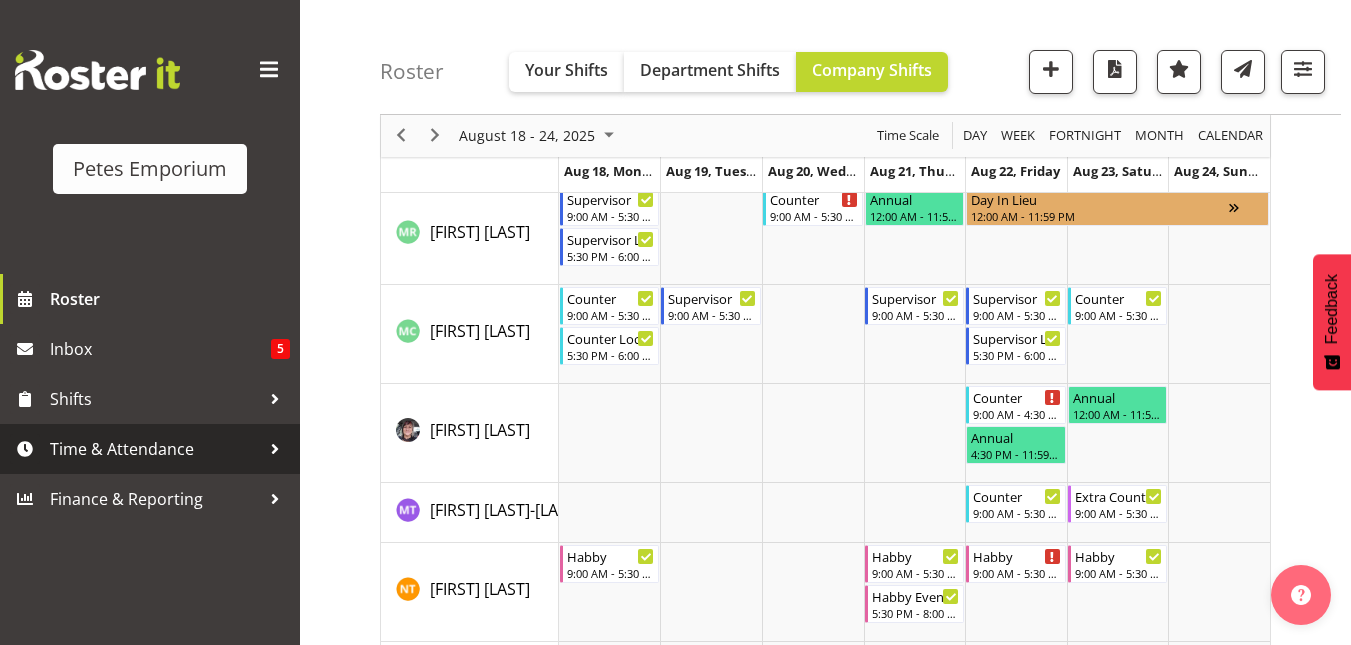 click on "Time & Attendance" at bounding box center [155, 449] 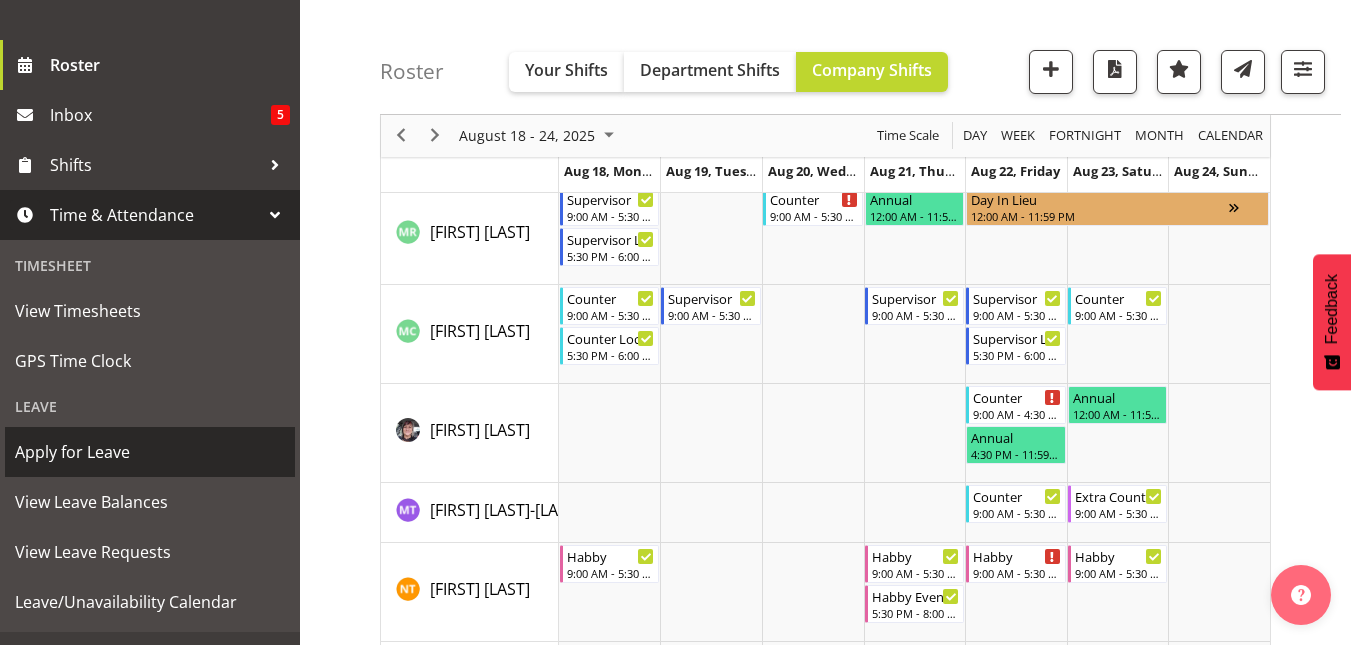 scroll, scrollTop: 271, scrollLeft: 0, axis: vertical 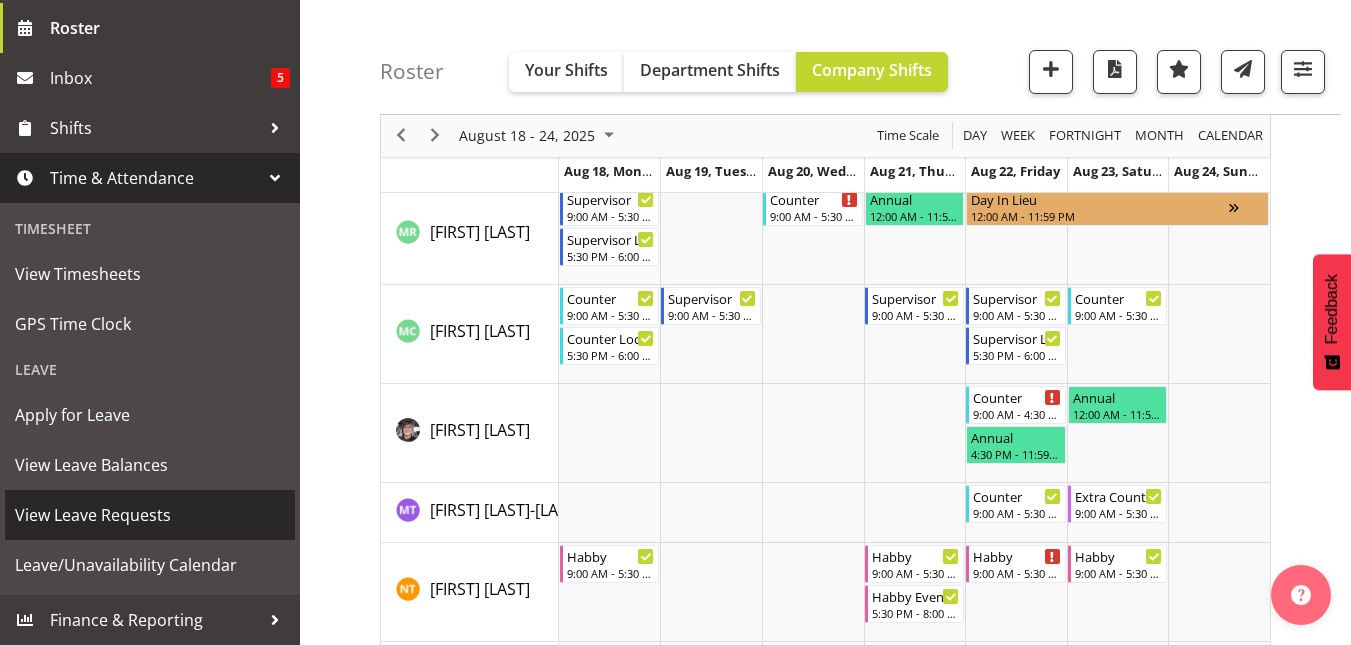click on "View Leave Requests" at bounding box center (150, 515) 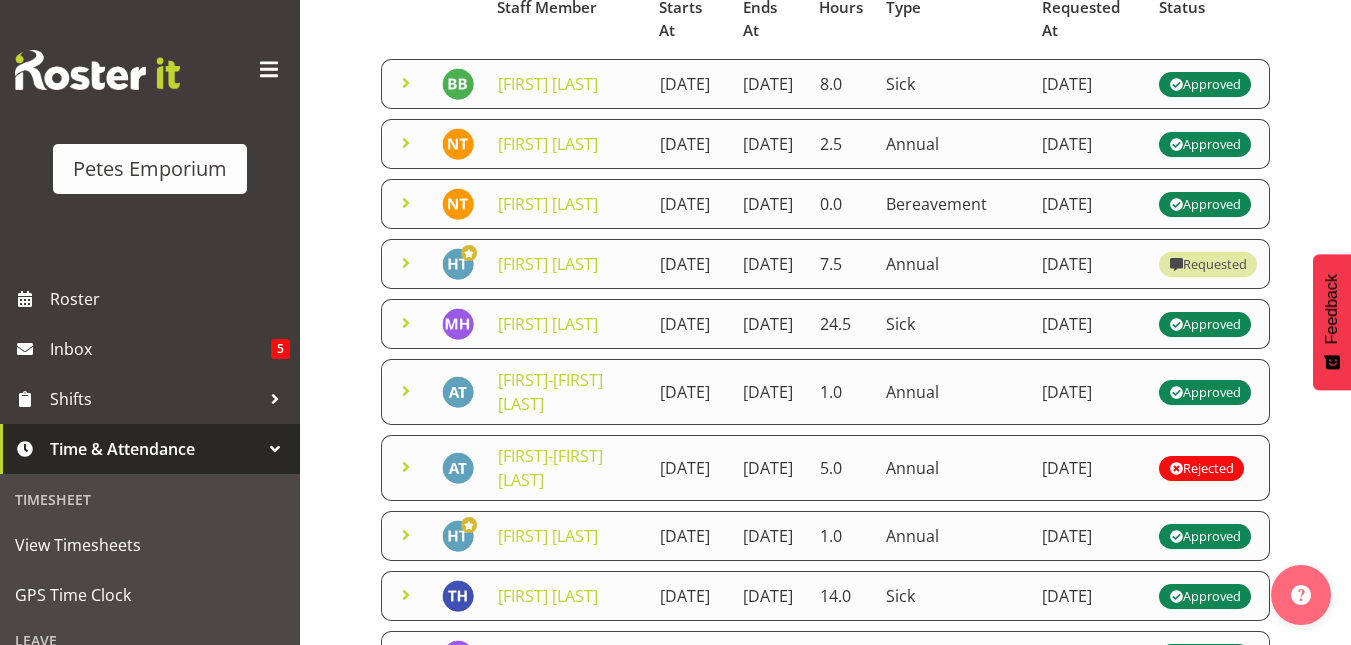 scroll, scrollTop: 0, scrollLeft: 0, axis: both 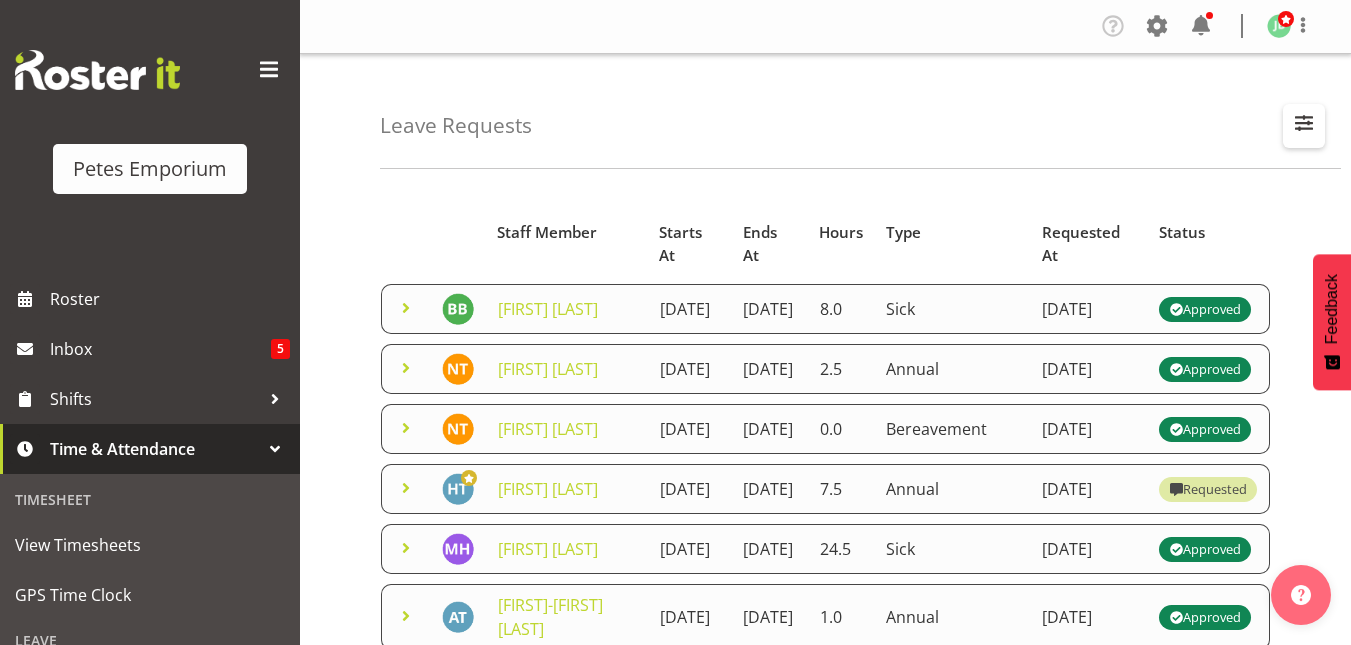 click at bounding box center (1304, 123) 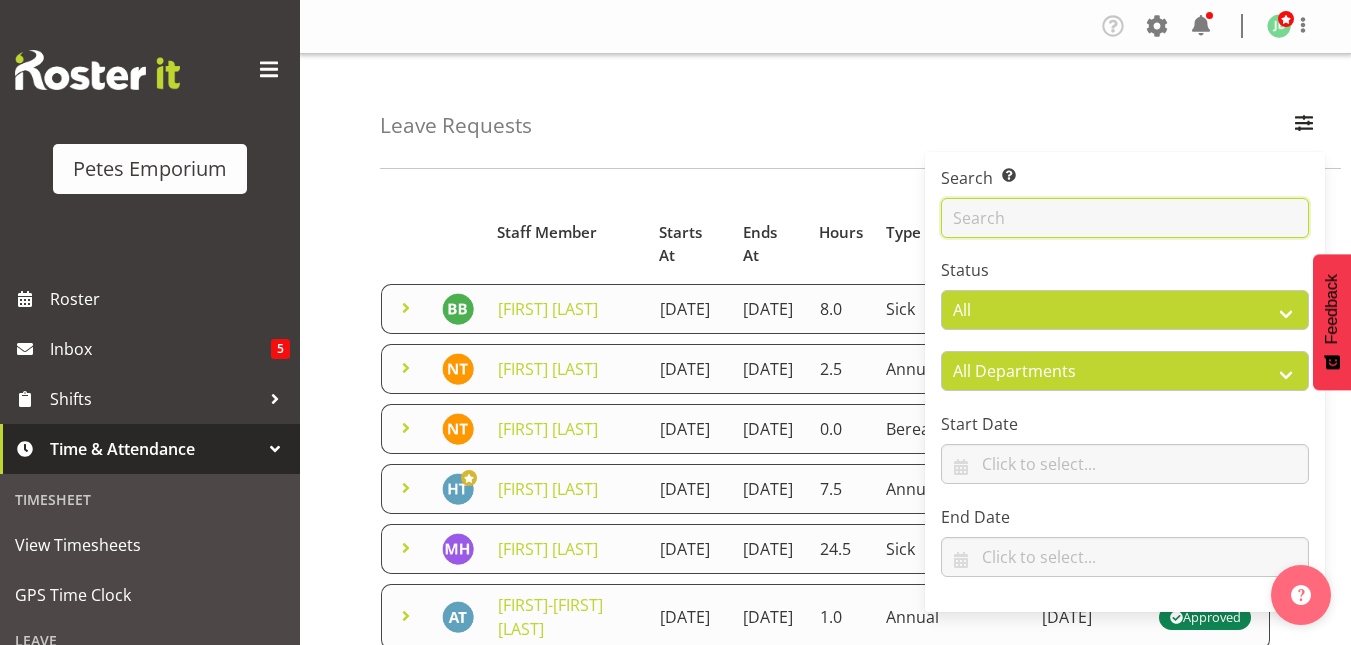 click at bounding box center [1125, 218] 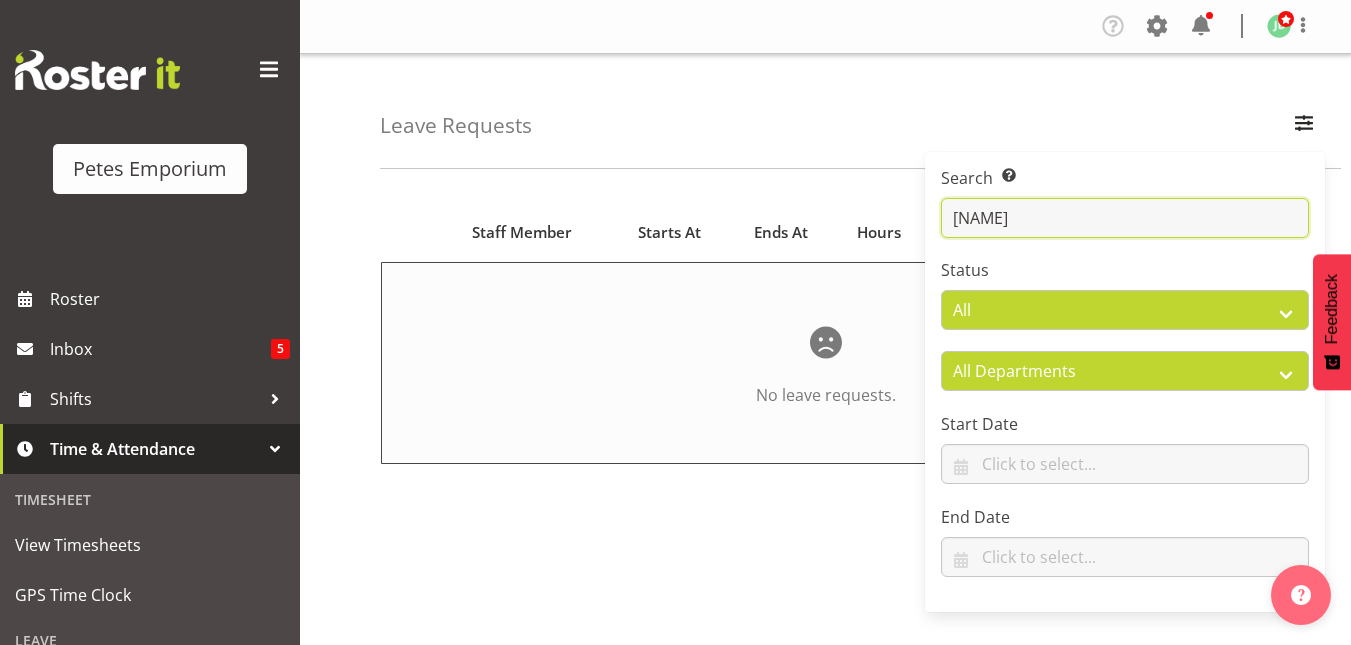 type on "j" 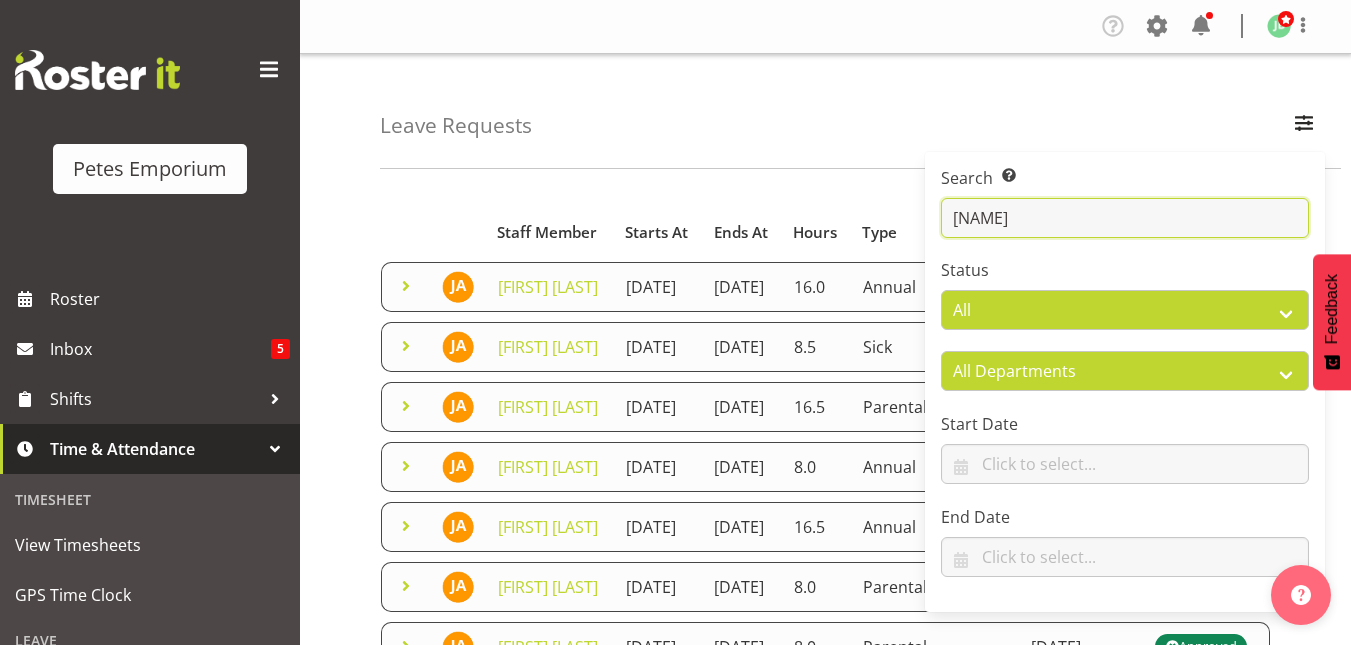type on "jes" 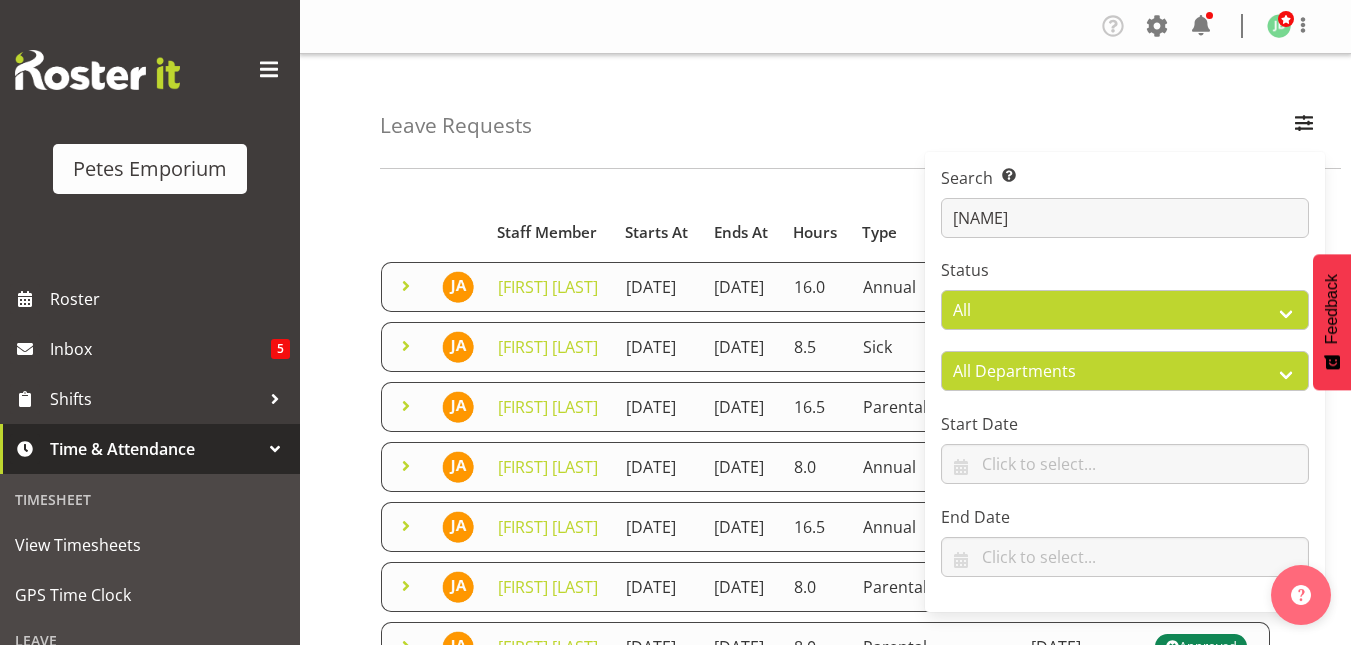 click on "[FIRST] [LAST]" at bounding box center [550, 287] 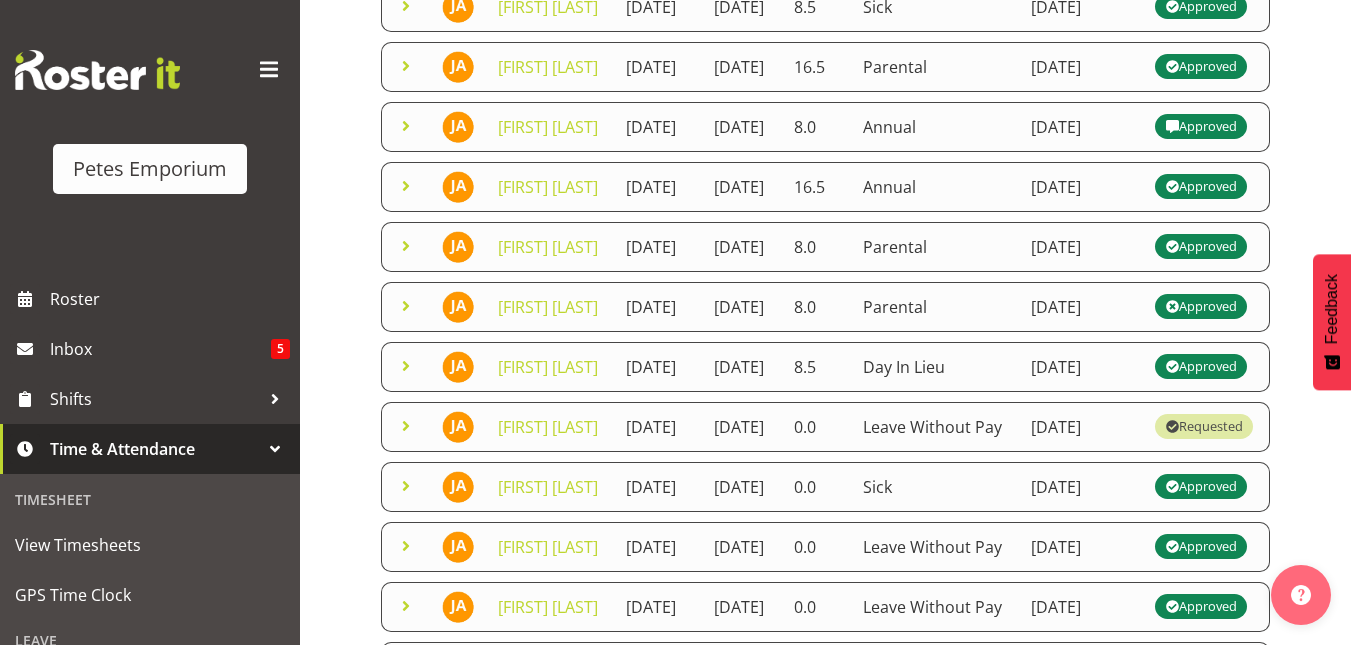 scroll, scrollTop: 372, scrollLeft: 0, axis: vertical 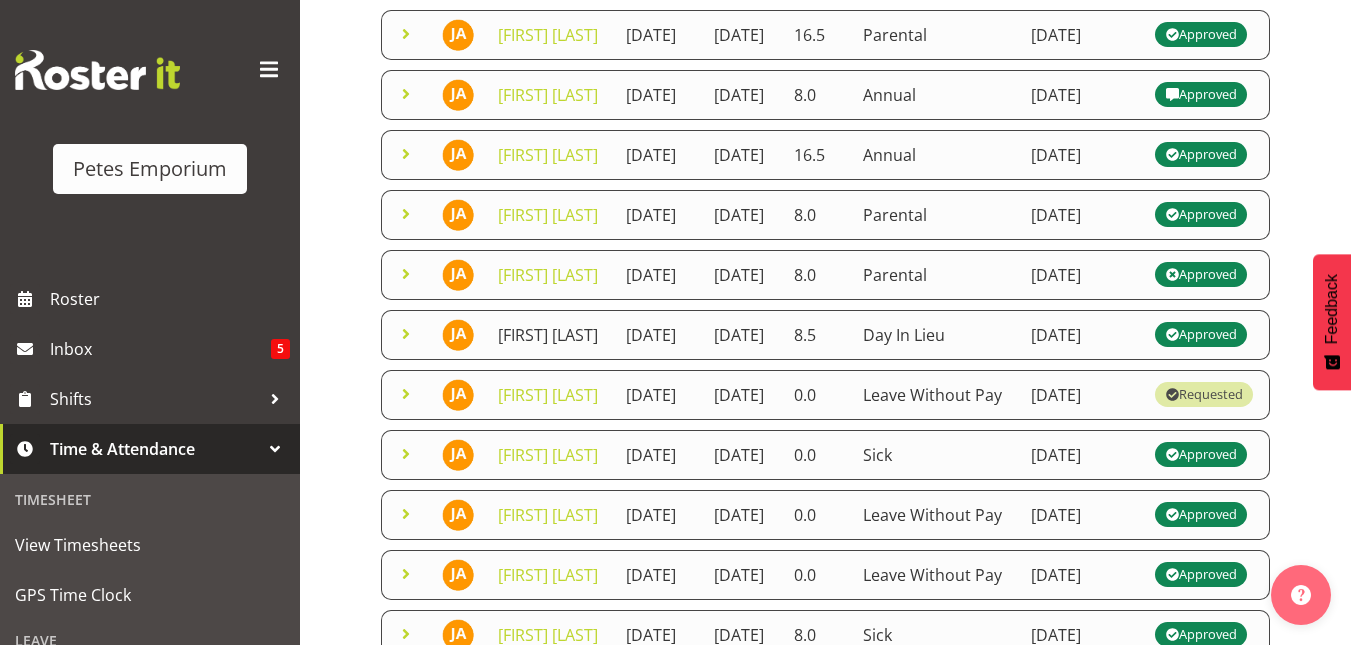 click on "[FIRST] [LAST]" at bounding box center [548, 335] 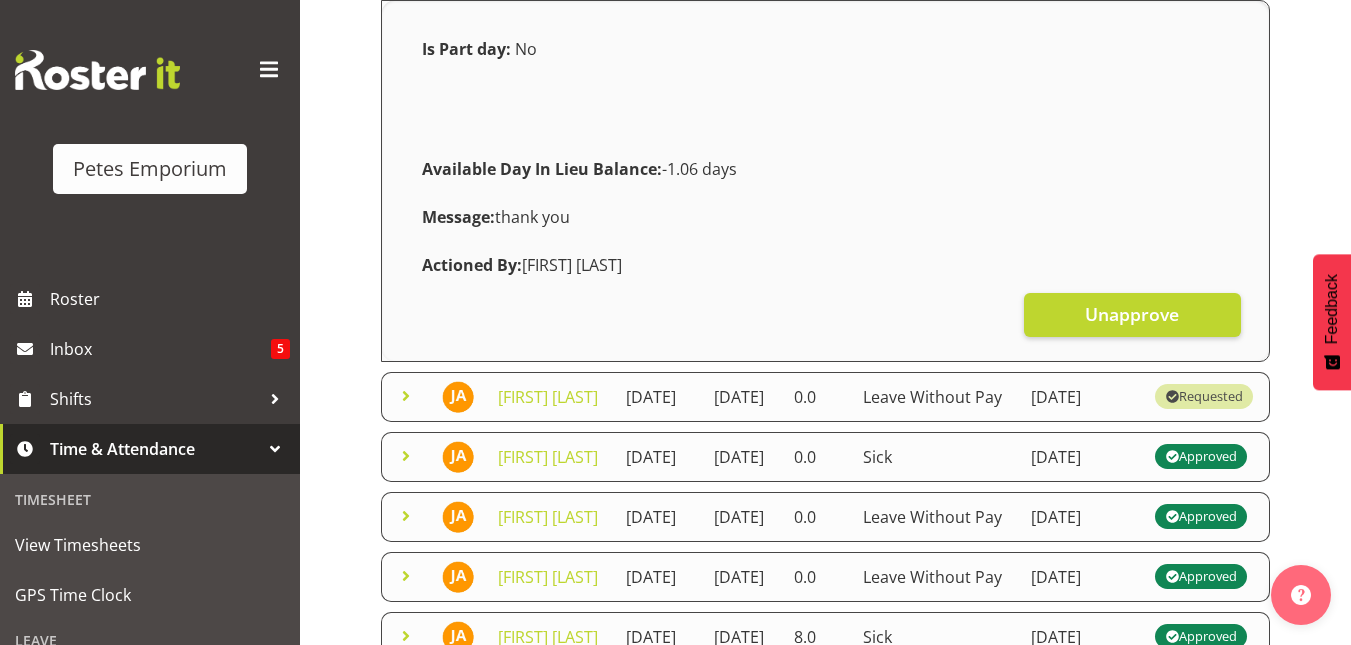 scroll, scrollTop: 741, scrollLeft: 0, axis: vertical 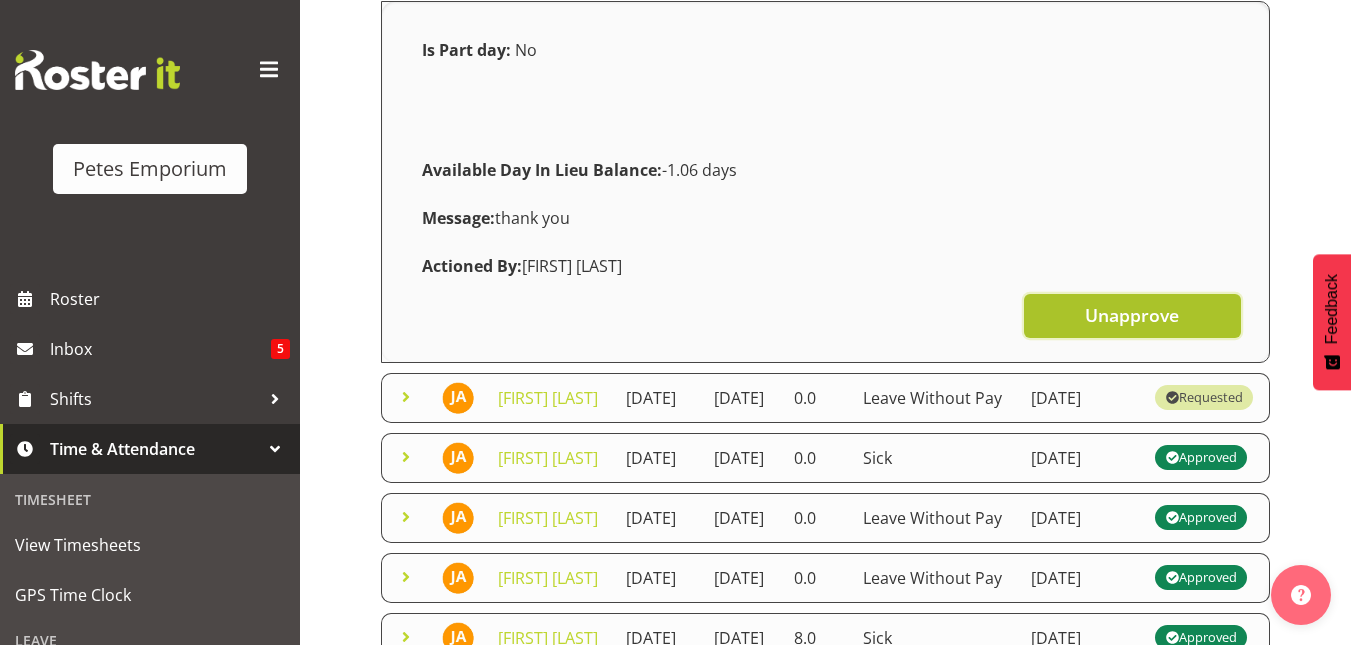click on "Unapprove" at bounding box center (1132, 315) 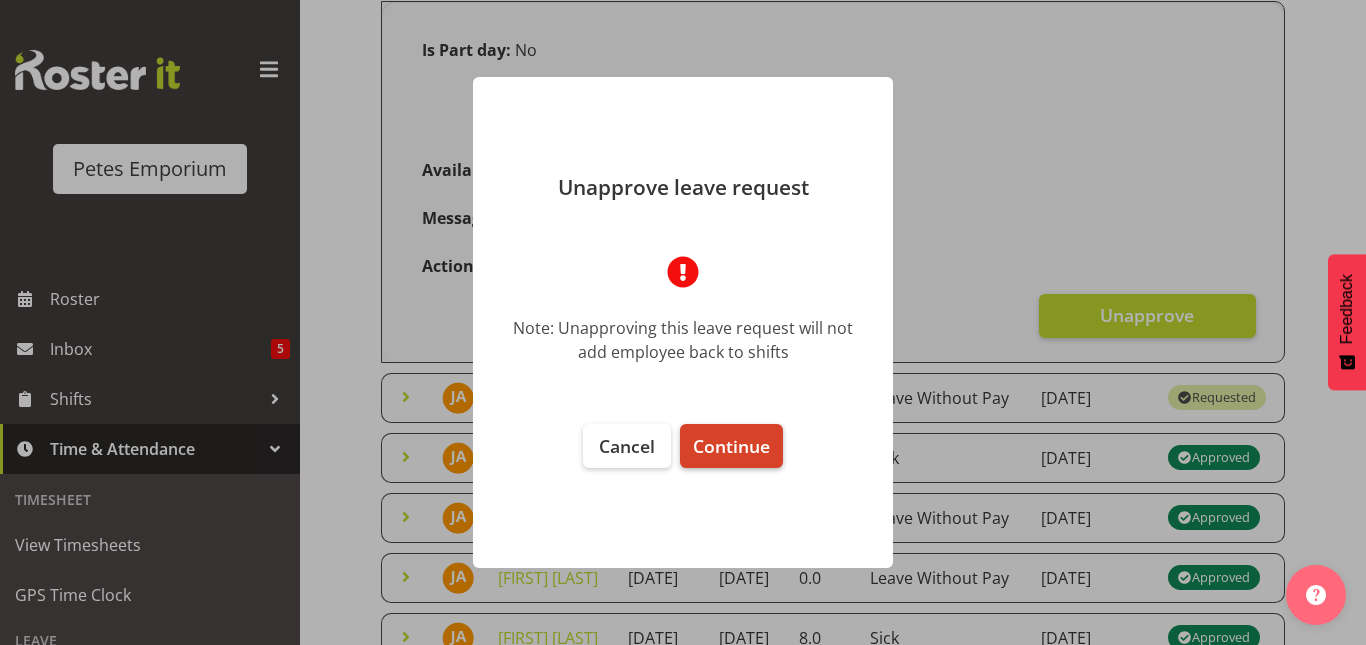click on "Continue" at bounding box center [731, 446] 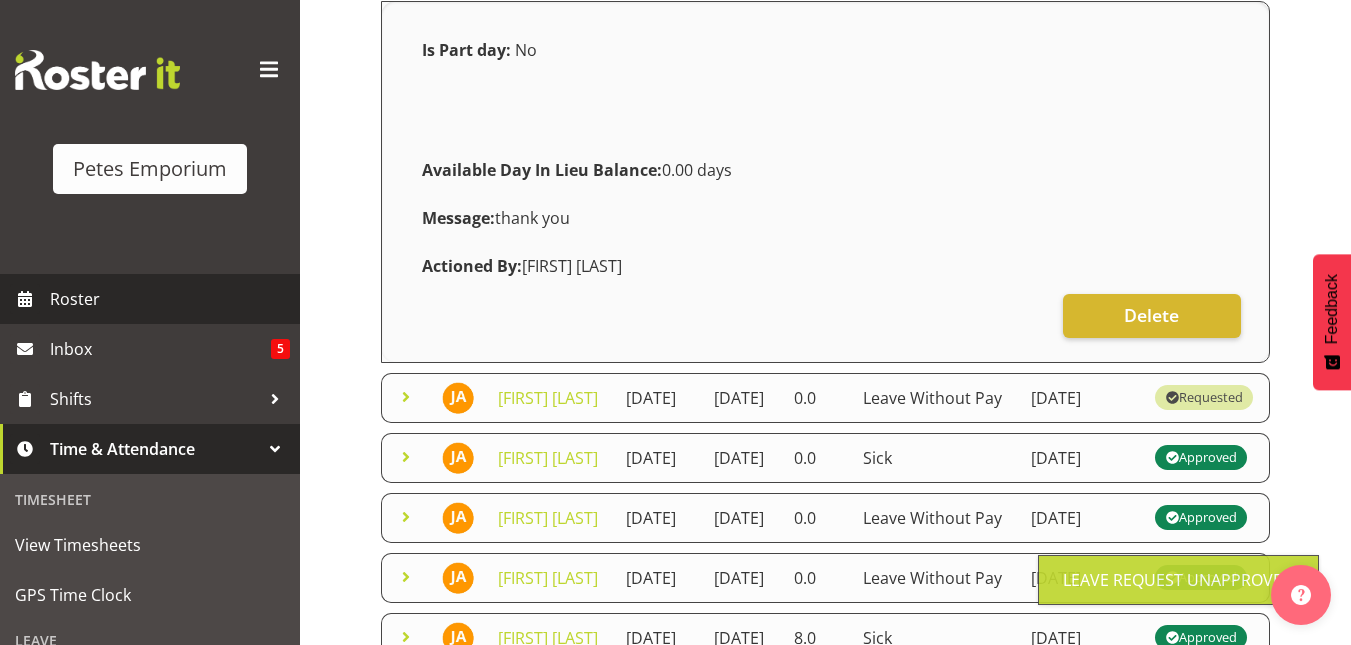 click on "Roster" at bounding box center (170, 299) 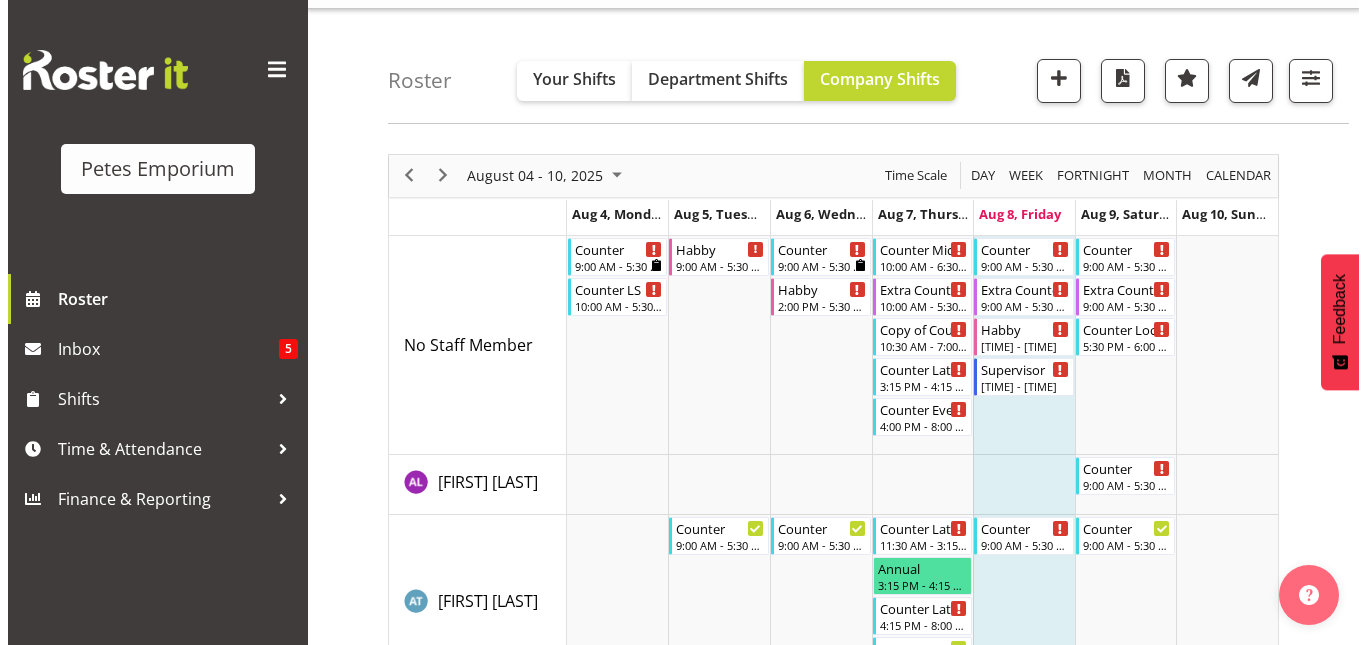 scroll, scrollTop: 0, scrollLeft: 0, axis: both 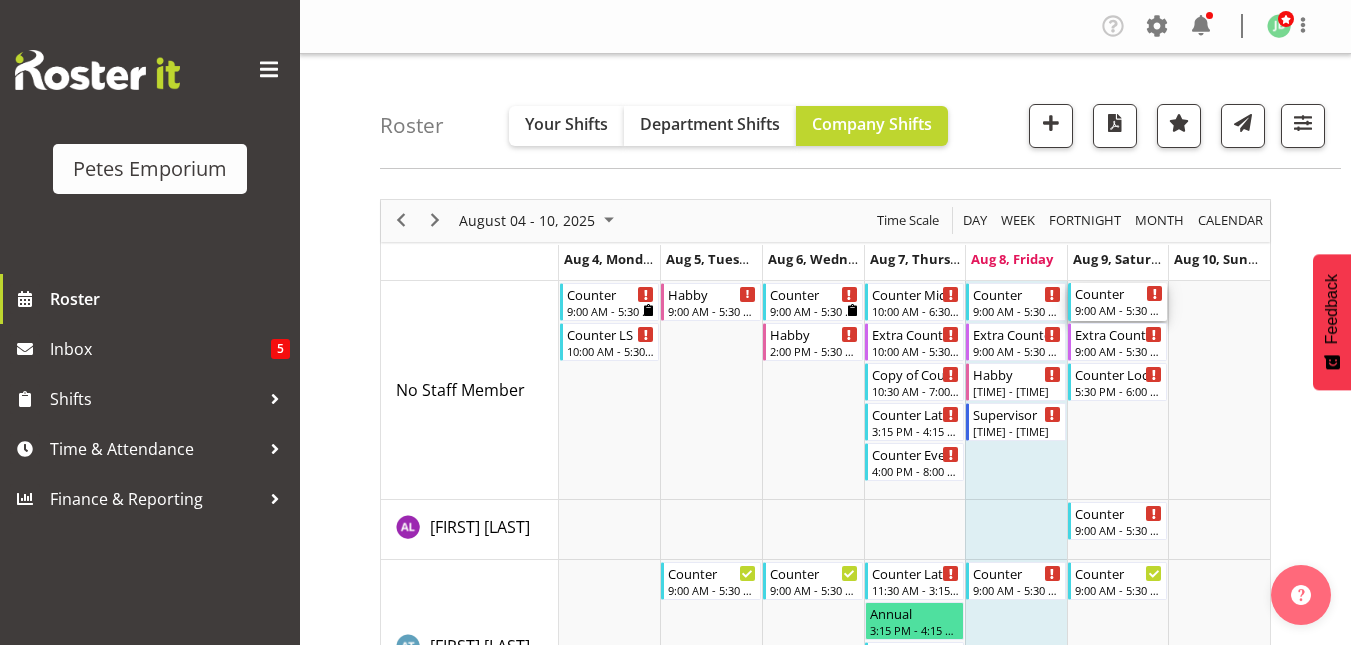 click on "Counter" at bounding box center [1119, 293] 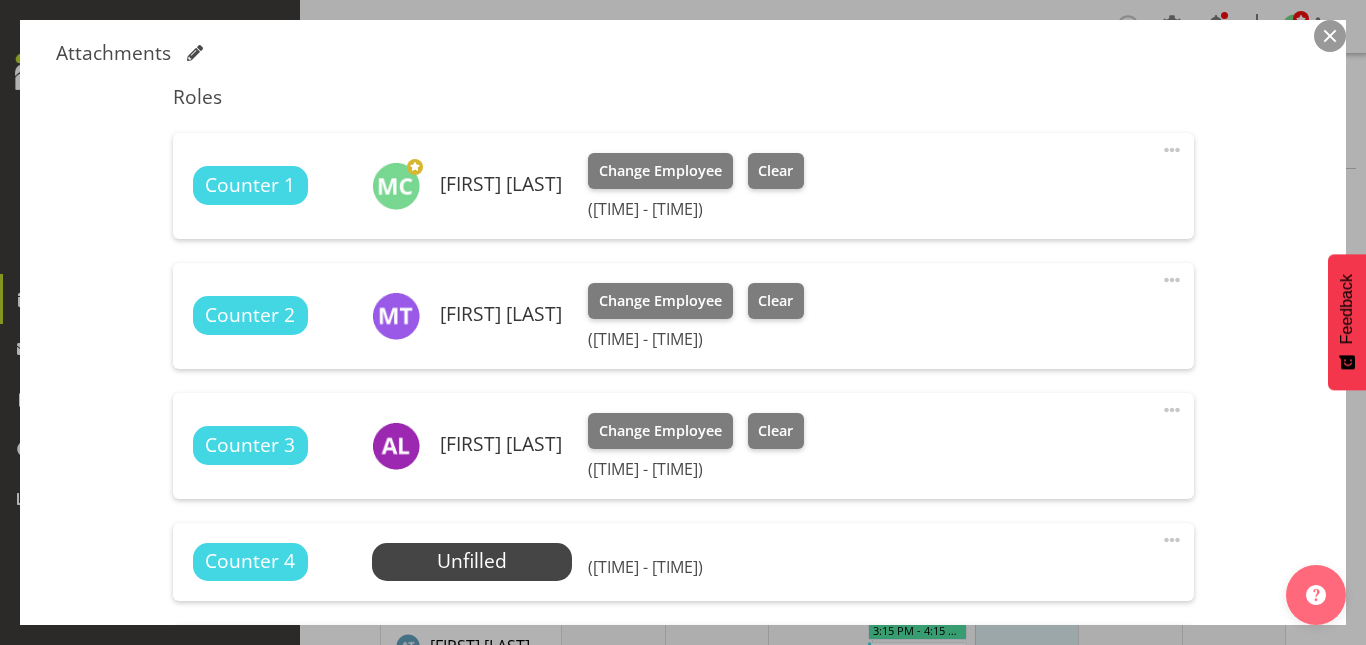scroll, scrollTop: 673, scrollLeft: 0, axis: vertical 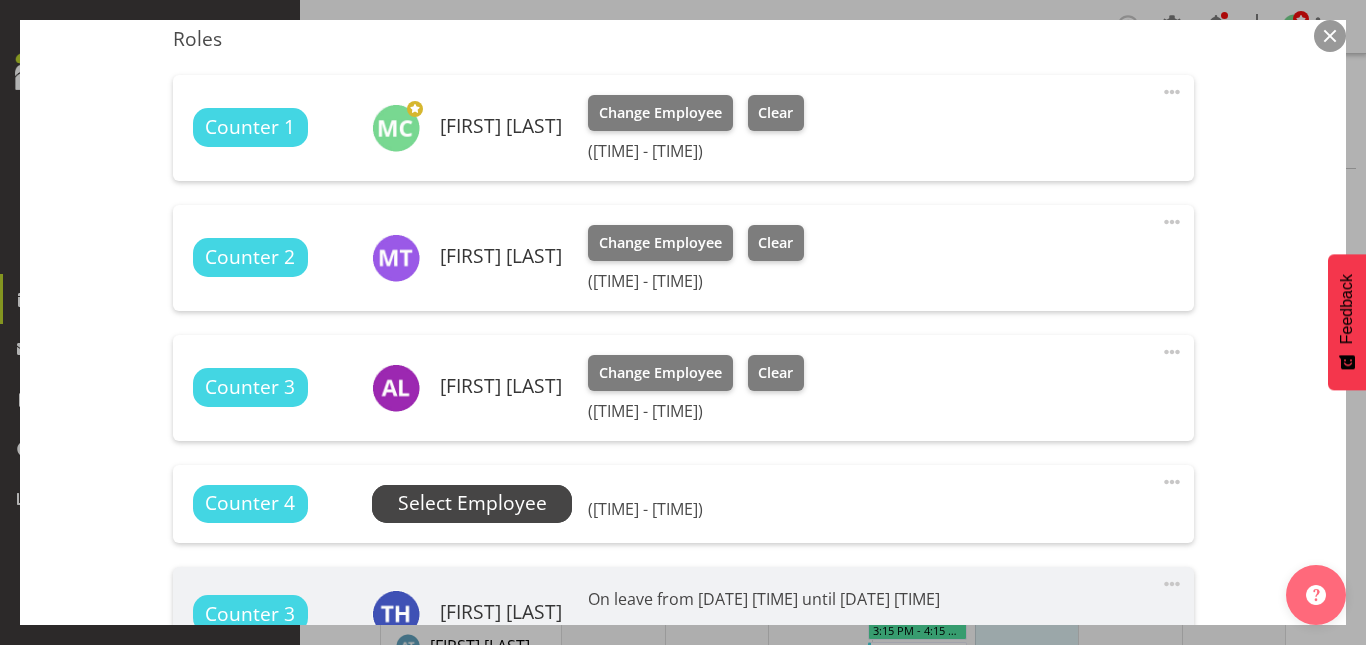 click on "Select Employee" at bounding box center [472, 503] 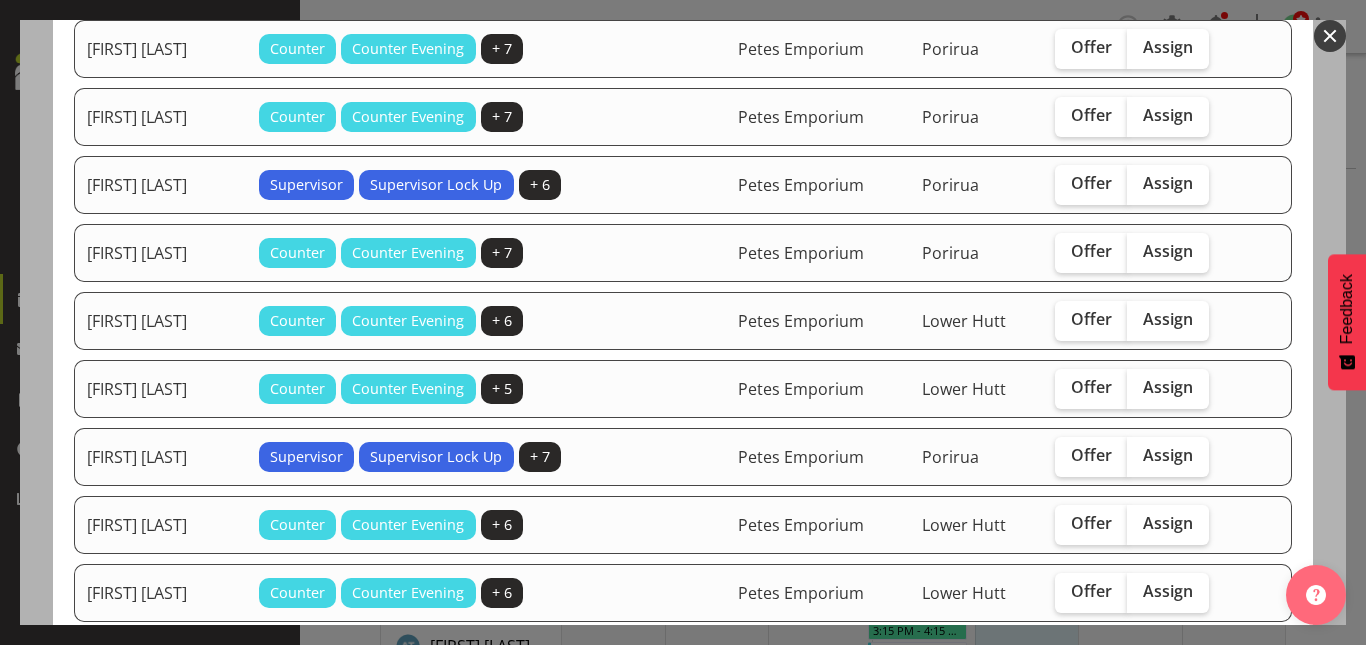 scroll, scrollTop: 232, scrollLeft: 0, axis: vertical 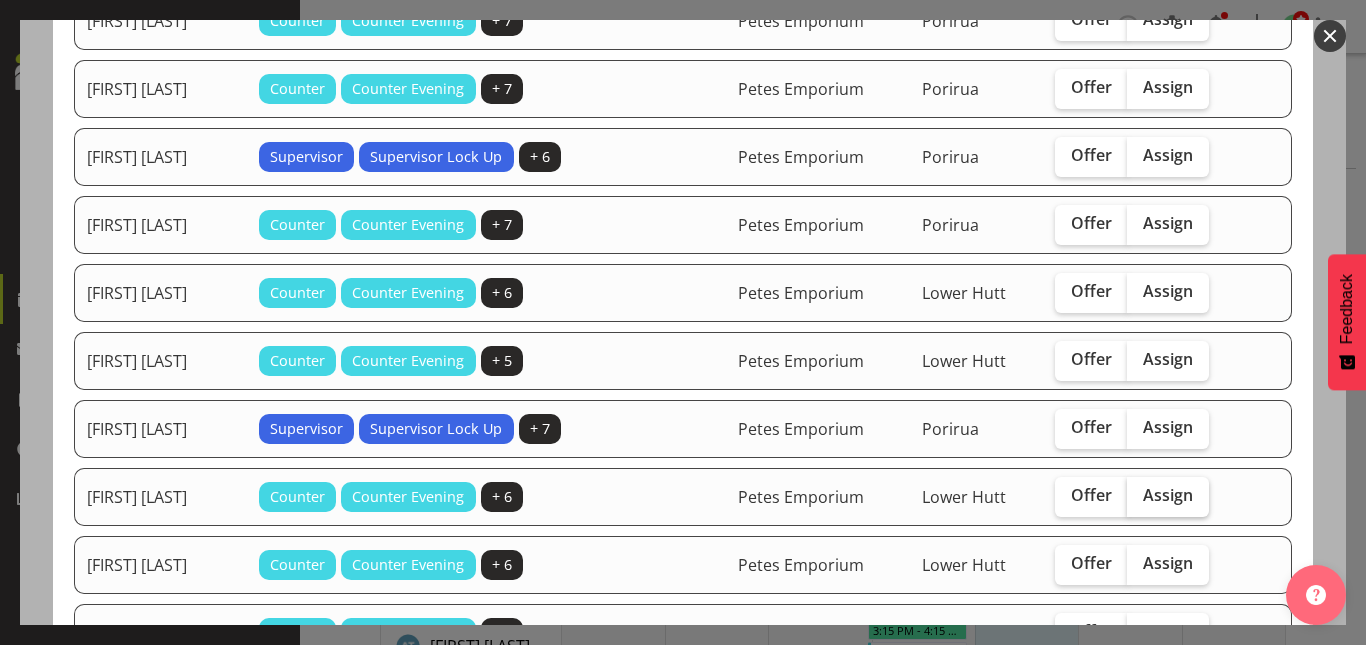 click on "Assign" at bounding box center (1168, 495) 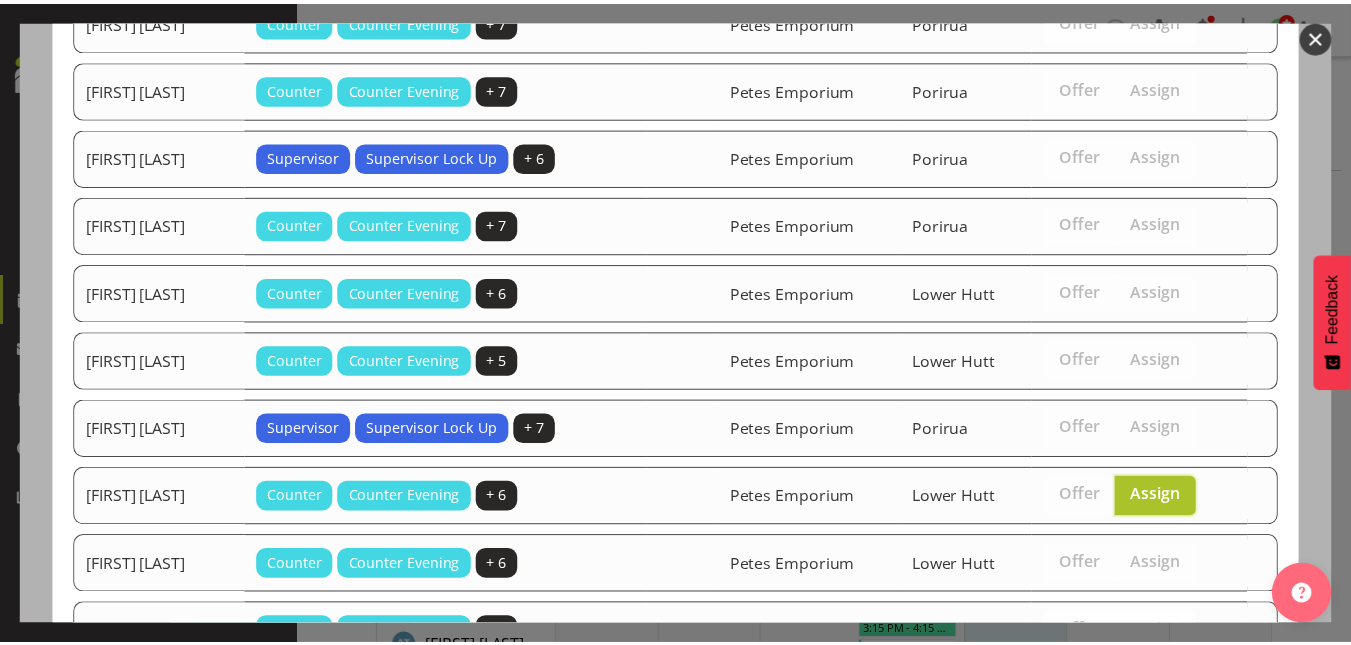 scroll, scrollTop: 666, scrollLeft: 0, axis: vertical 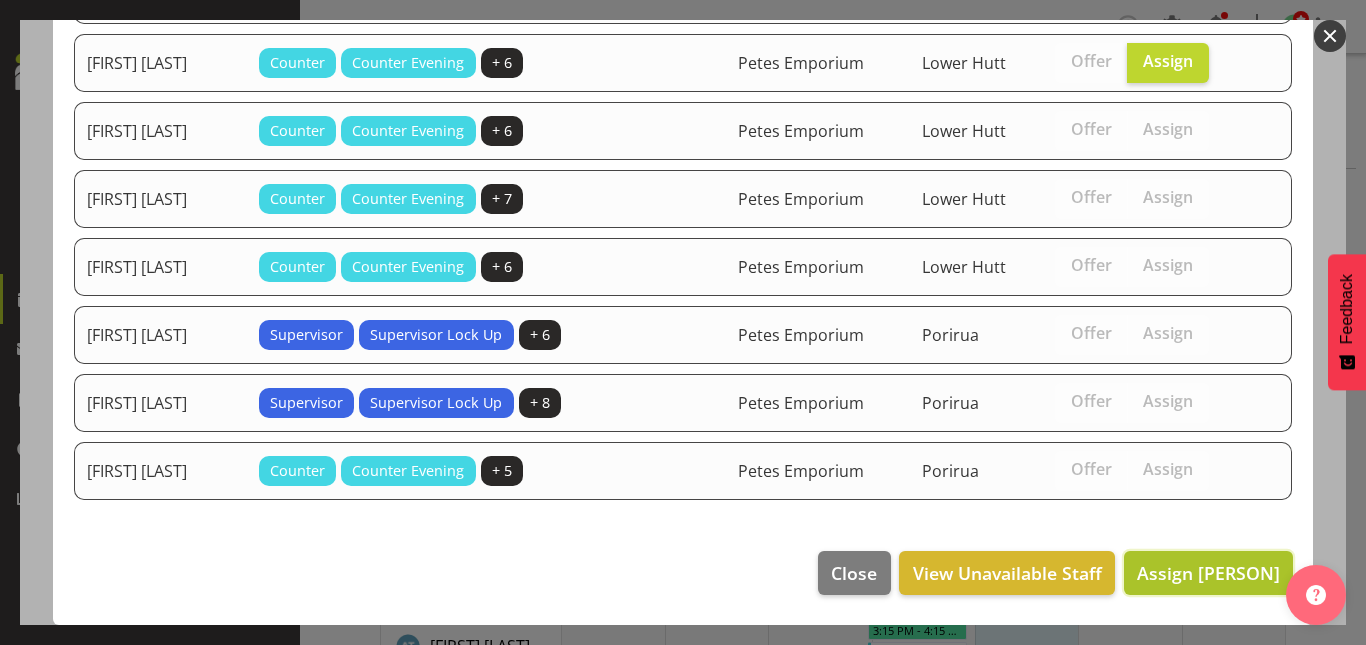 click on "Assign Jeseryl Armstrong" at bounding box center [1208, 573] 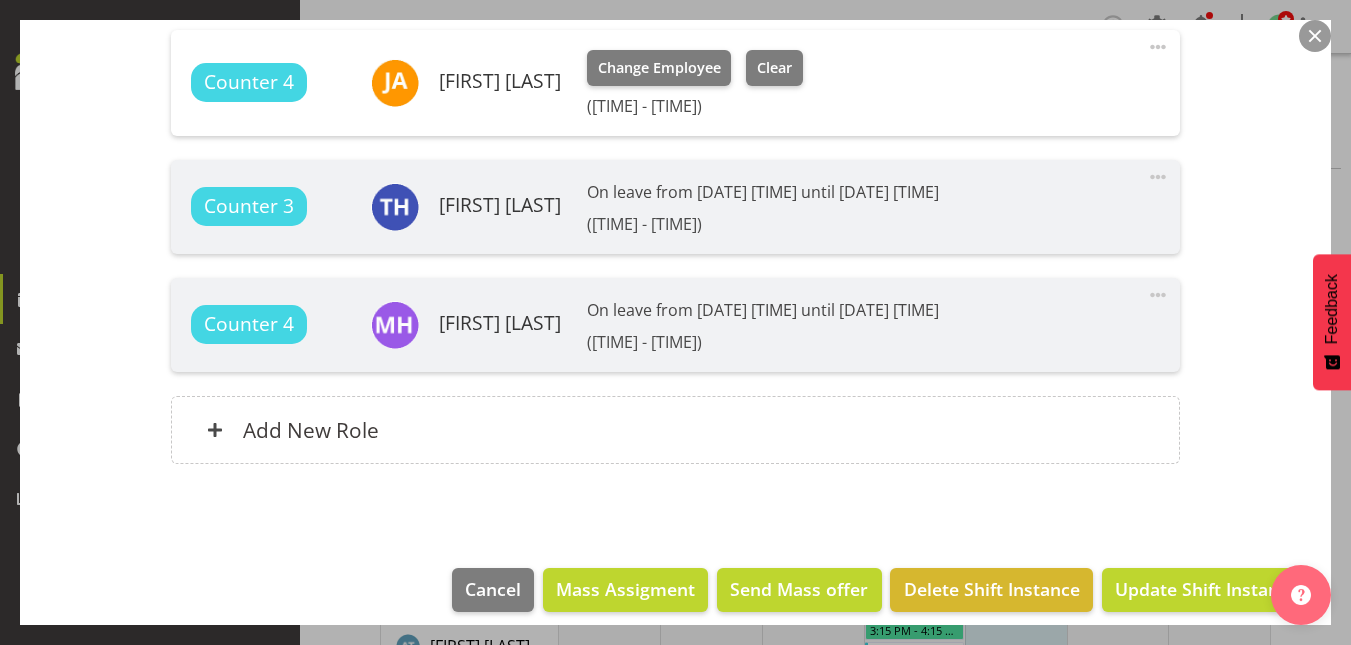 scroll, scrollTop: 1109, scrollLeft: 0, axis: vertical 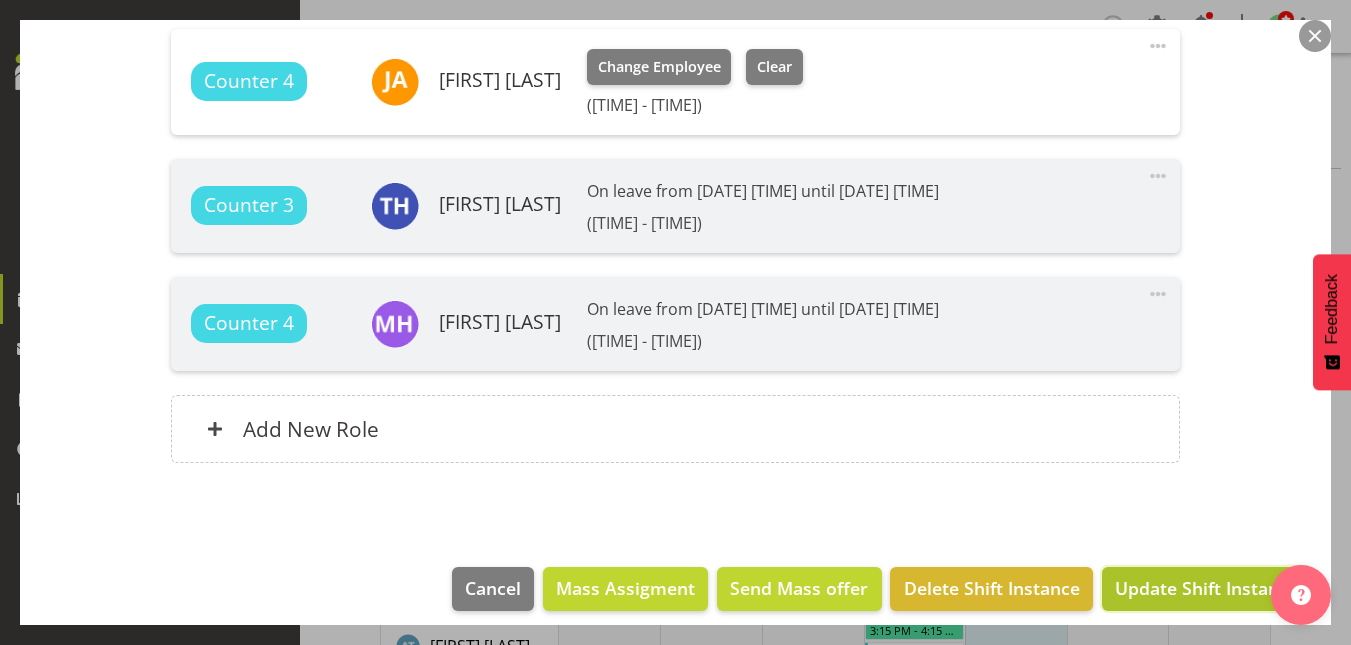 click on "Update Shift Instance" at bounding box center (1206, 588) 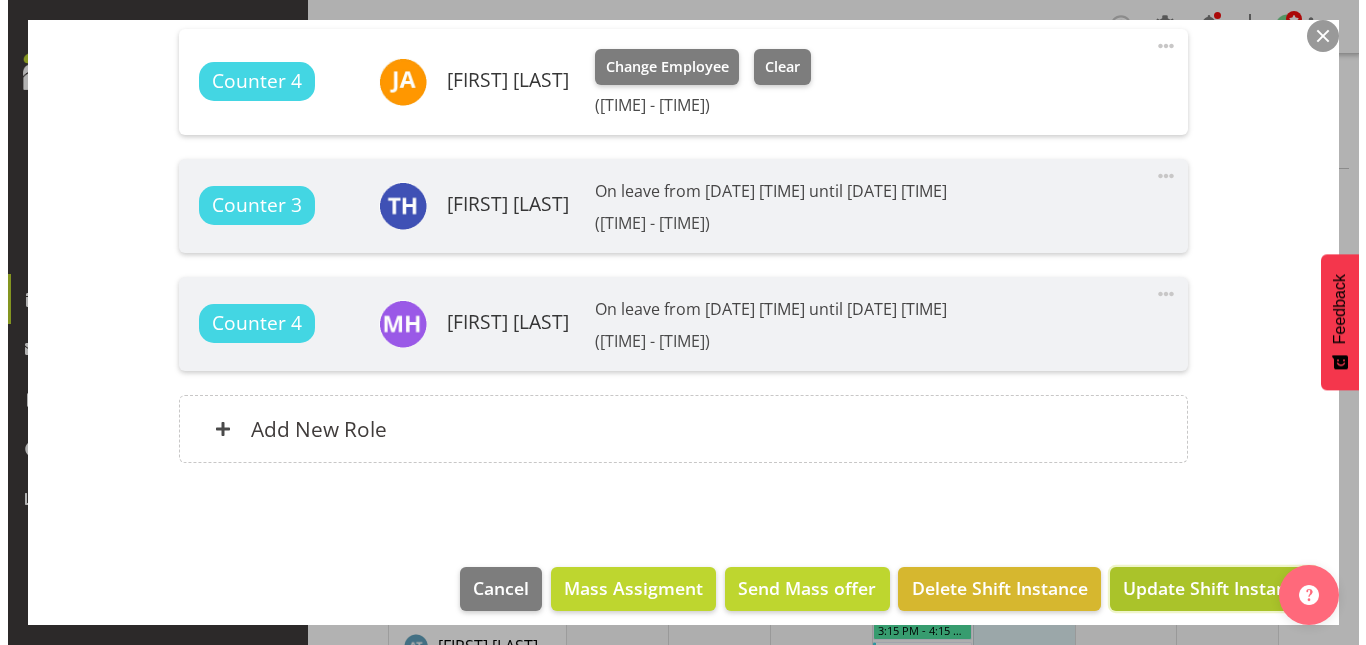 scroll, scrollTop: 1045, scrollLeft: 0, axis: vertical 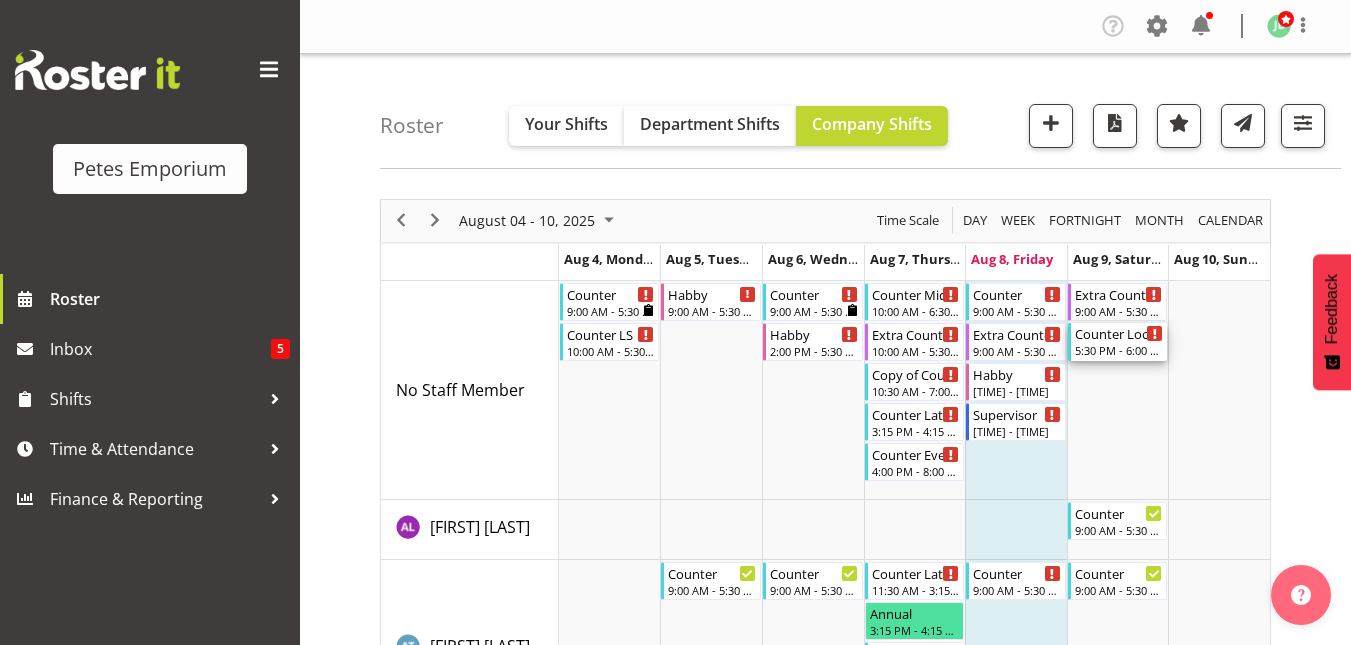 click on "5:30 PM - 6:00 PM" at bounding box center [1119, 350] 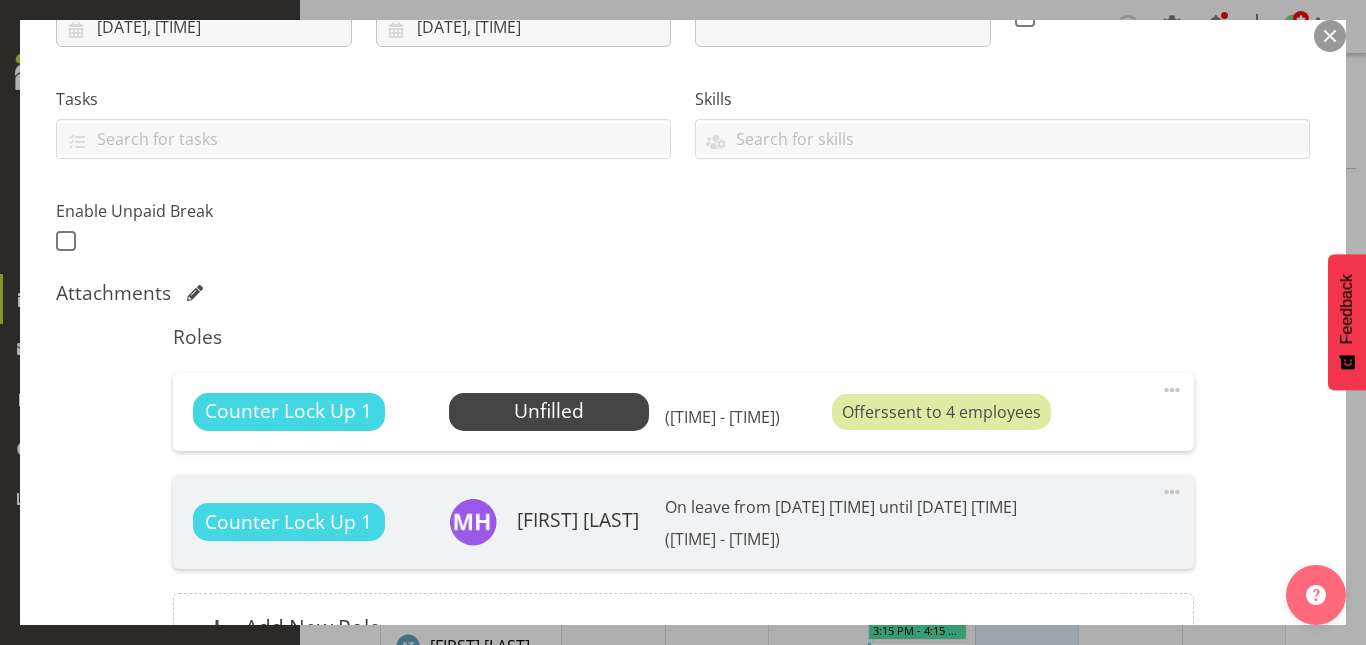 scroll, scrollTop: 376, scrollLeft: 0, axis: vertical 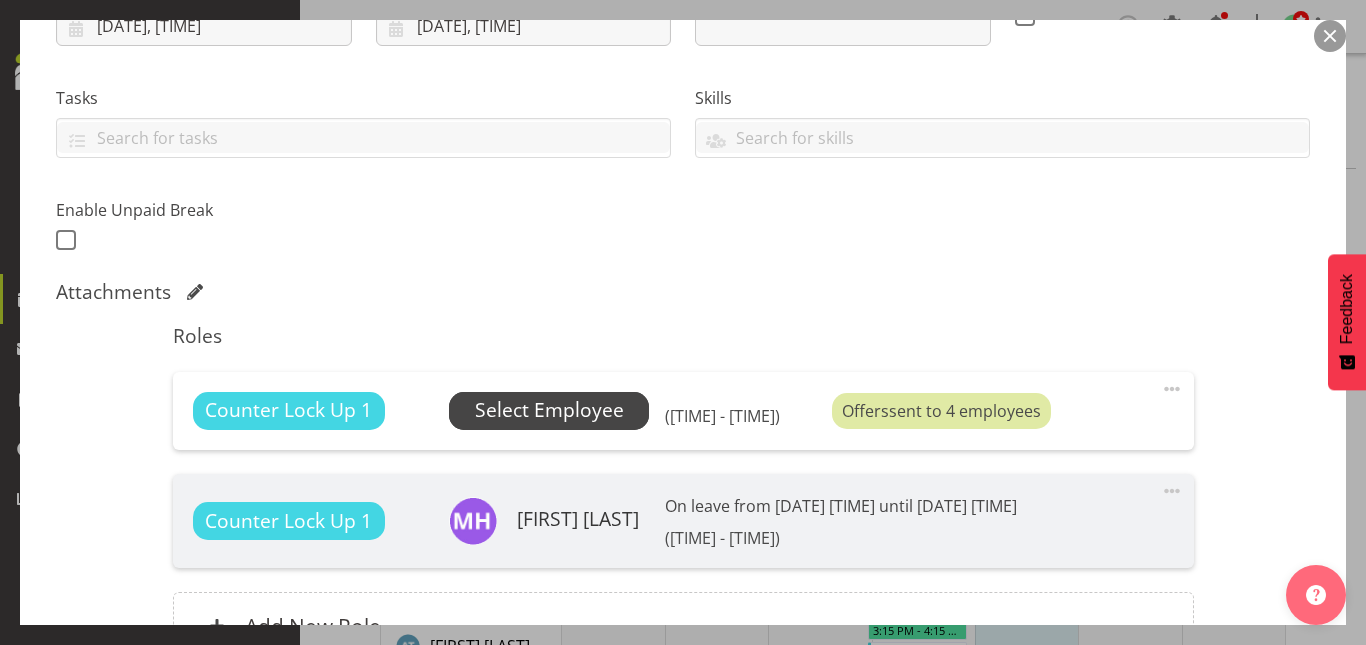 click on "Select Employee" at bounding box center (549, 410) 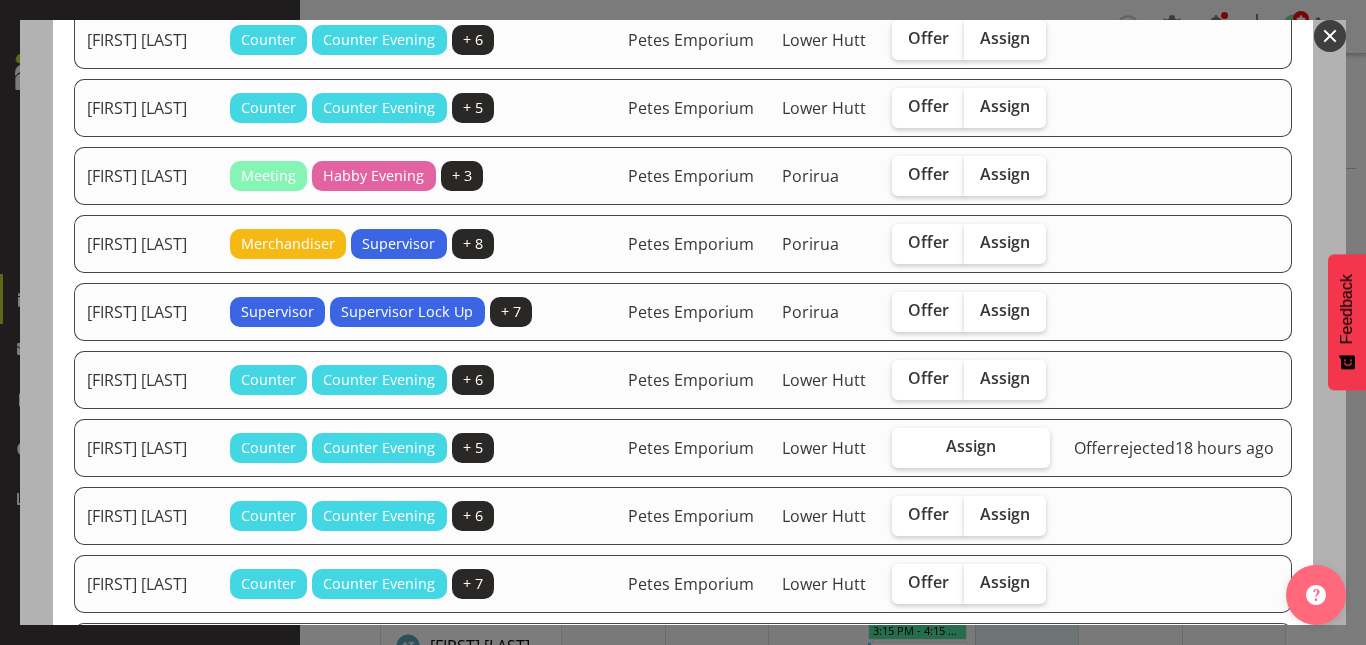 scroll, scrollTop: 690, scrollLeft: 0, axis: vertical 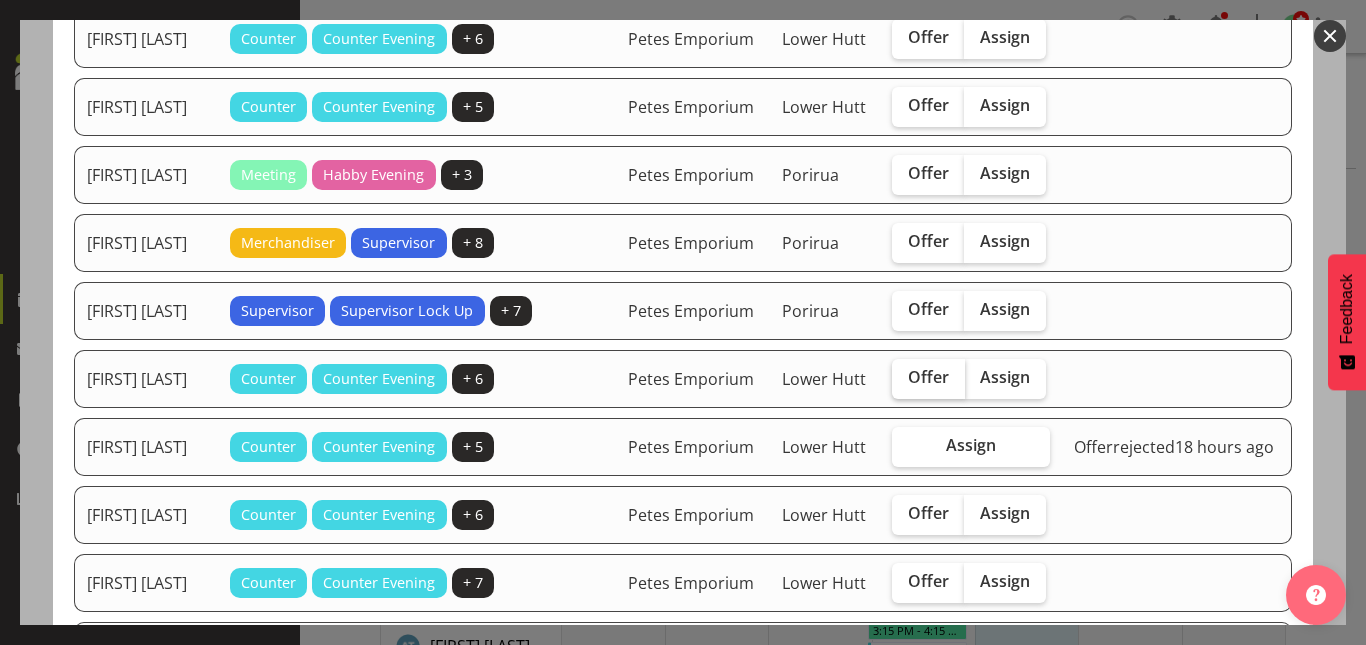 click on "Offer" at bounding box center (928, 379) 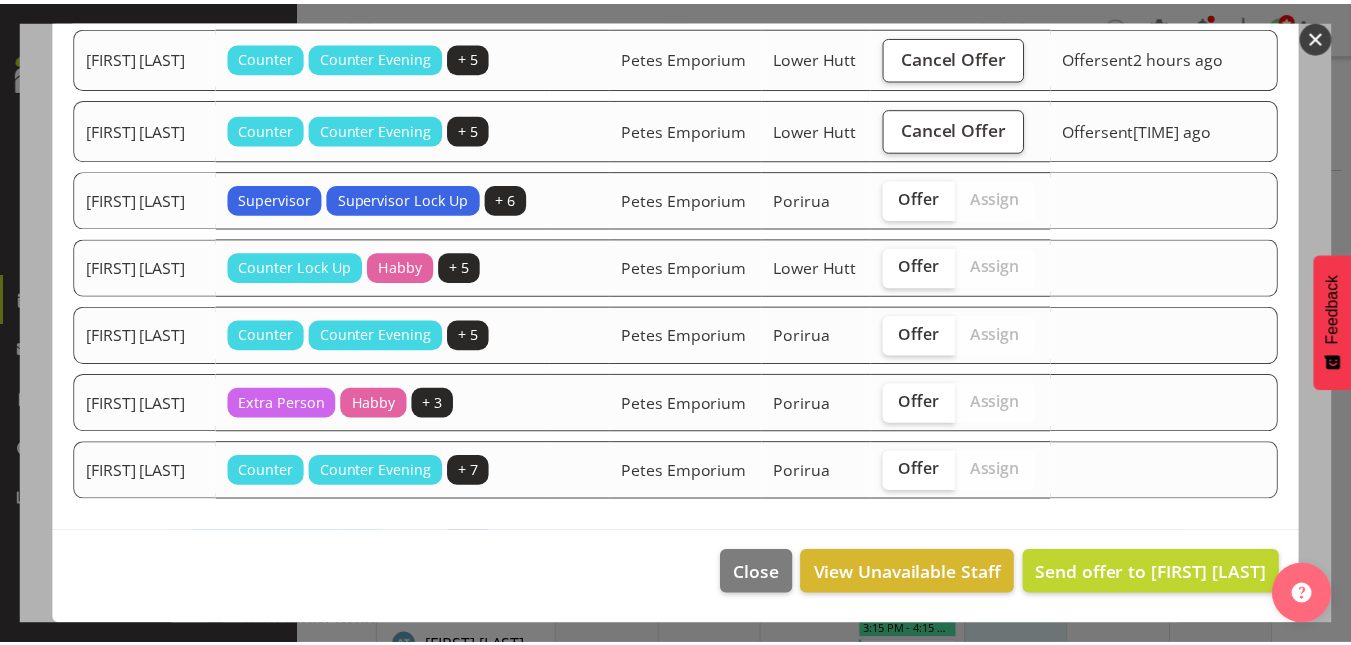 scroll, scrollTop: 1538, scrollLeft: 0, axis: vertical 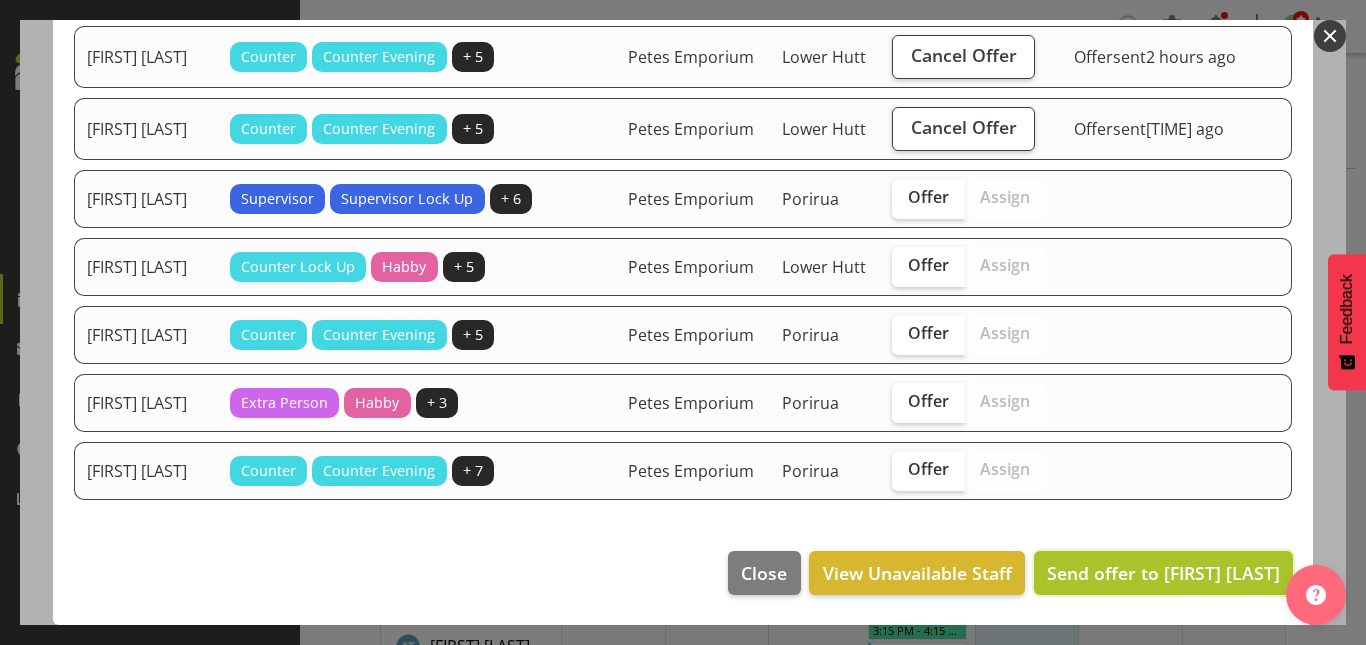 click on "Send offer to Jeseryl Armstrong" at bounding box center [1163, 573] 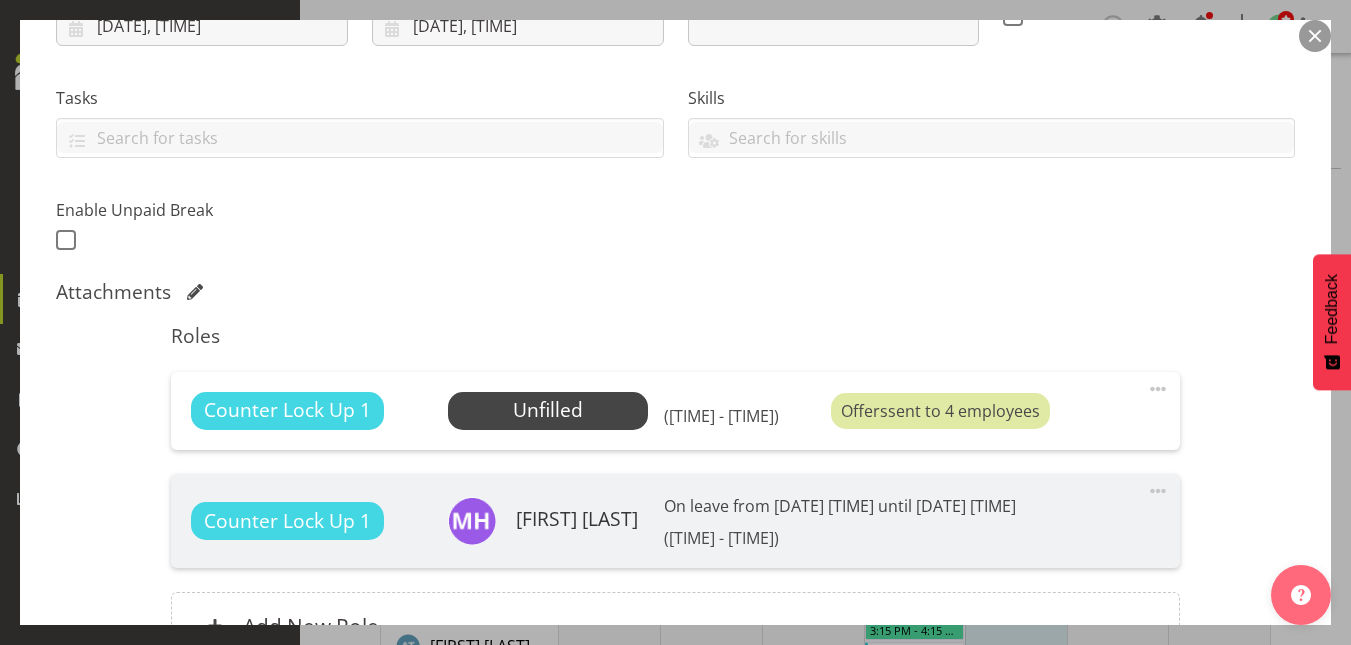 click at bounding box center (1315, 36) 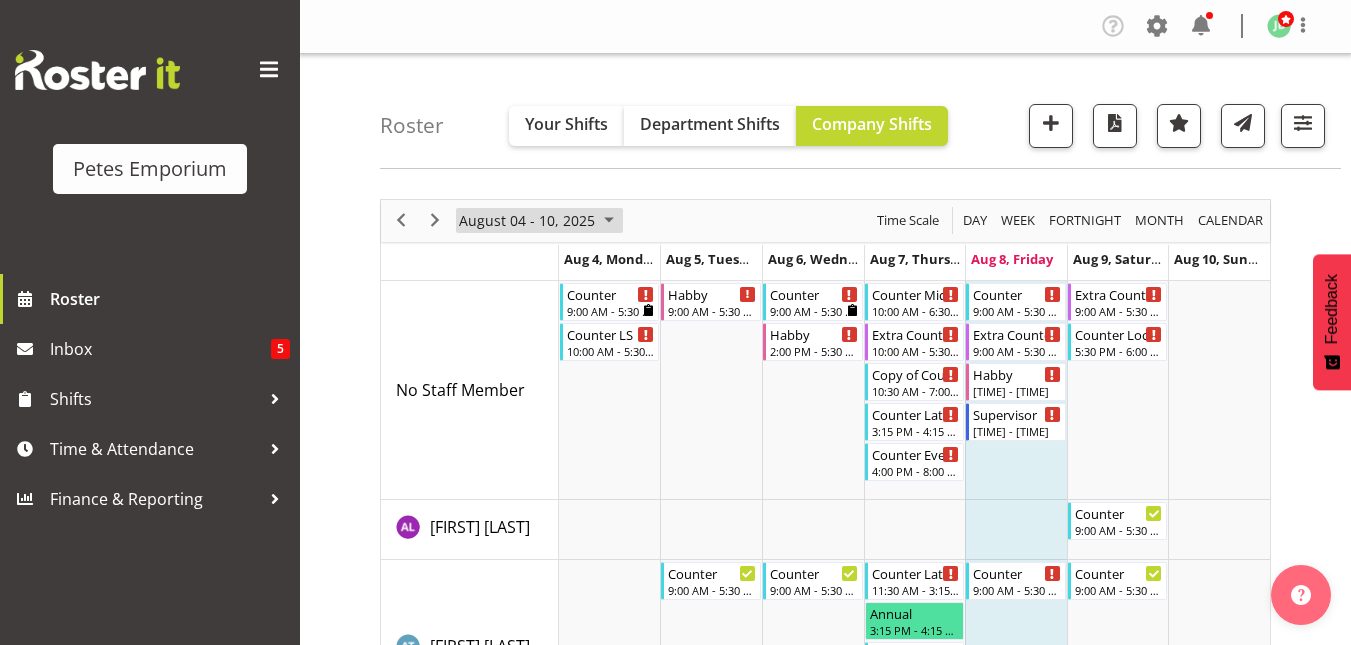 click at bounding box center (609, 220) 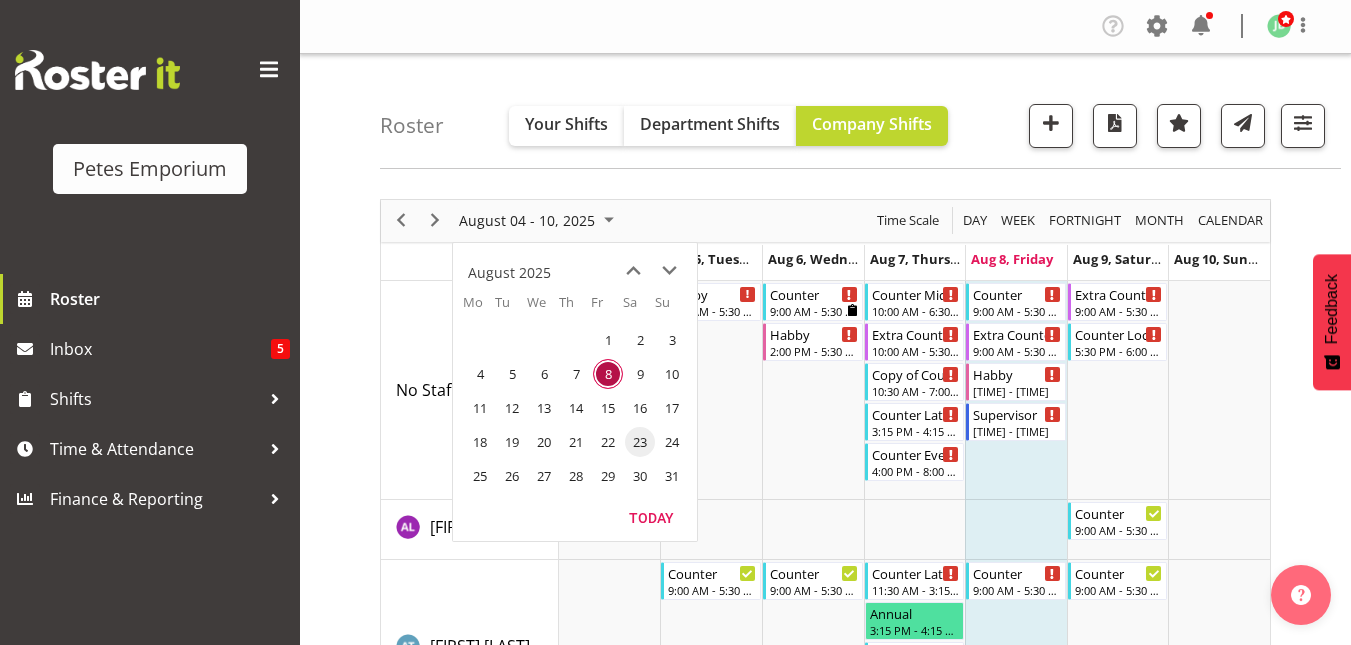 click on "23" at bounding box center [640, 442] 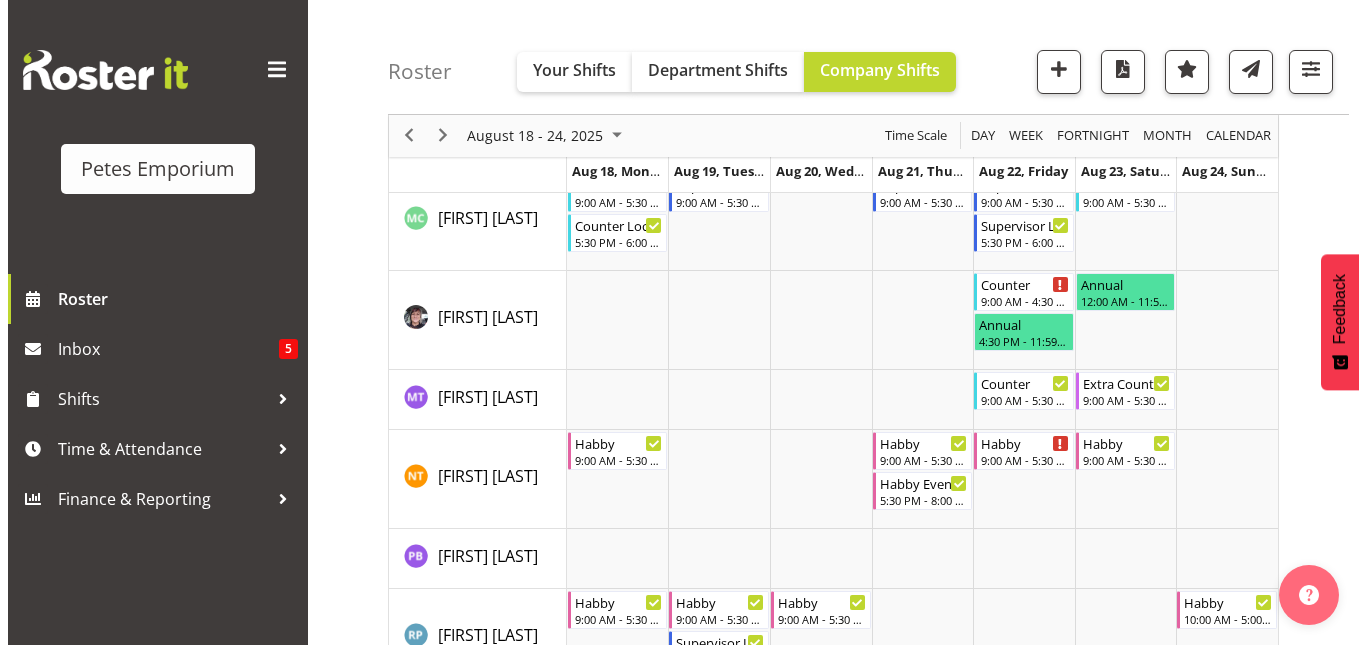scroll, scrollTop: 2018, scrollLeft: 0, axis: vertical 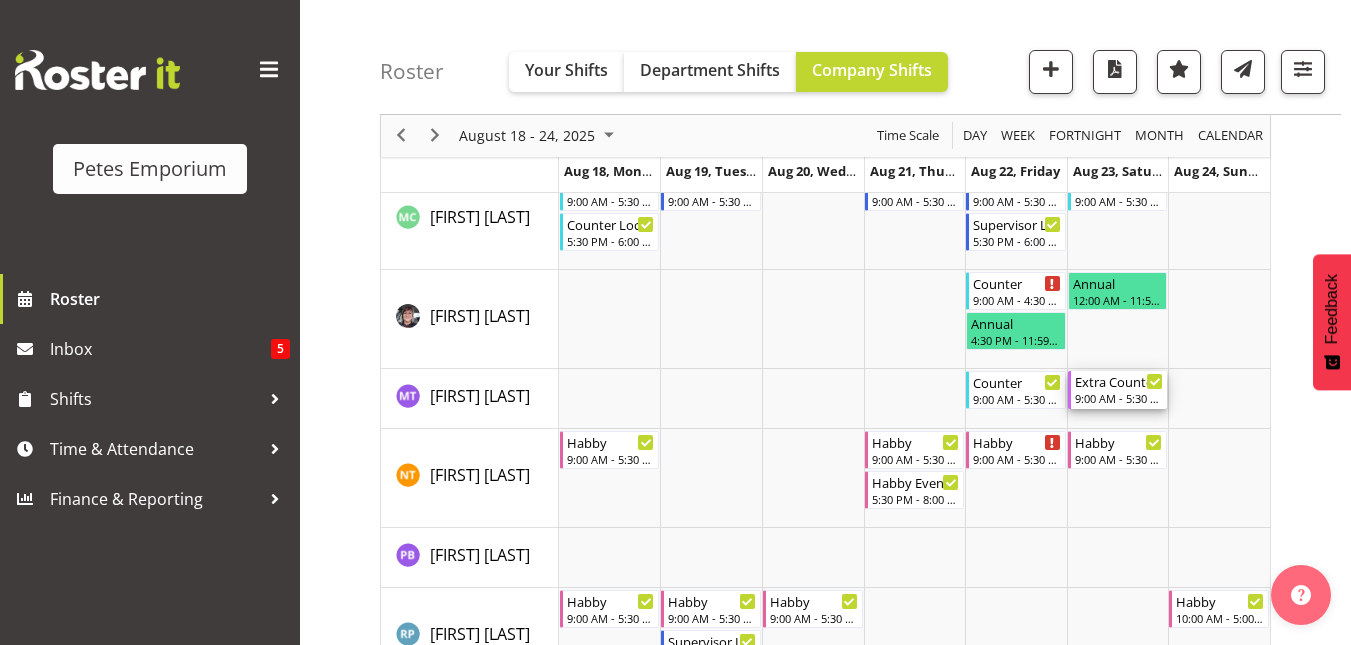 click on "Extra Counter 9:00 AM - 5:30 PM" at bounding box center (1119, 390) 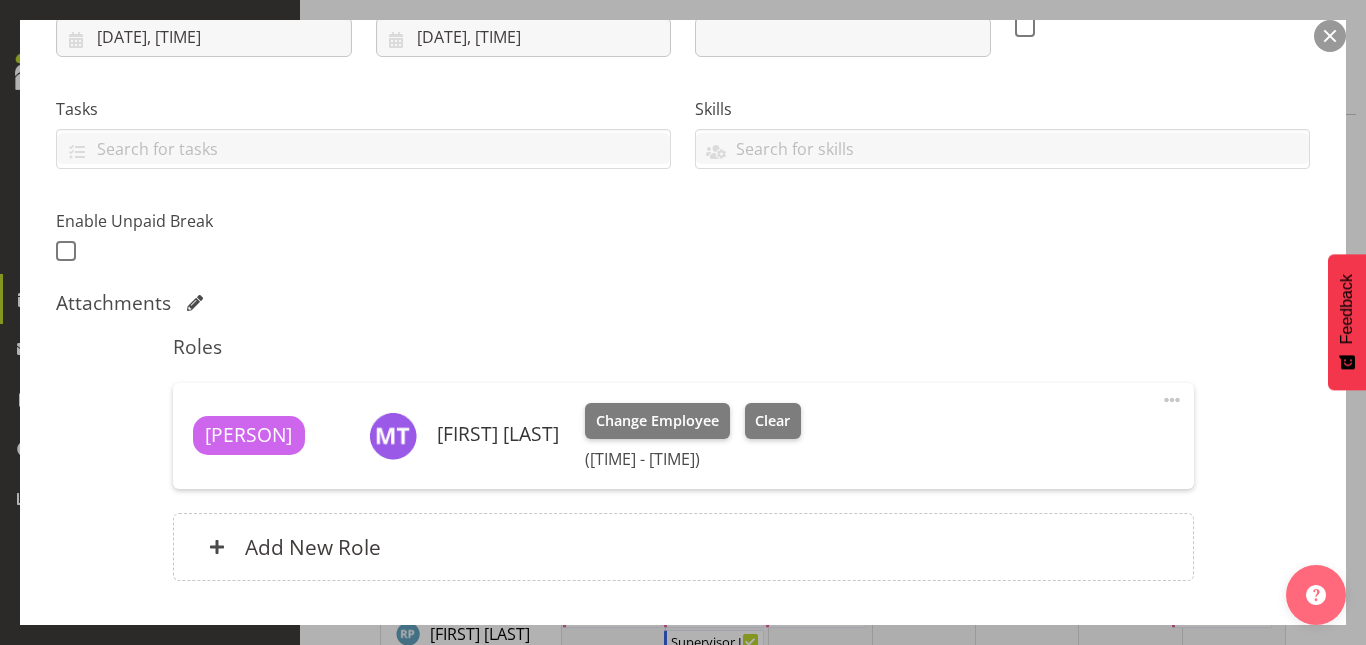 scroll, scrollTop: 373, scrollLeft: 0, axis: vertical 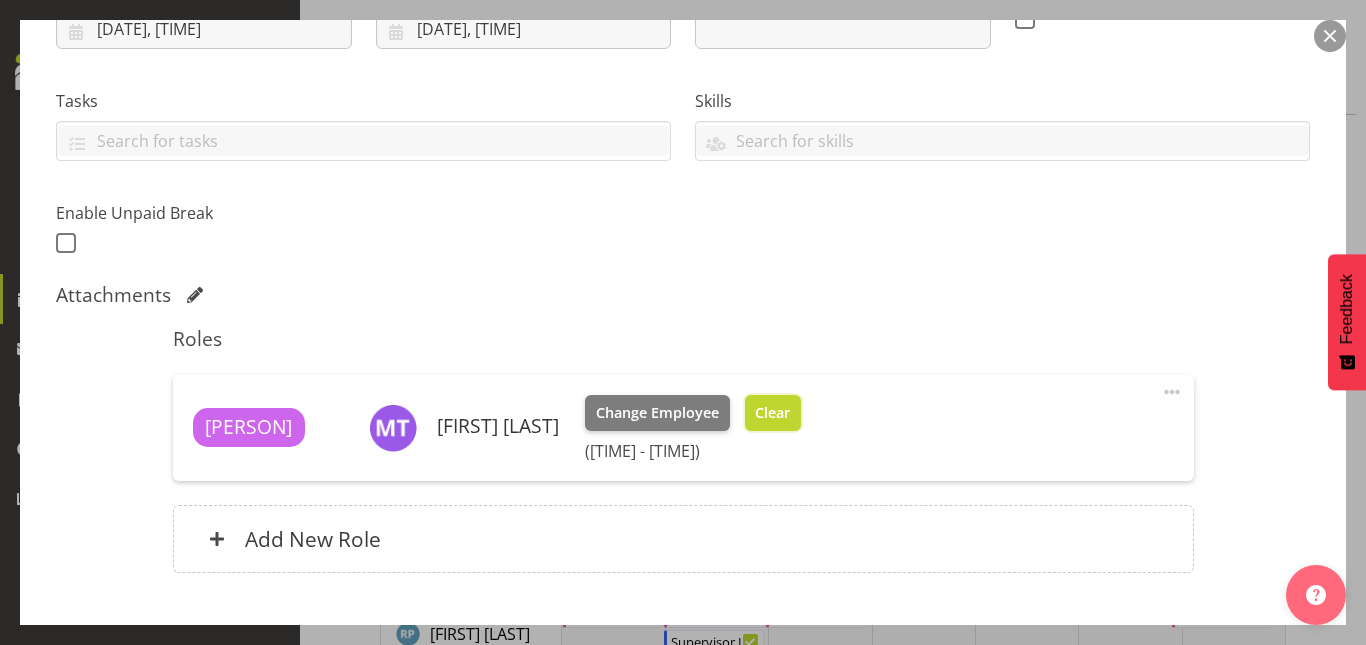 click on "Clear" at bounding box center [772, 413] 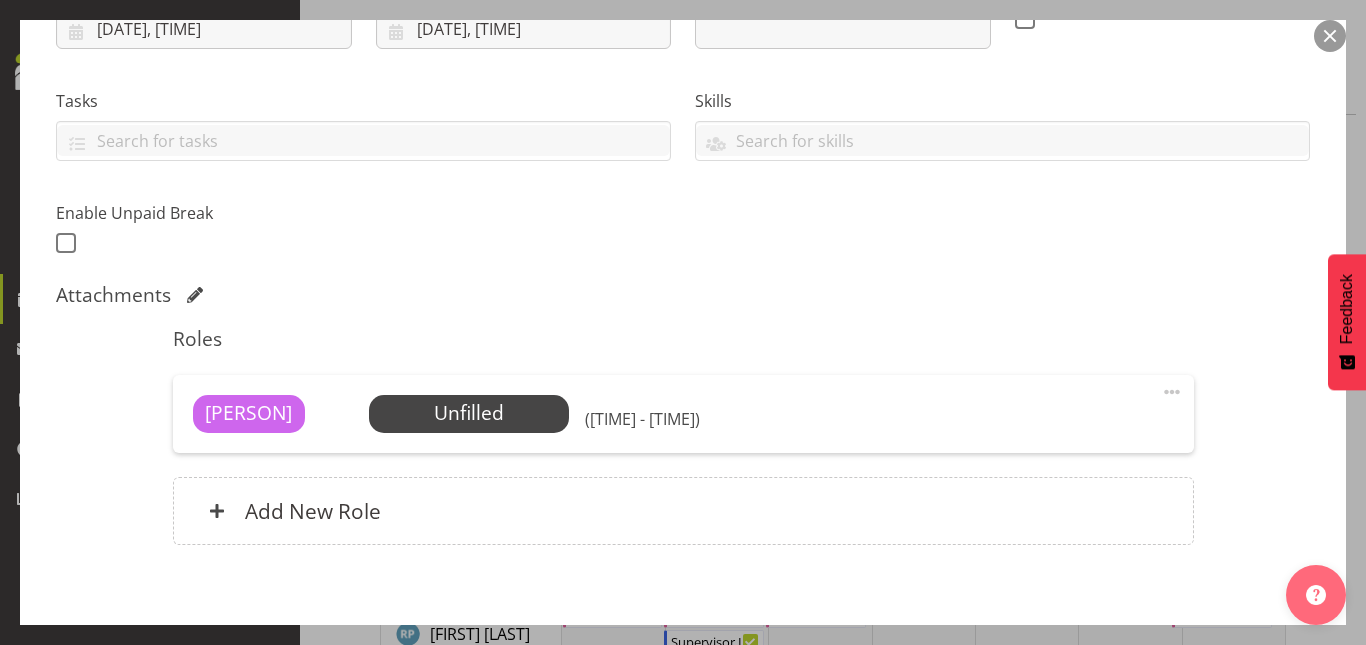 scroll, scrollTop: 471, scrollLeft: 0, axis: vertical 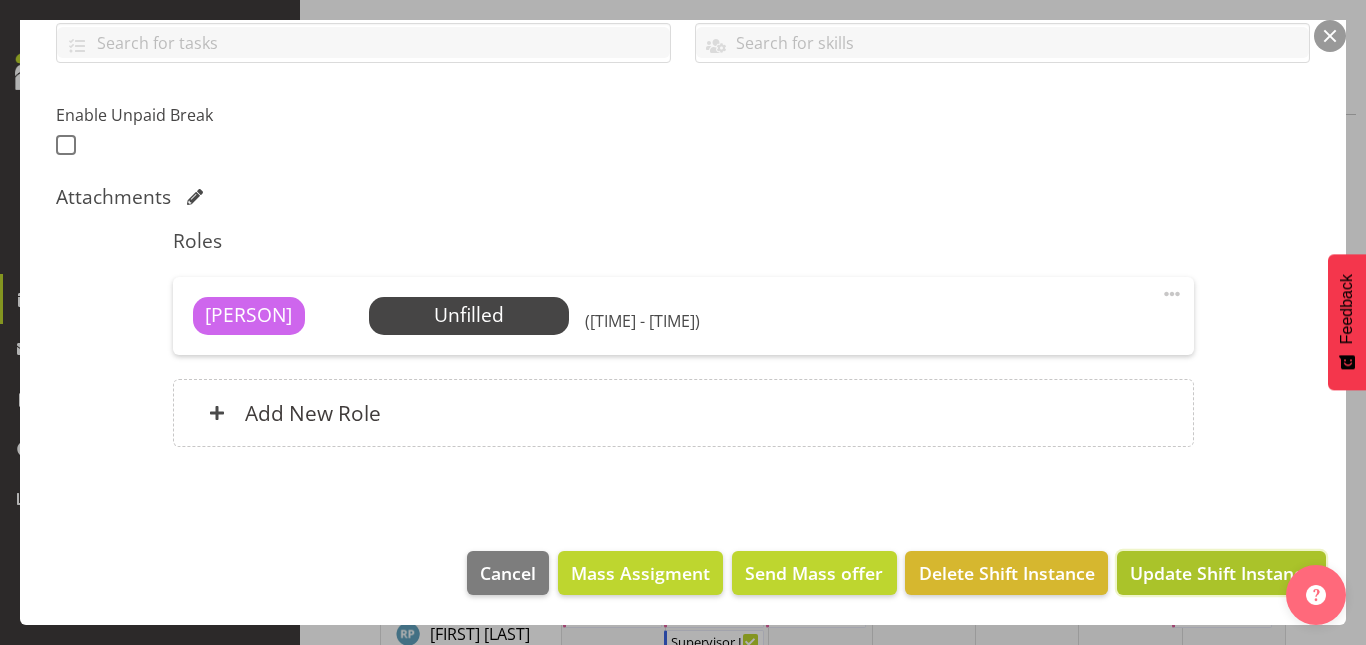 click on "Update Shift Instance" at bounding box center (1221, 573) 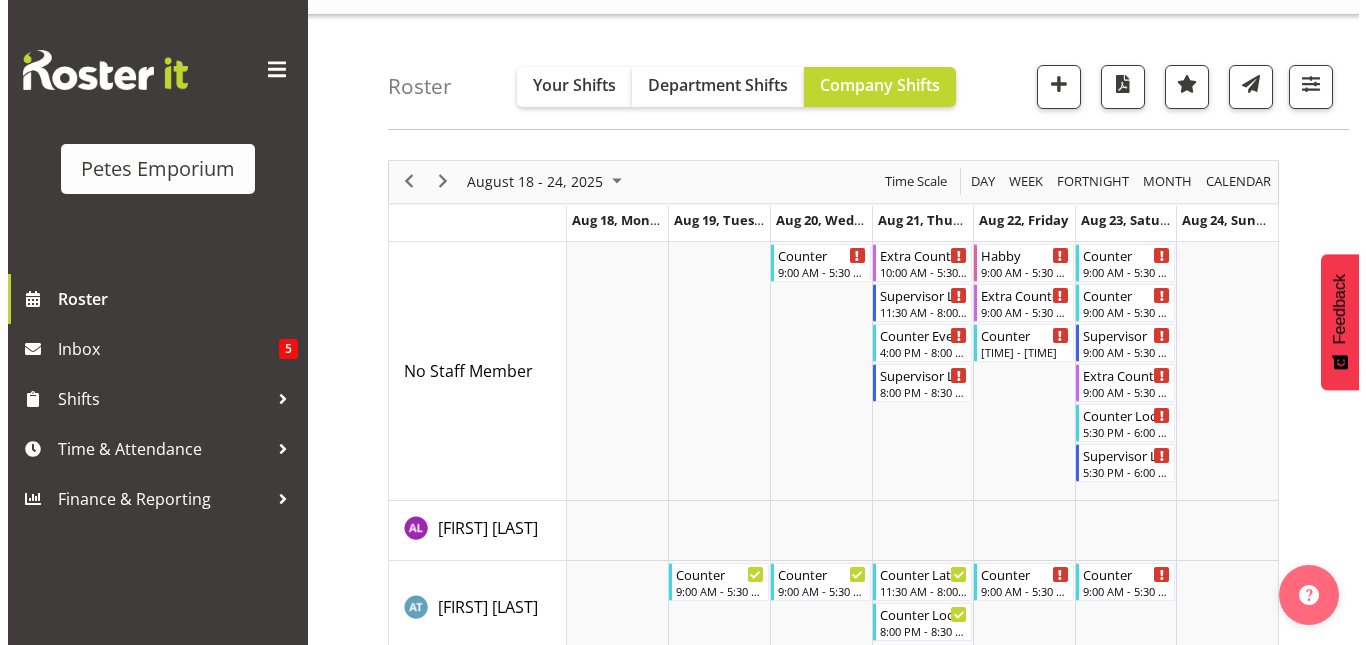 scroll, scrollTop: 0, scrollLeft: 0, axis: both 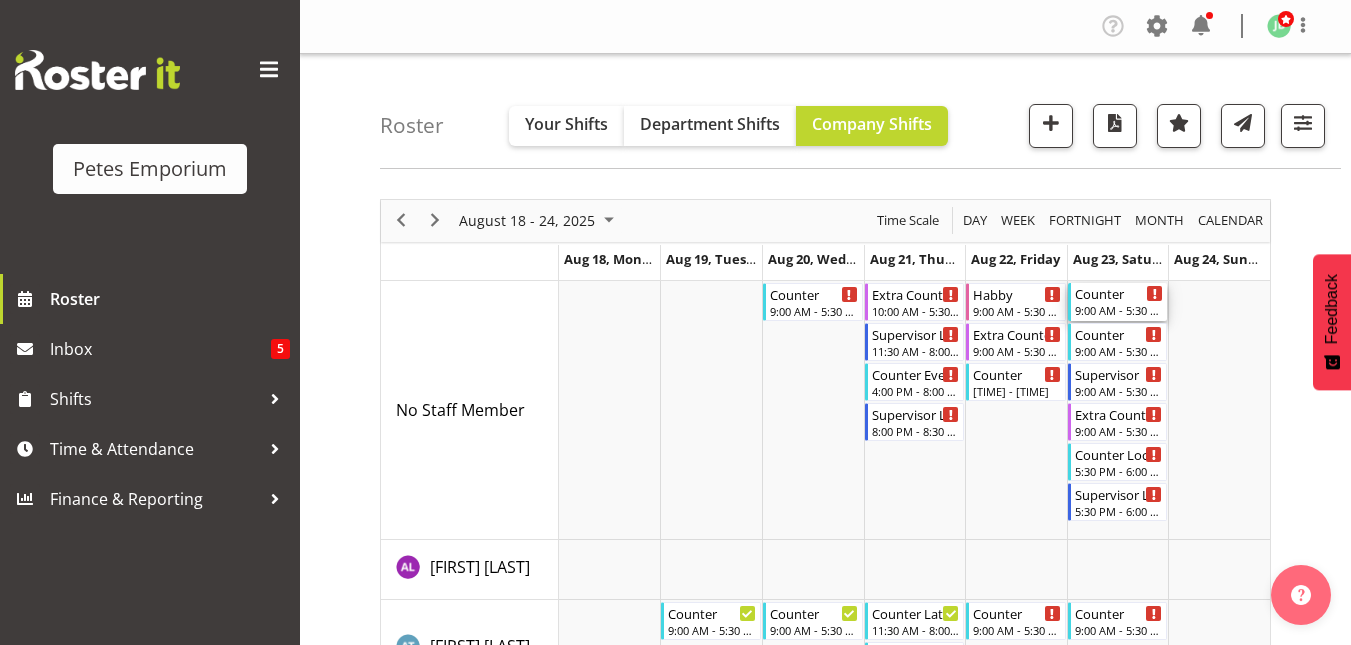 click on "Counter" at bounding box center [1119, 293] 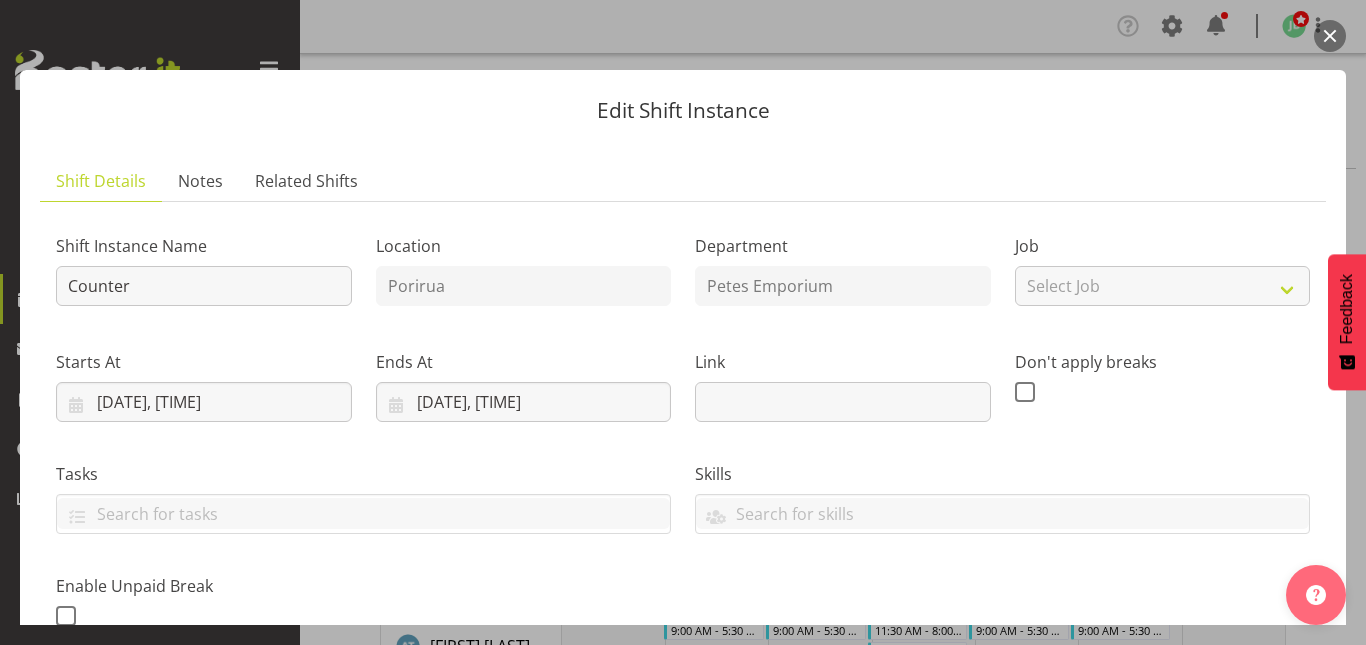click at bounding box center (1330, 36) 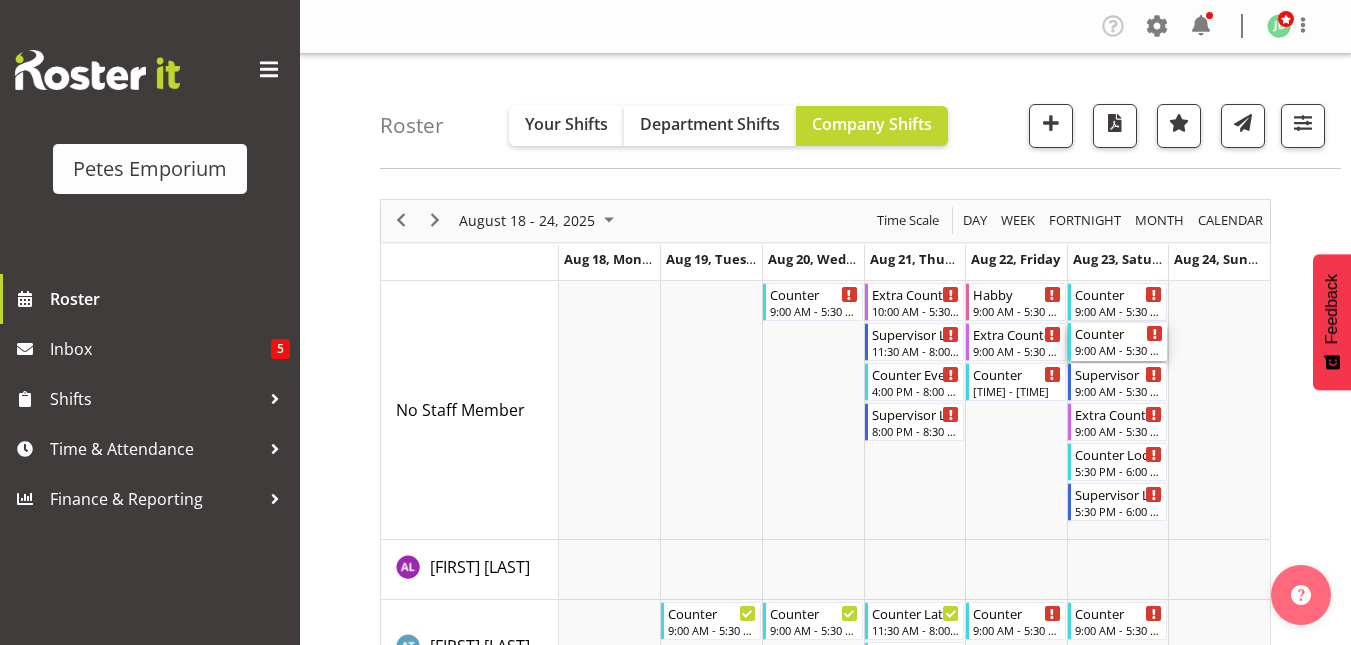 click on "9:00 AM - 5:30 PM" at bounding box center (1119, 350) 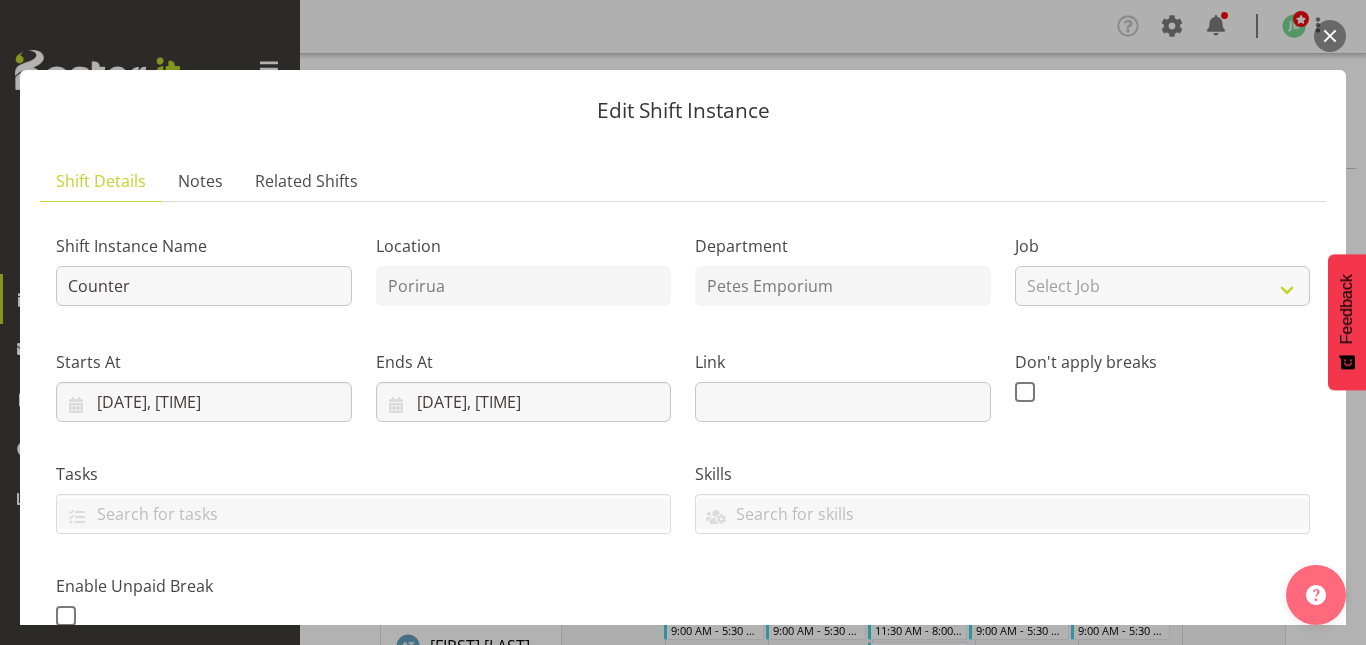 scroll, scrollTop: 197, scrollLeft: 0, axis: vertical 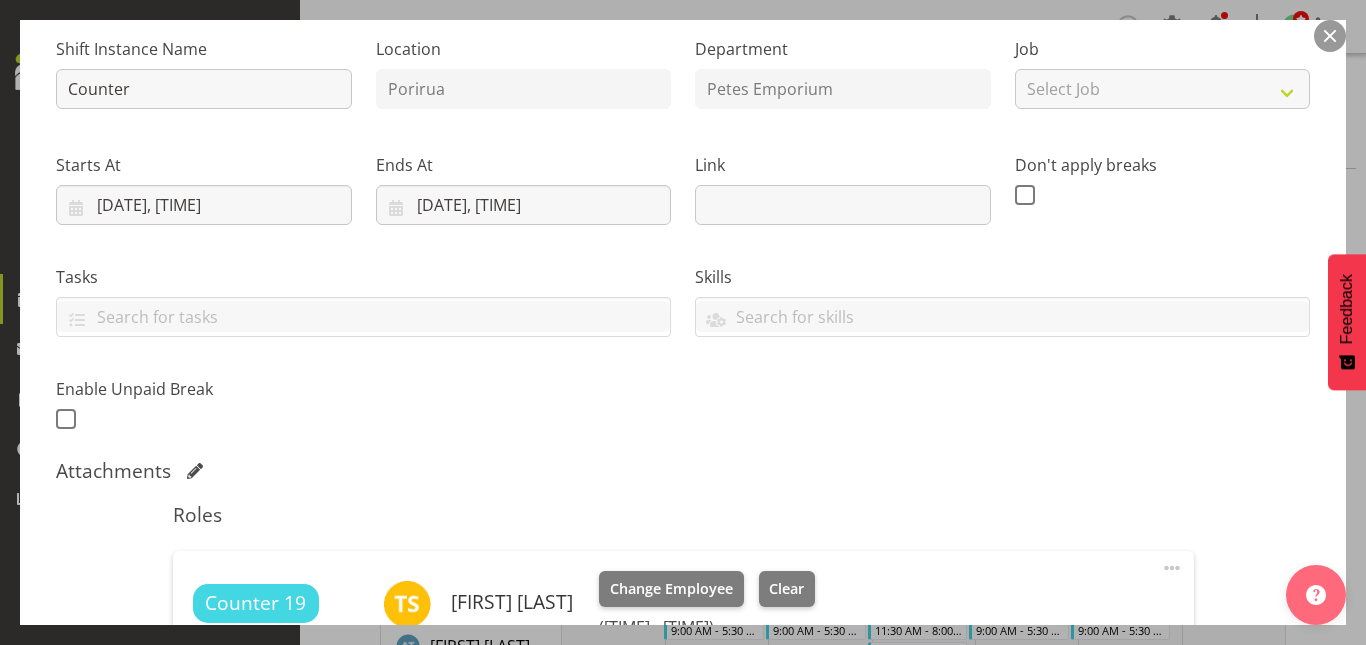 click at bounding box center [1330, 36] 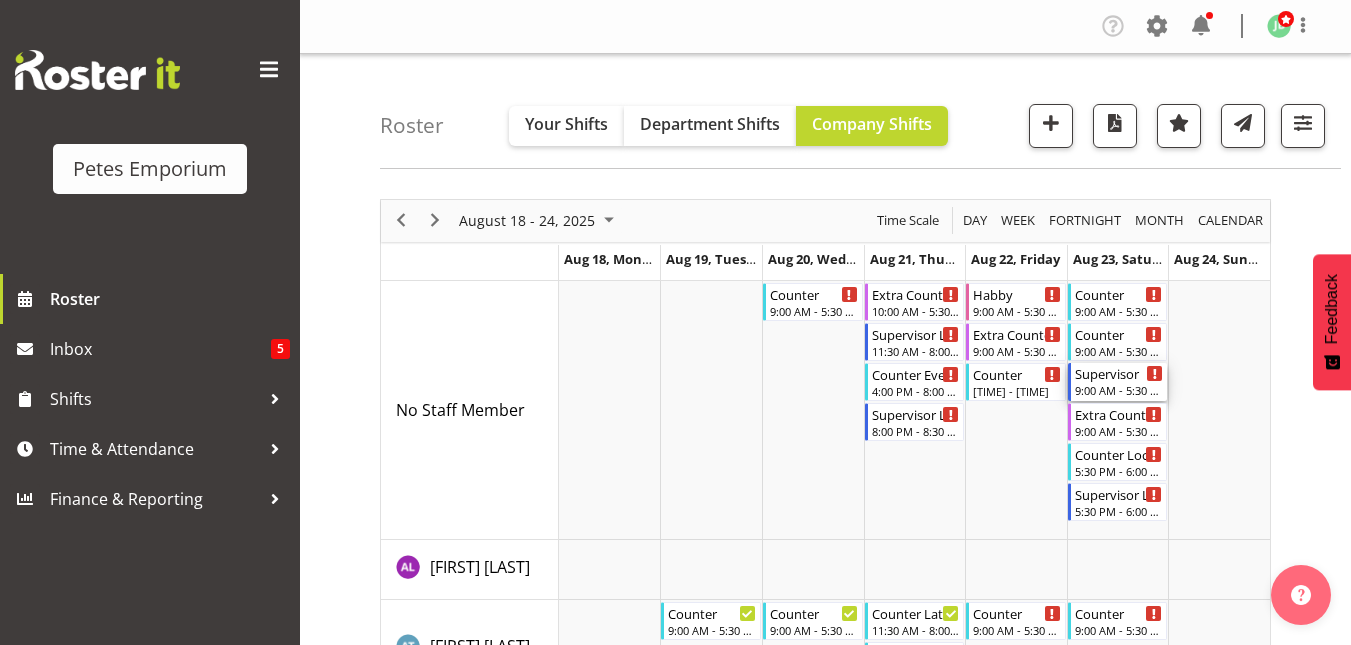 click on "Supervisor" at bounding box center [1119, 373] 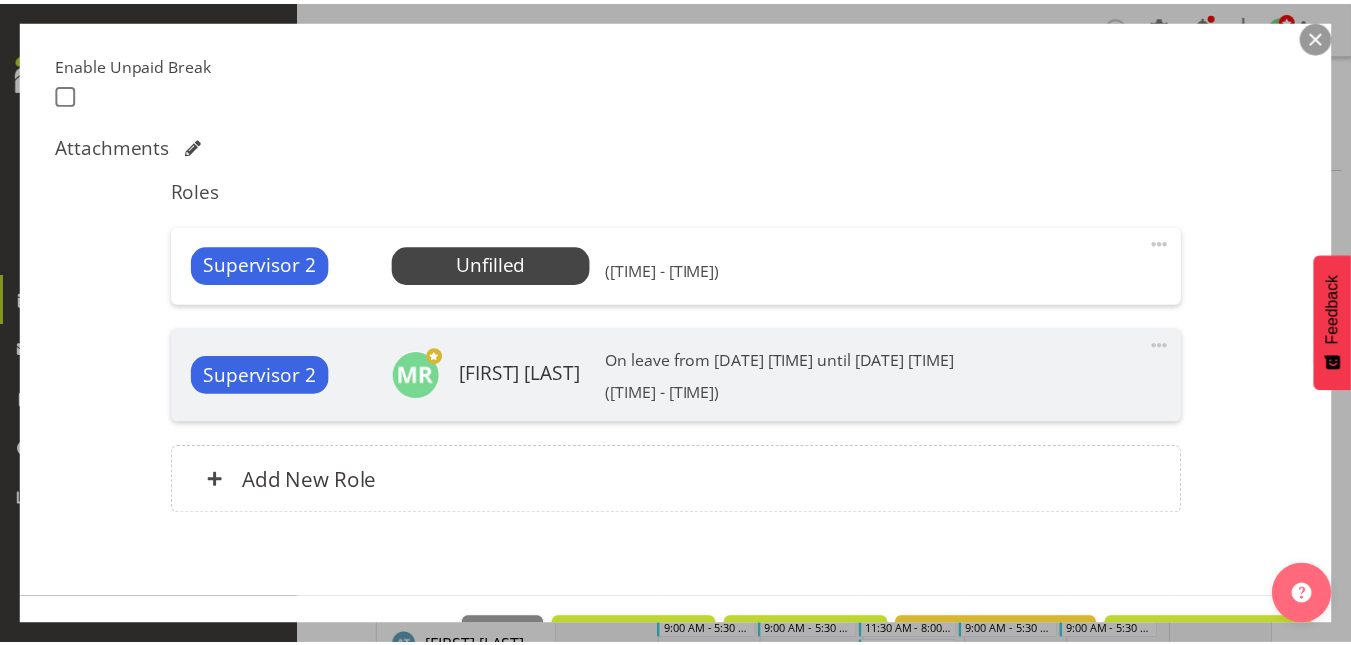 scroll, scrollTop: 523, scrollLeft: 0, axis: vertical 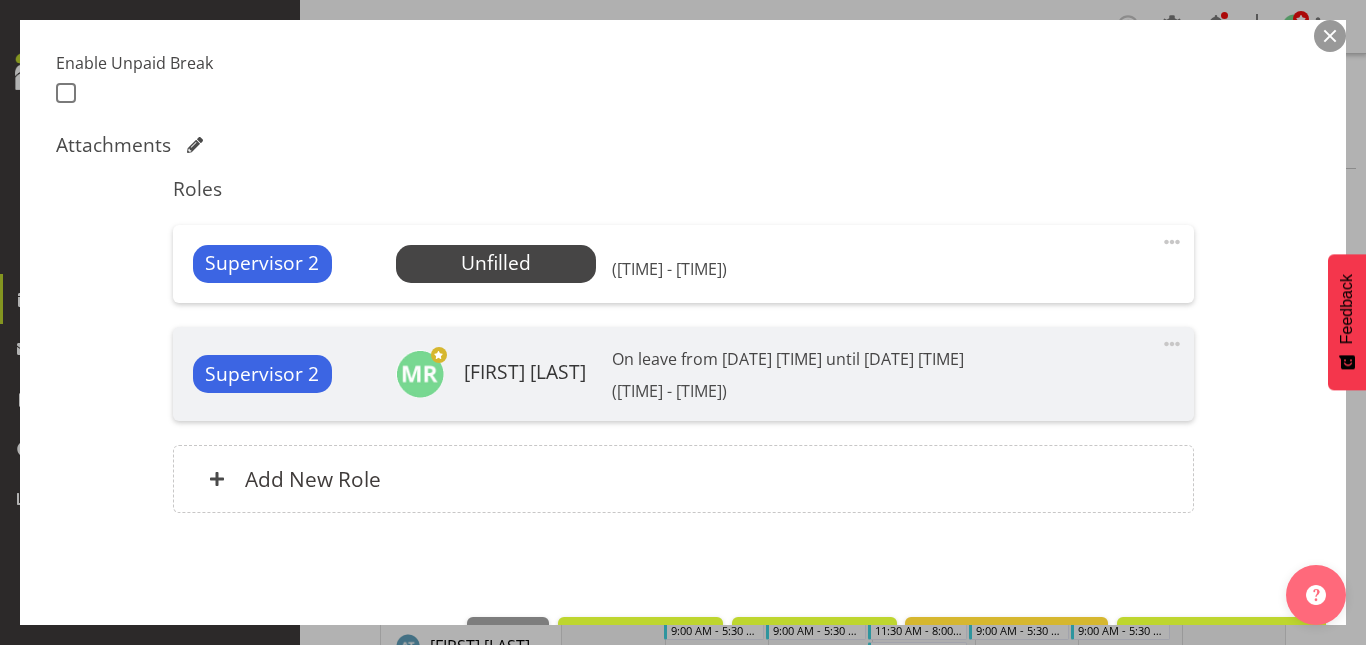 click at bounding box center (1330, 36) 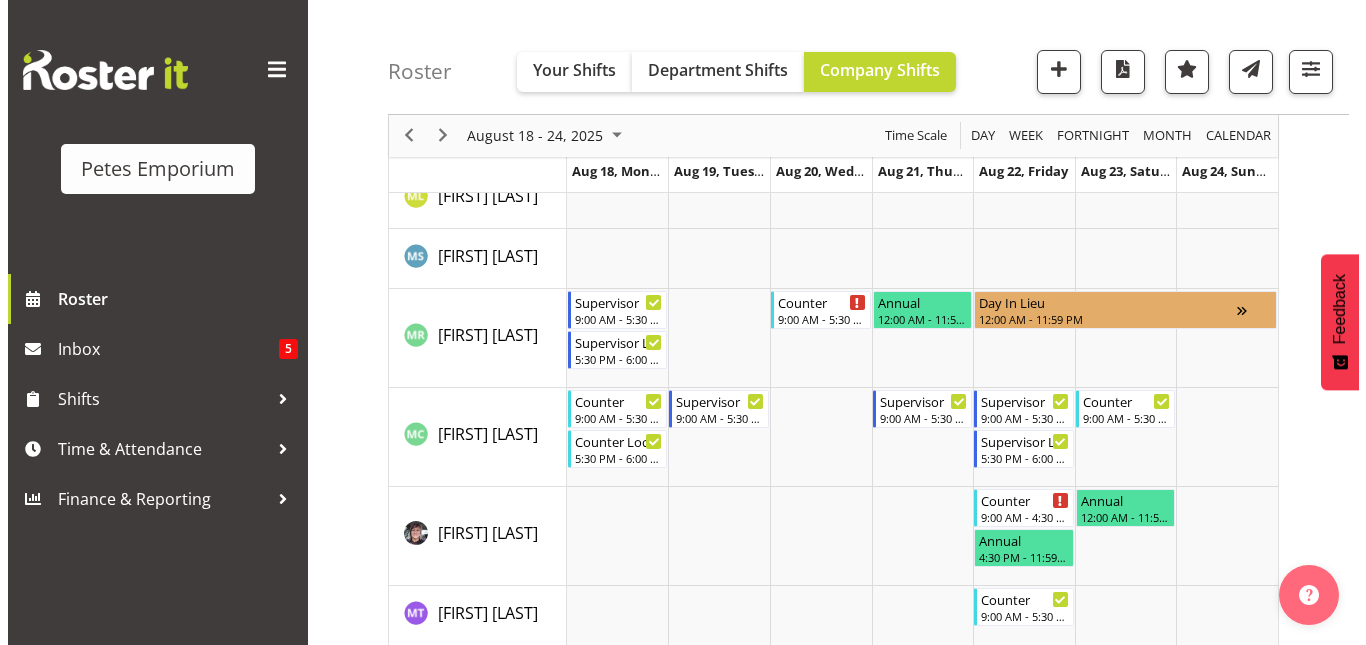 scroll, scrollTop: 1842, scrollLeft: 0, axis: vertical 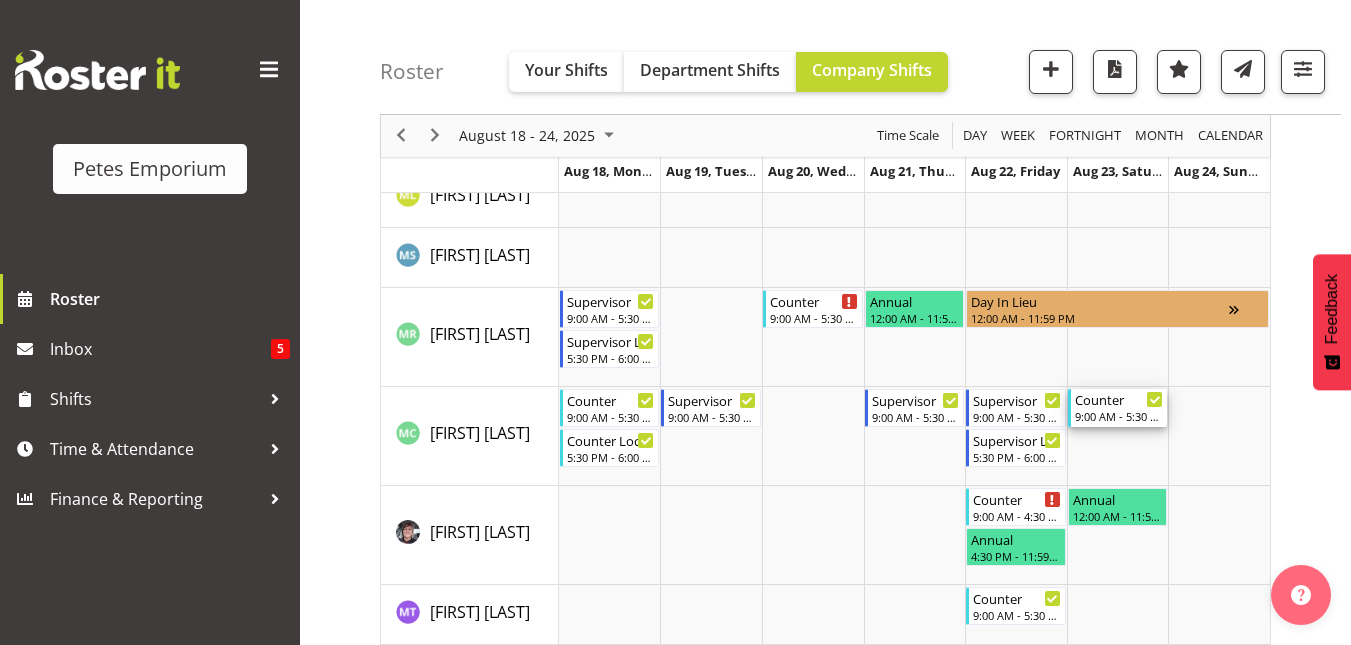 click on "9:00 AM - 5:30 PM" at bounding box center [1119, 416] 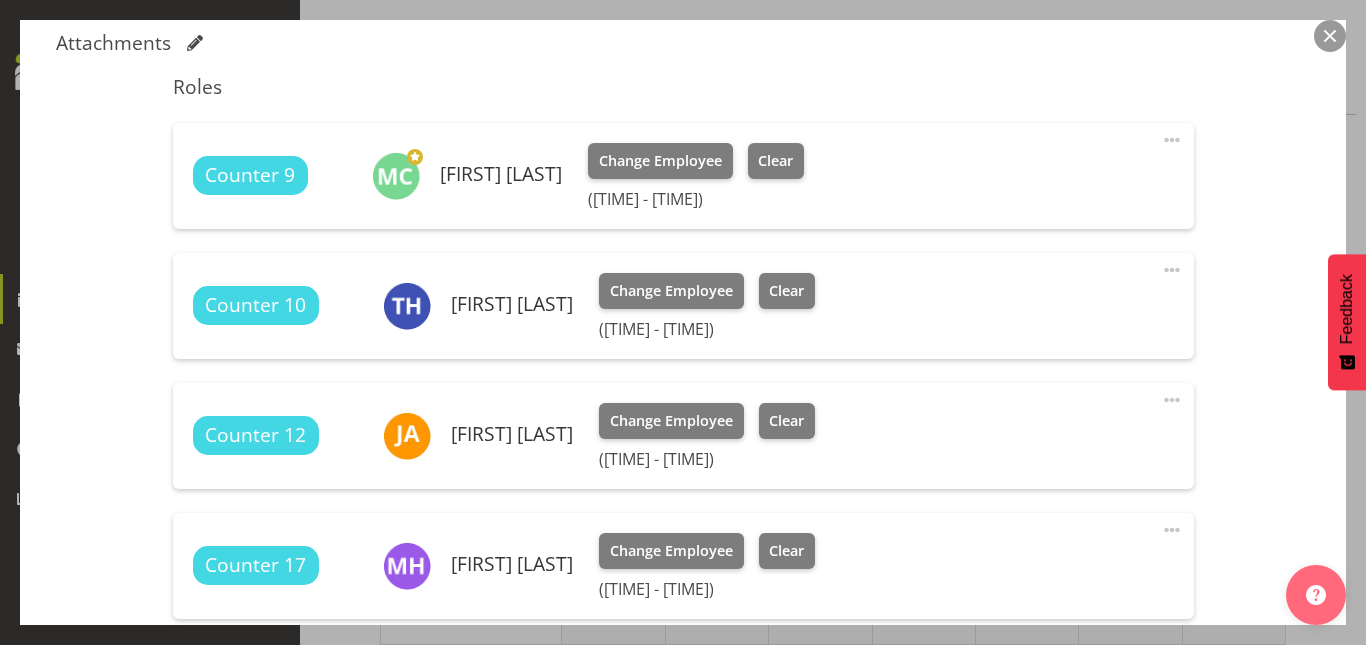 scroll, scrollTop: 625, scrollLeft: 0, axis: vertical 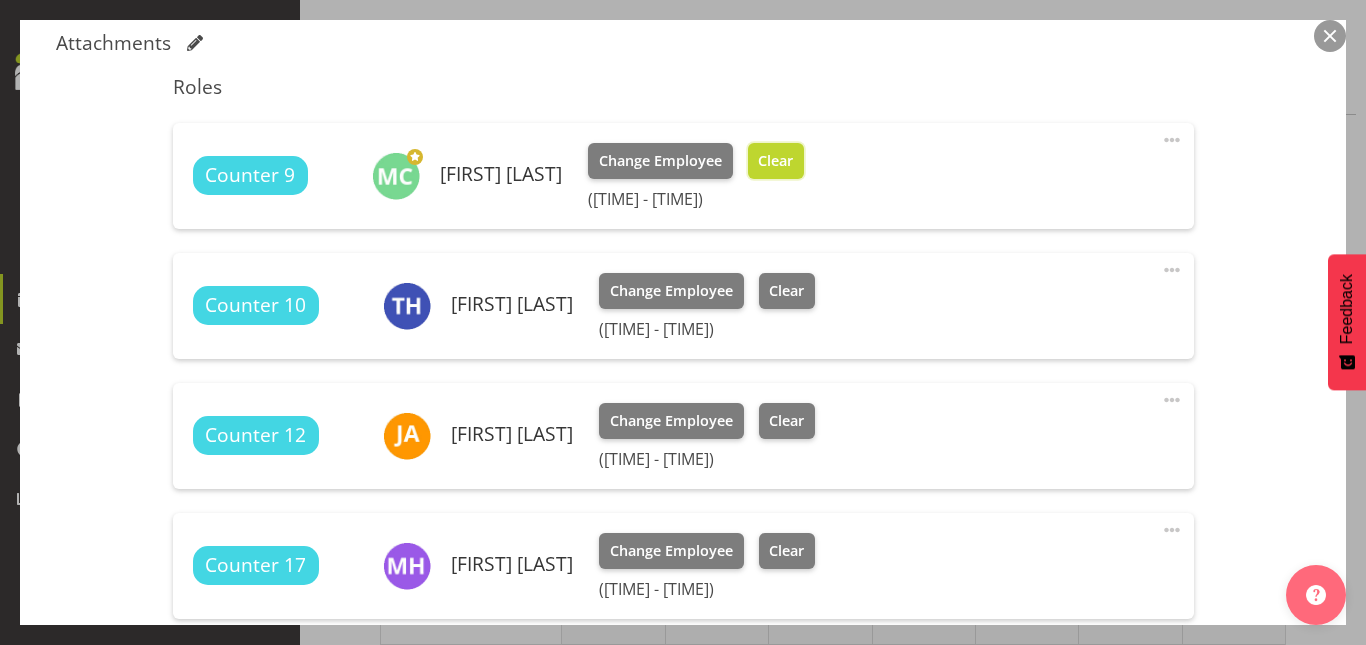click on "Clear" at bounding box center [775, 161] 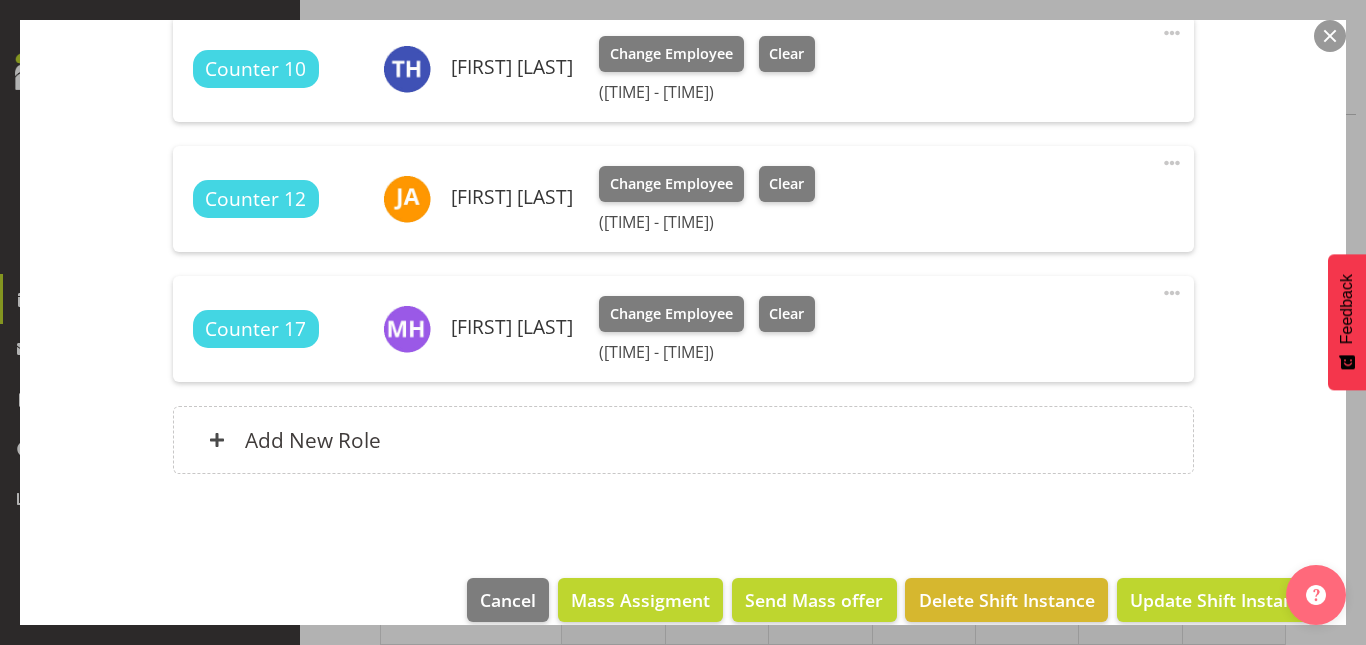 scroll, scrollTop: 861, scrollLeft: 0, axis: vertical 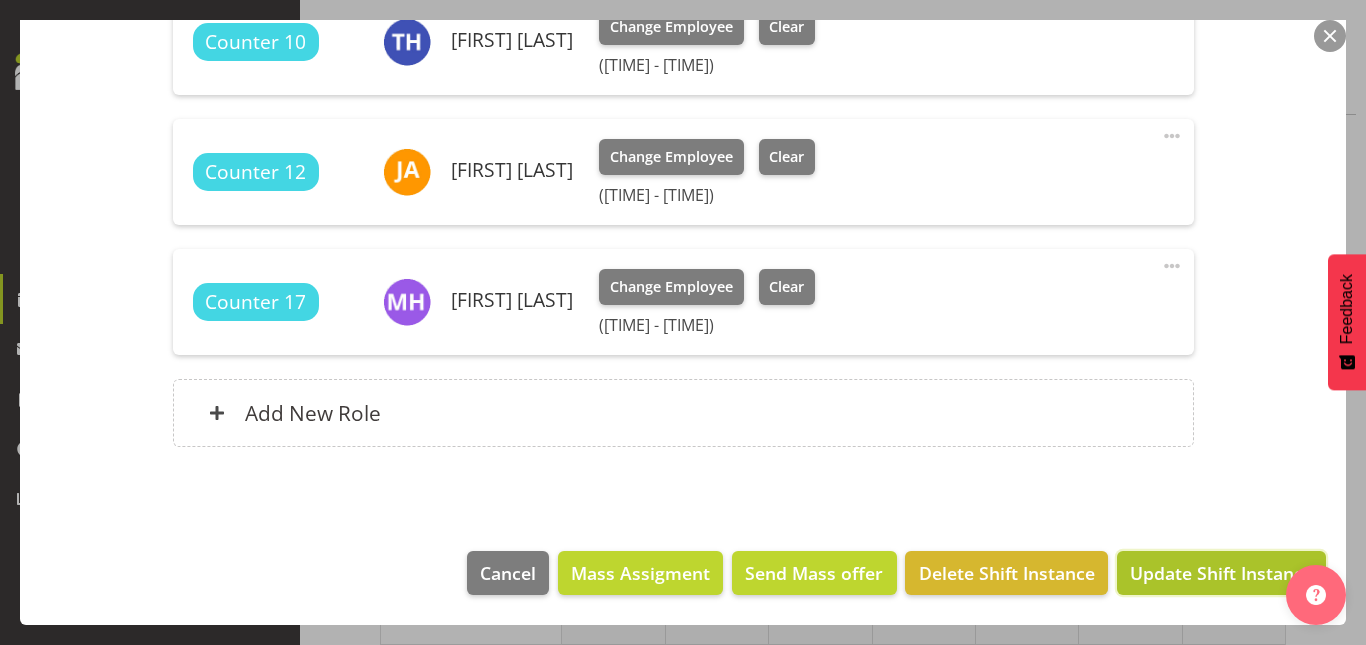 click on "Update Shift Instance" at bounding box center (1221, 573) 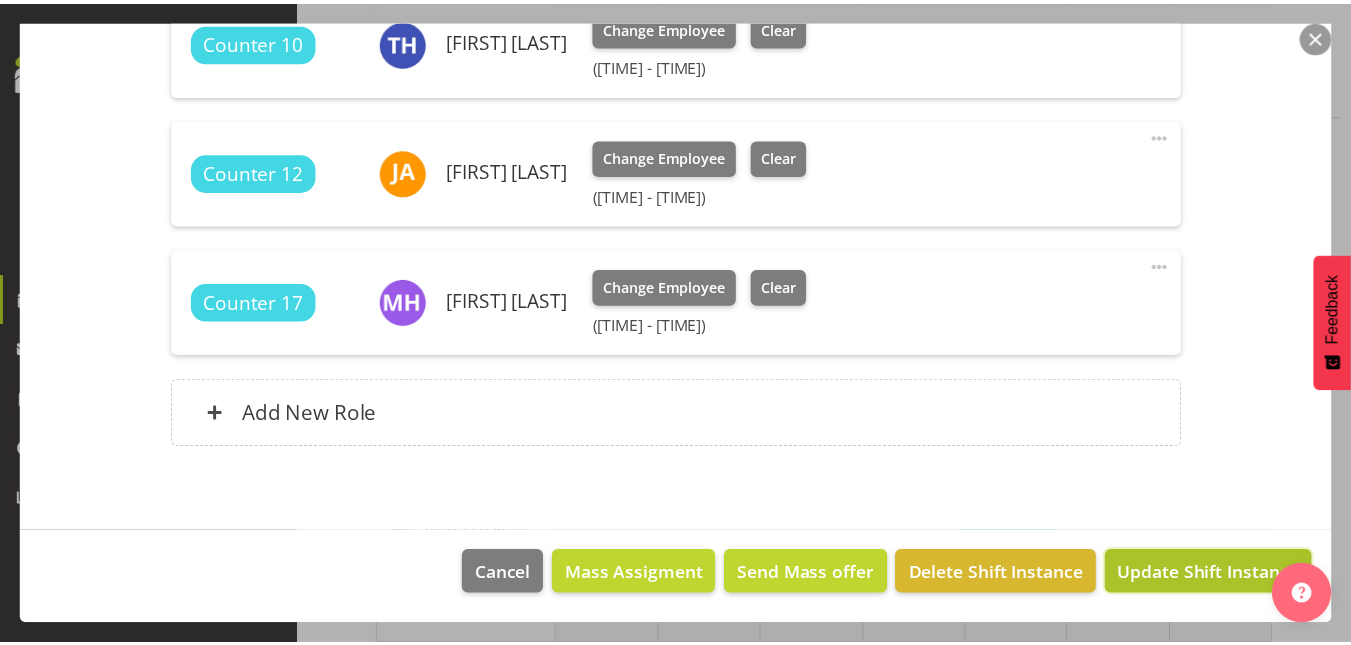 scroll, scrollTop: 781, scrollLeft: 0, axis: vertical 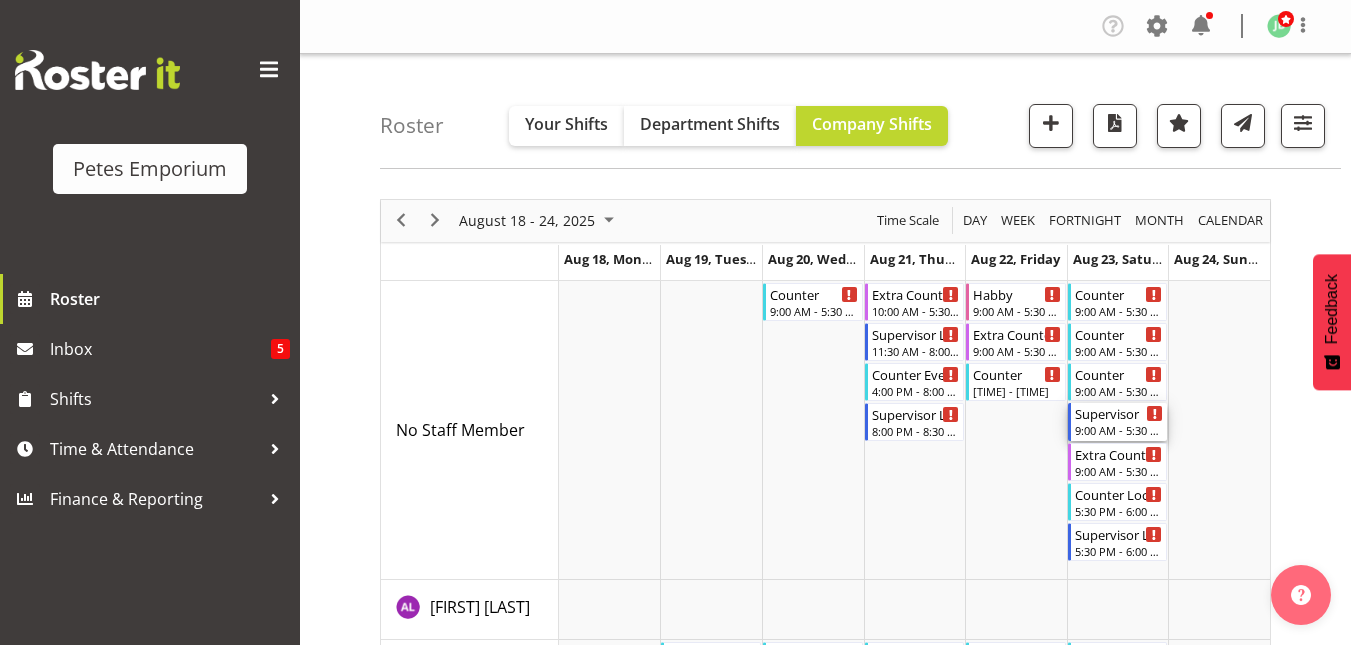 click on "Supervisor" at bounding box center [1119, 413] 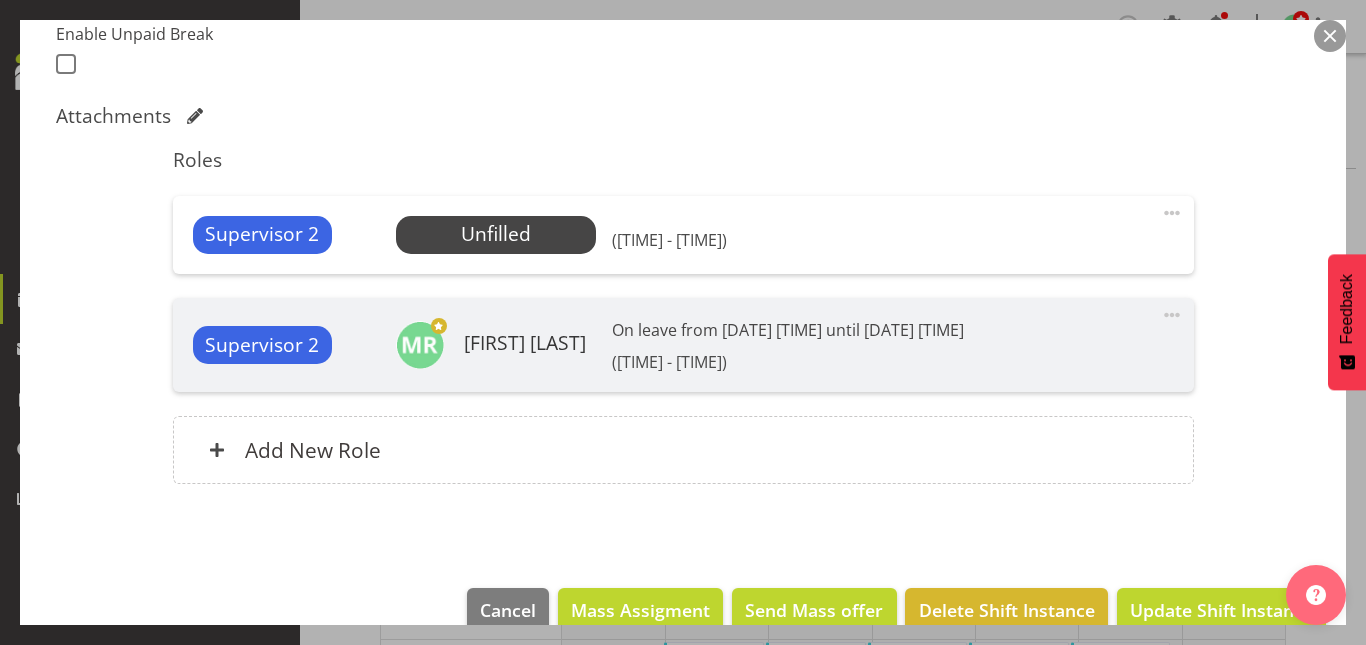 scroll, scrollTop: 560, scrollLeft: 0, axis: vertical 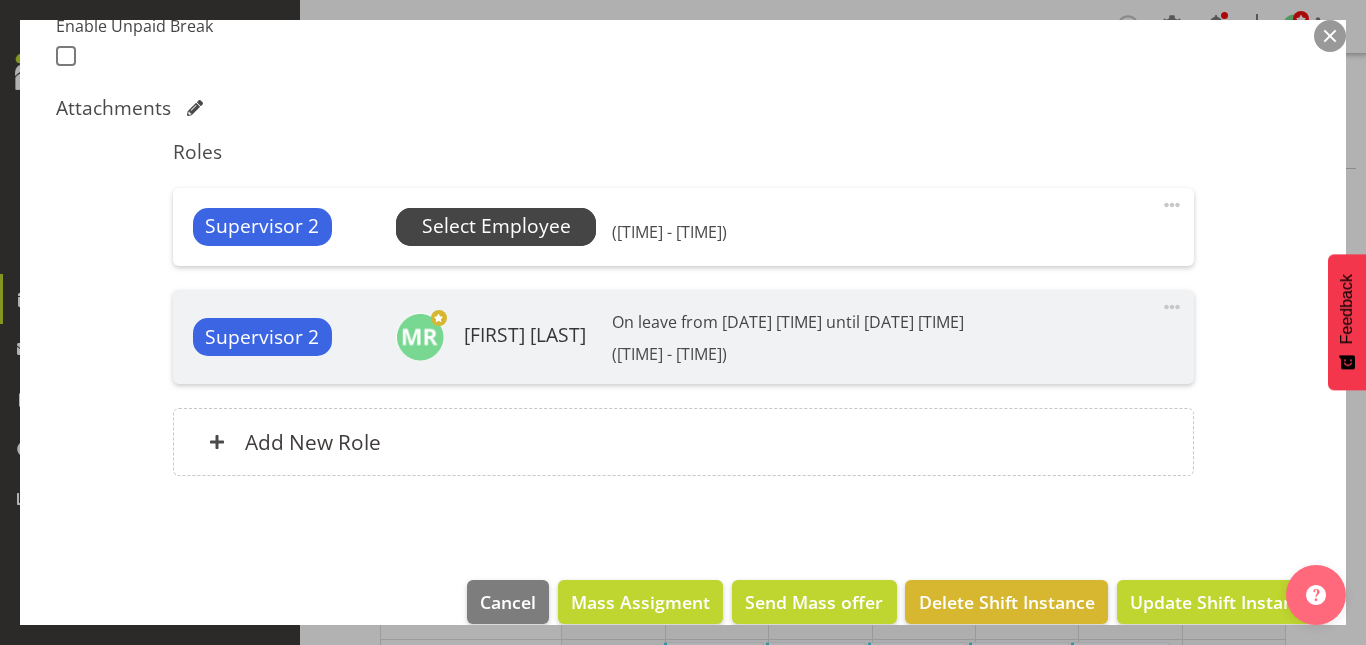 click on "Select Employee" at bounding box center (496, 226) 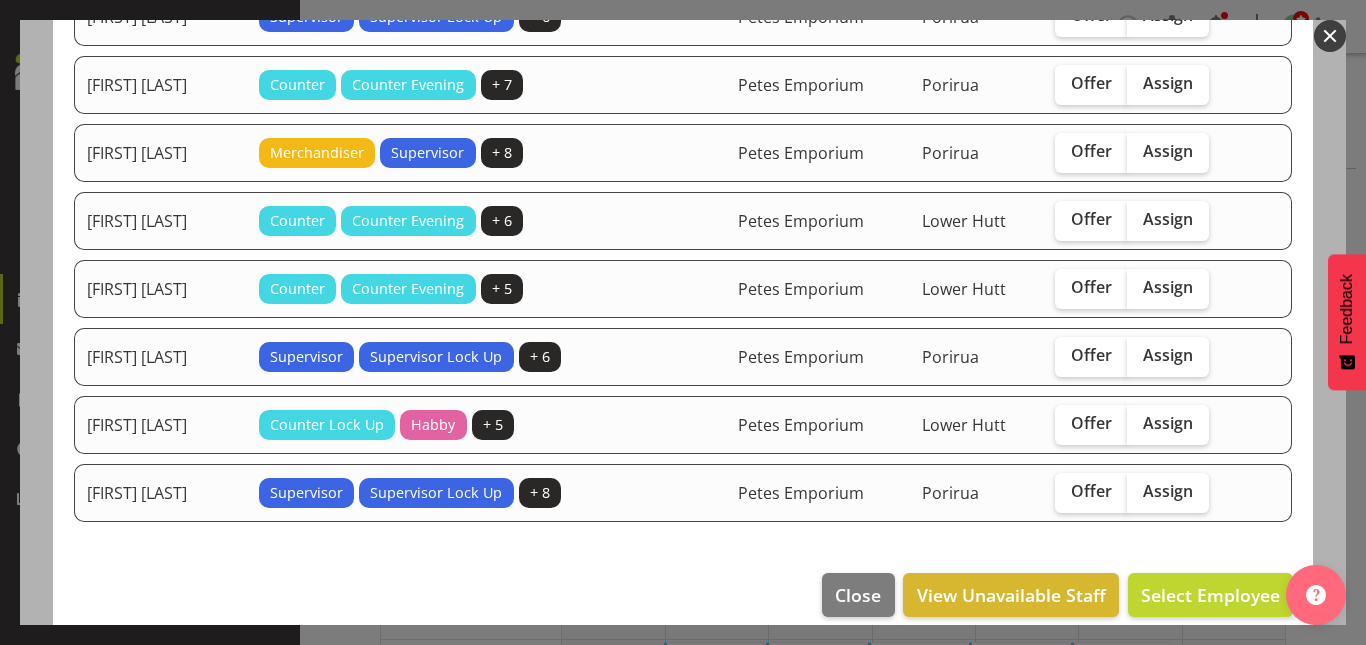 scroll, scrollTop: 246, scrollLeft: 0, axis: vertical 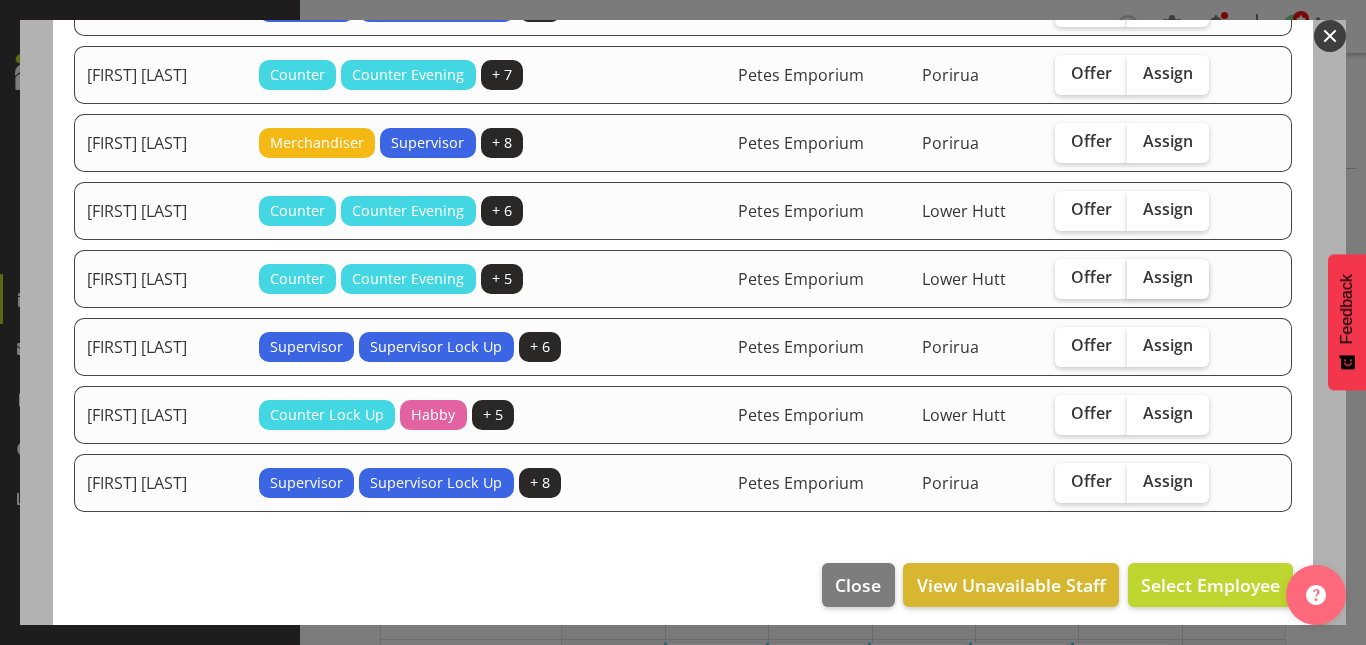 click on "Assign" at bounding box center (1168, 277) 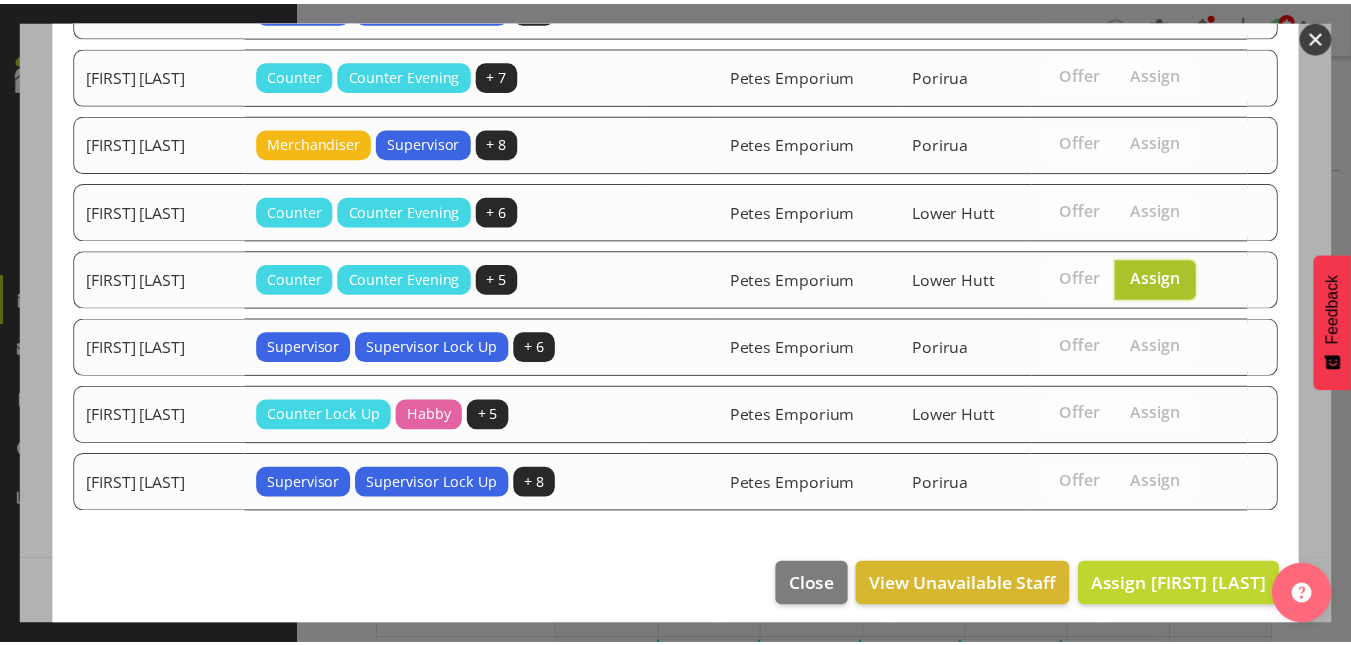 scroll, scrollTop: 258, scrollLeft: 0, axis: vertical 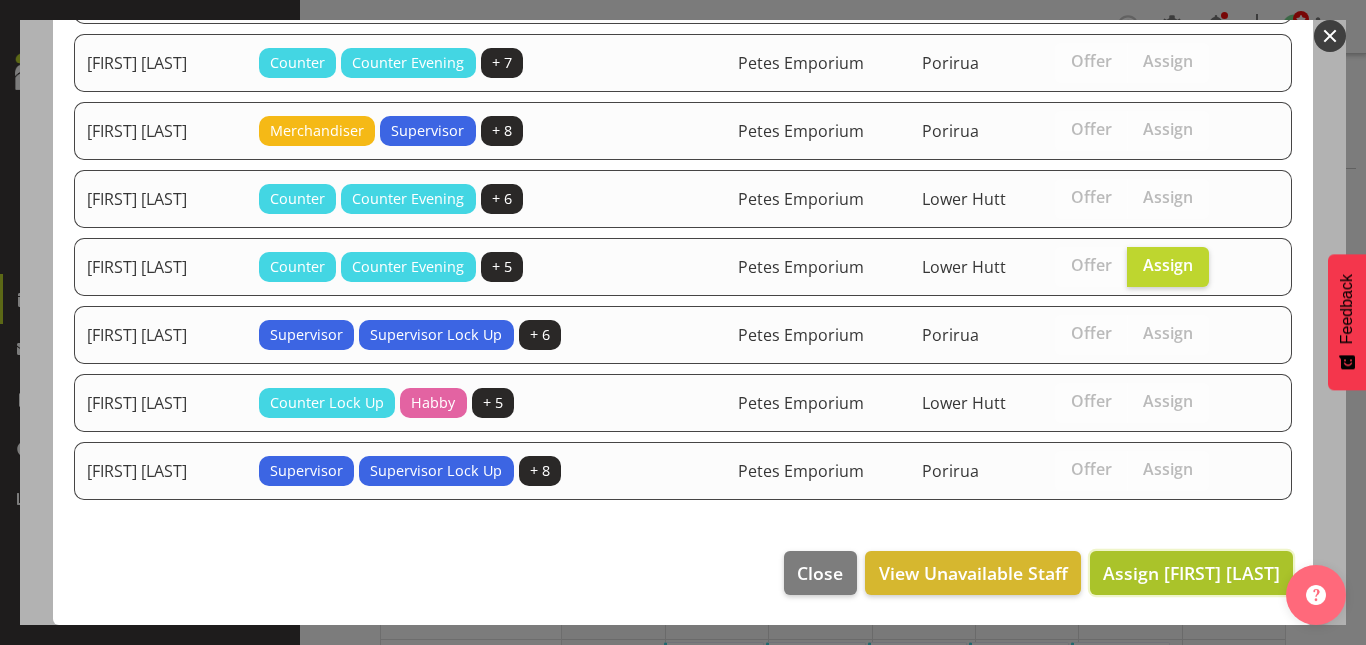 click on "Assign Melissa Cowen" at bounding box center [1191, 573] 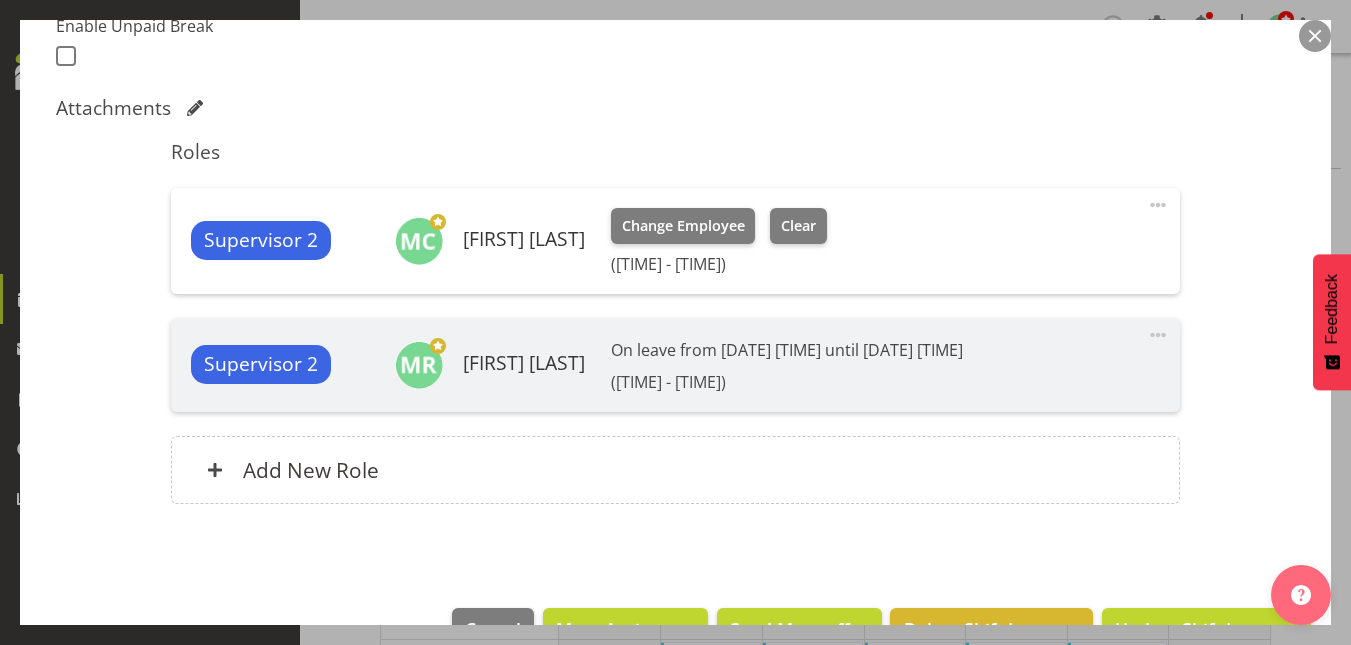 scroll, scrollTop: 617, scrollLeft: 0, axis: vertical 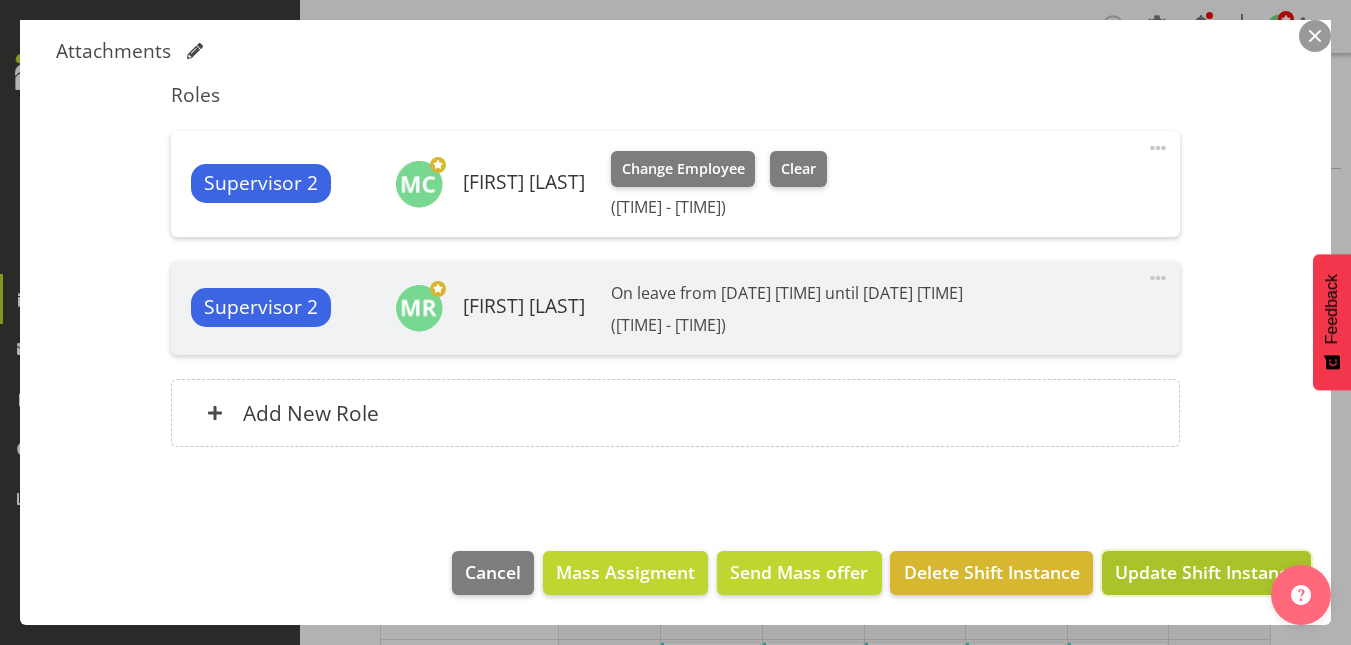 click on "Update Shift Instance" at bounding box center [1206, 572] 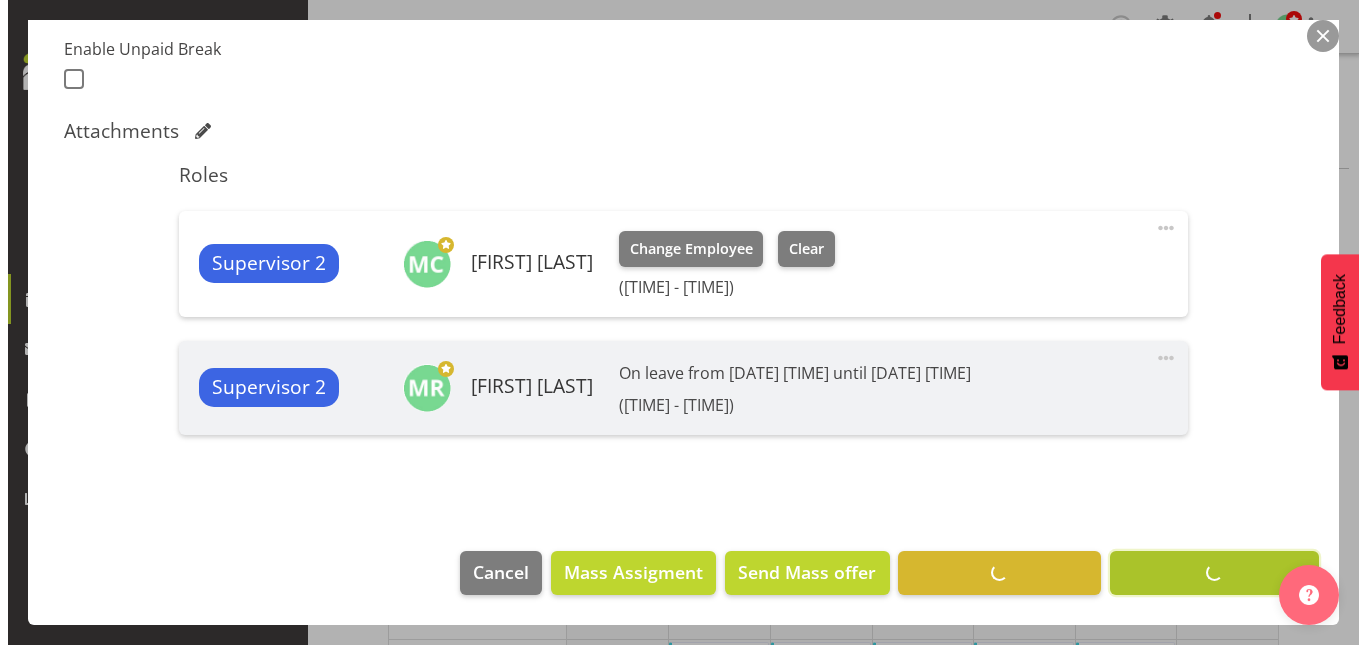 scroll, scrollTop: 537, scrollLeft: 0, axis: vertical 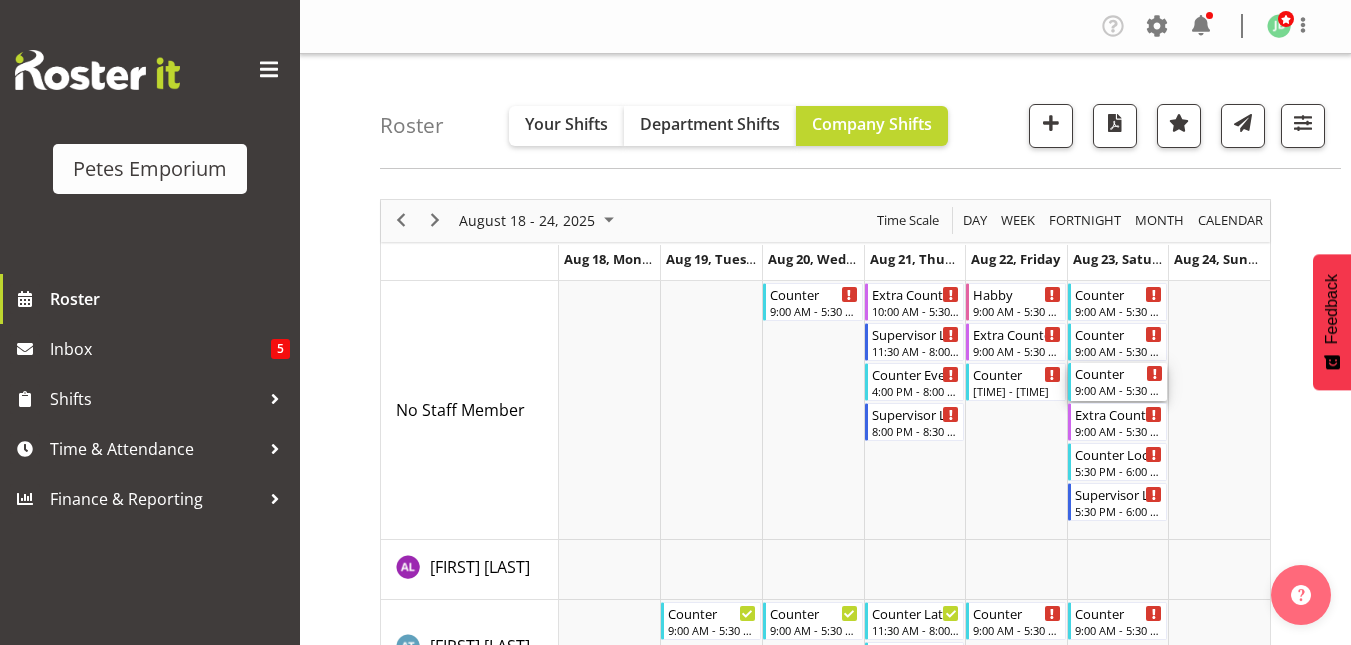 click on "9:00 AM - 5:30 PM" at bounding box center [1119, 390] 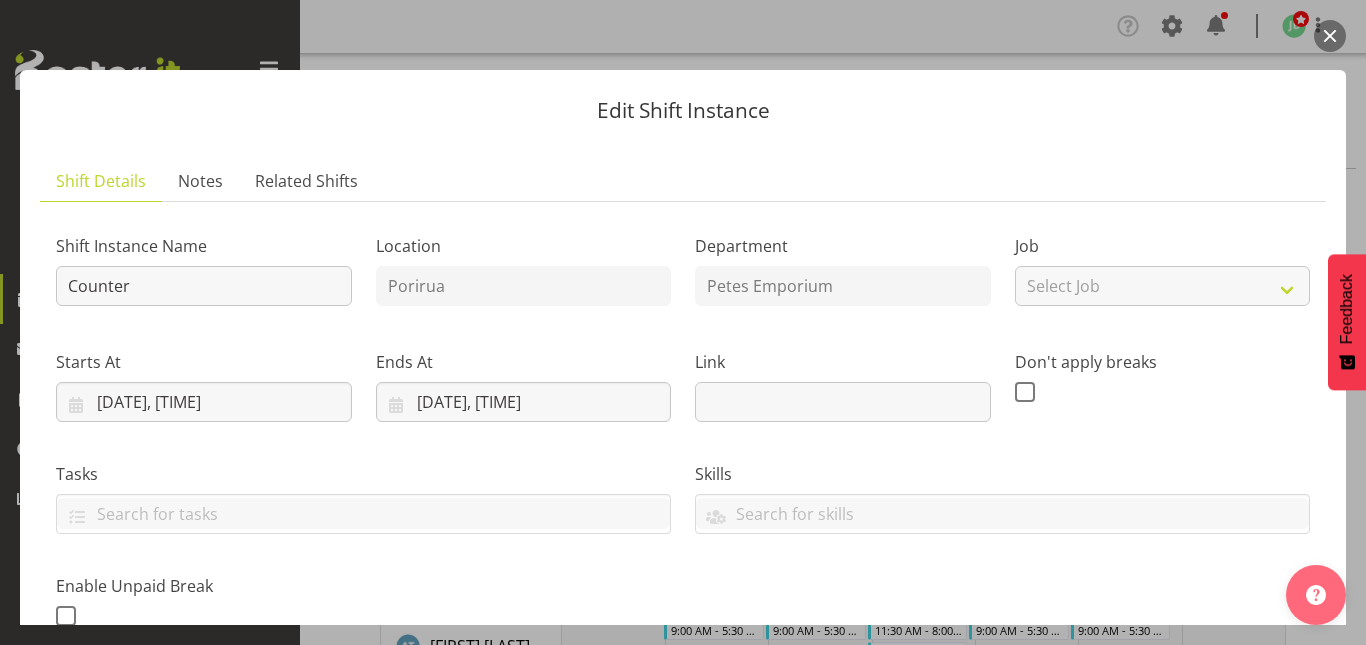 click at bounding box center [1330, 36] 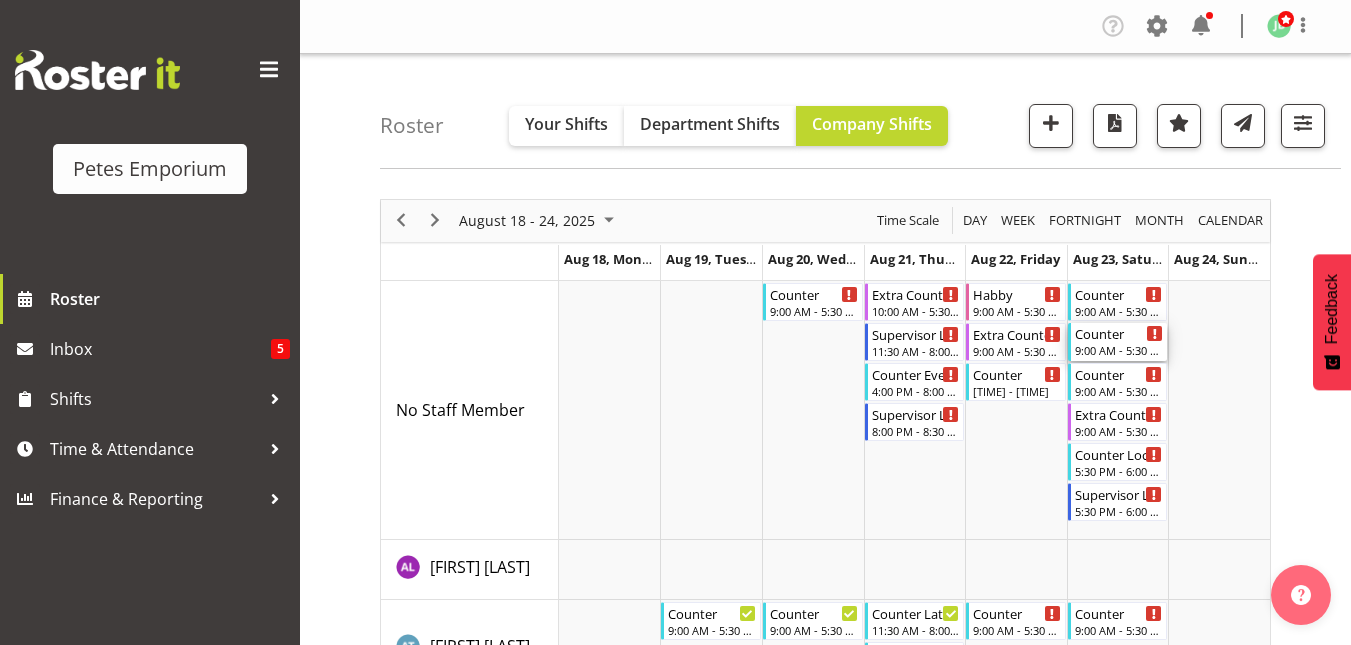 click on "9:00 AM - 5:30 PM" at bounding box center (1119, 350) 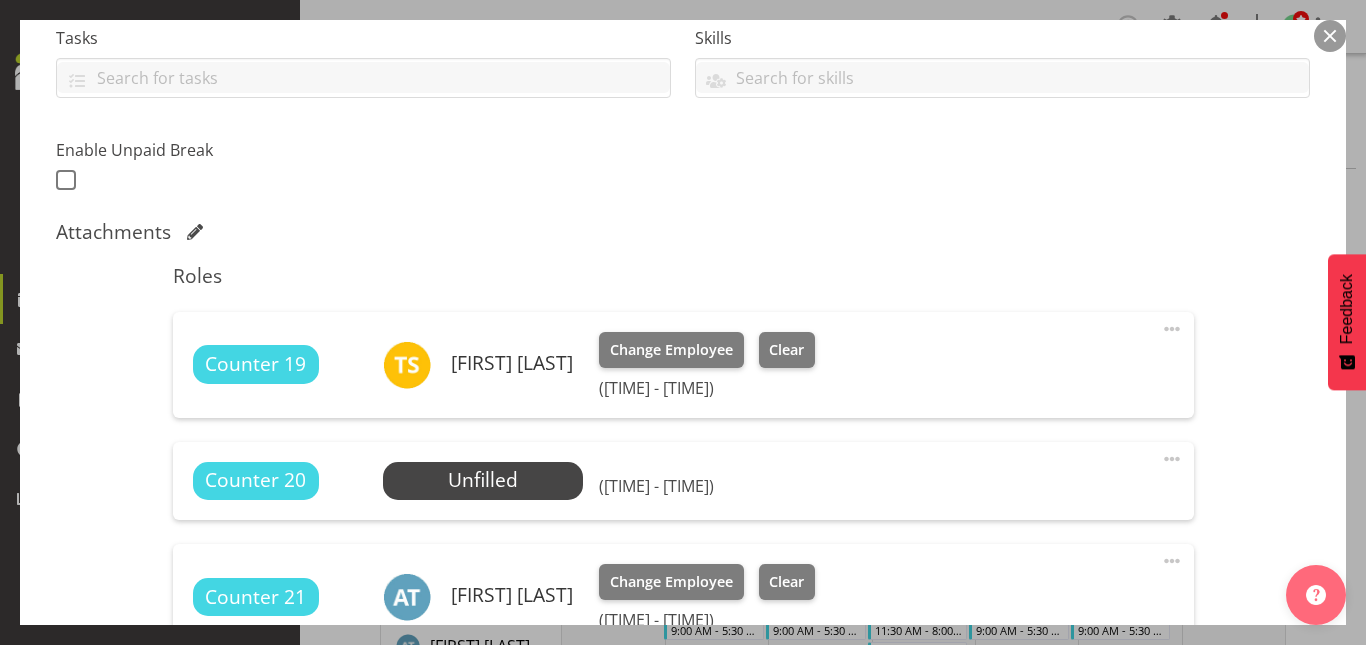 scroll, scrollTop: 437, scrollLeft: 0, axis: vertical 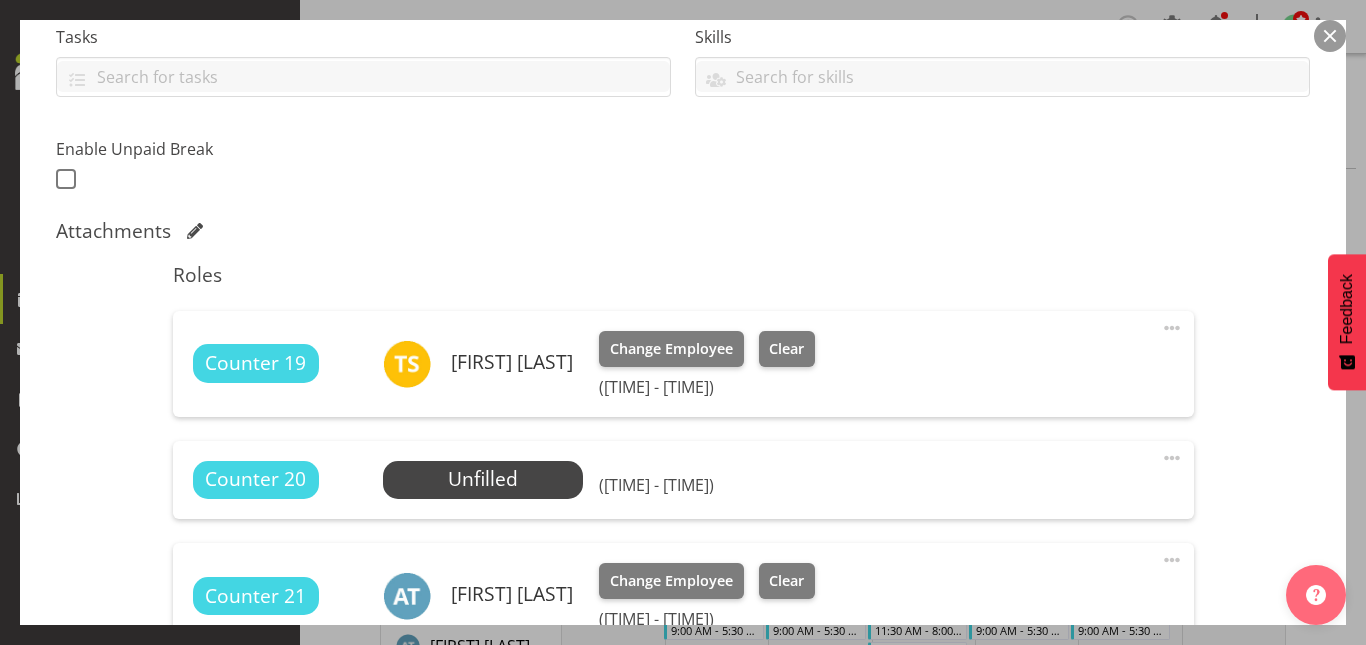 click at bounding box center (1330, 36) 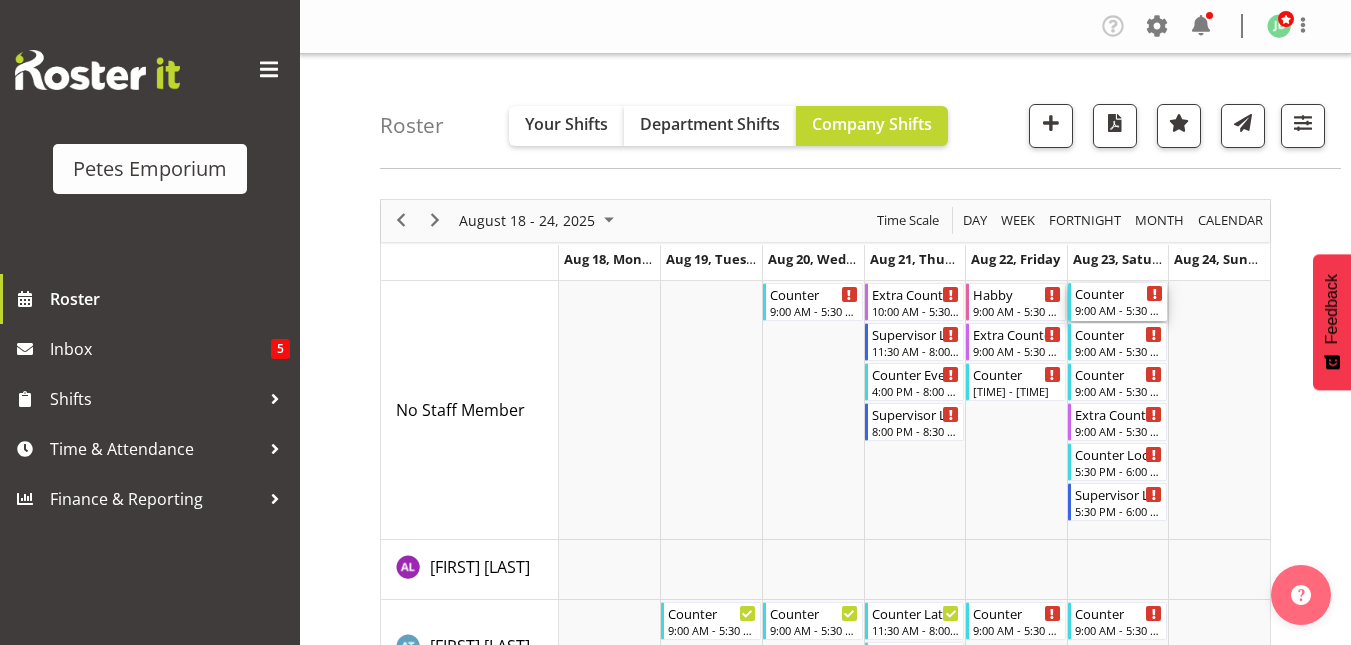 click on "Counter 9:00 AM - 5:30 PM" at bounding box center [1119, 302] 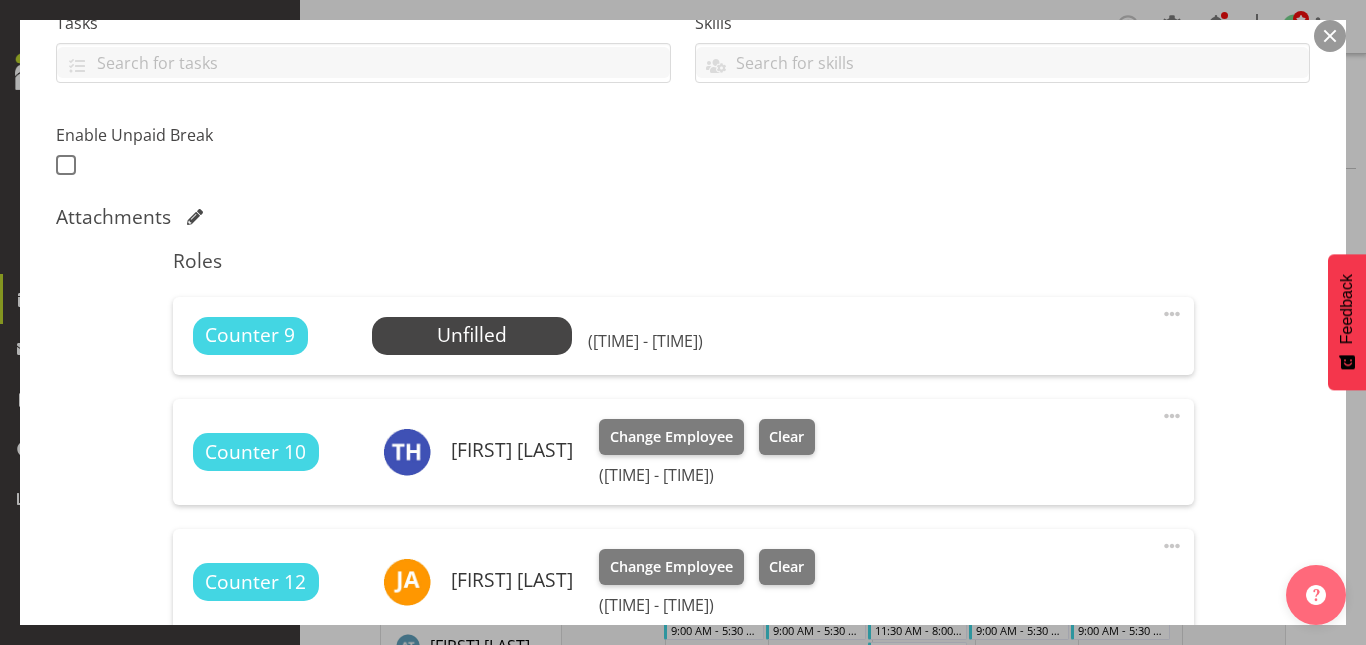 scroll, scrollTop: 452, scrollLeft: 0, axis: vertical 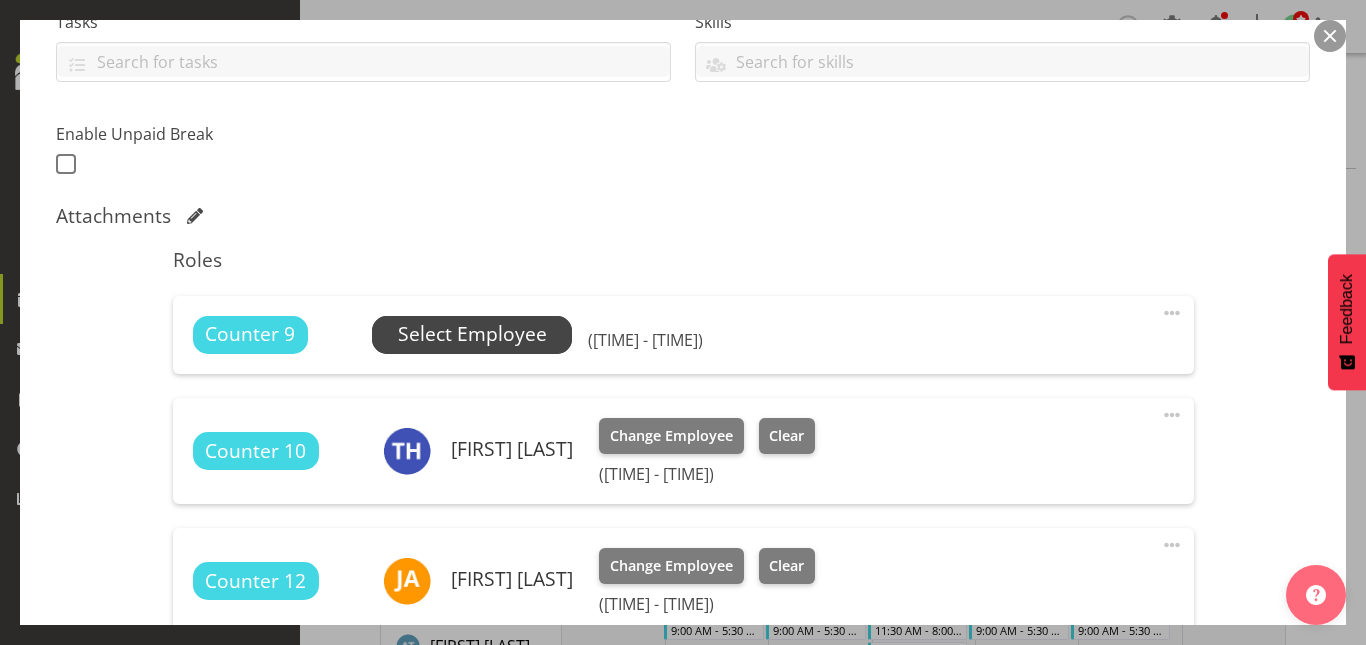 click on "Select Employee" at bounding box center (472, 334) 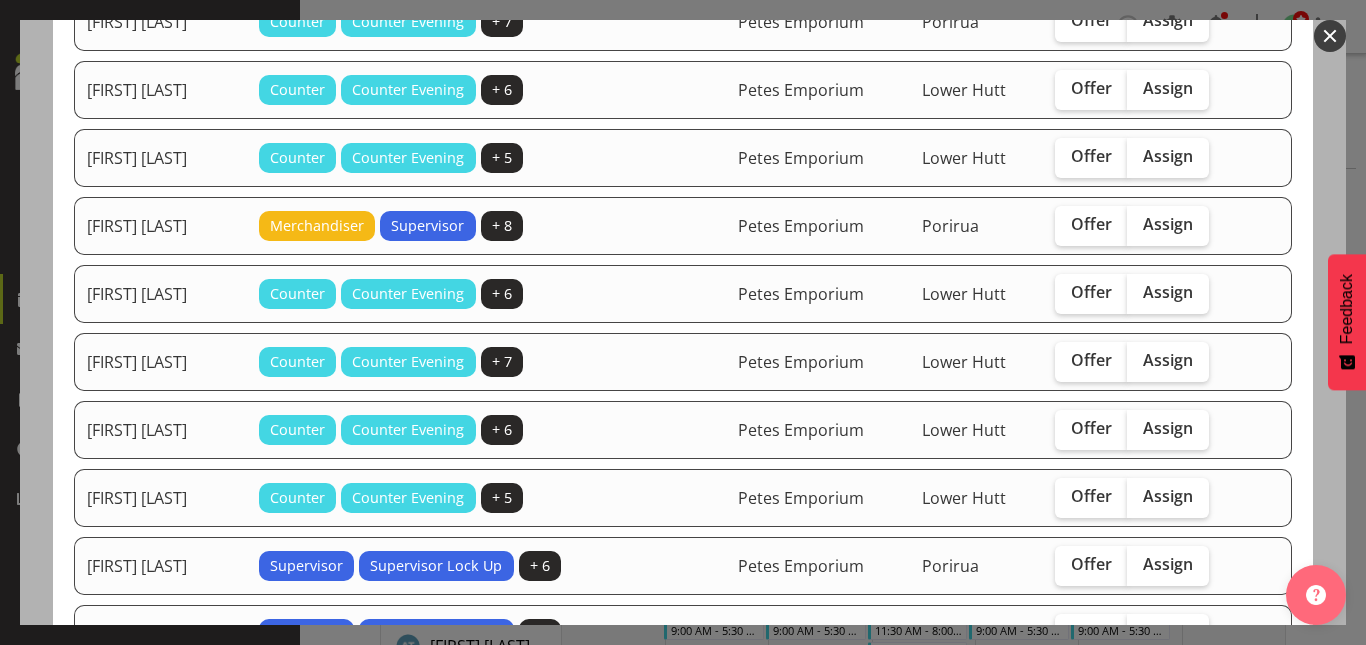 scroll, scrollTop: 577, scrollLeft: 0, axis: vertical 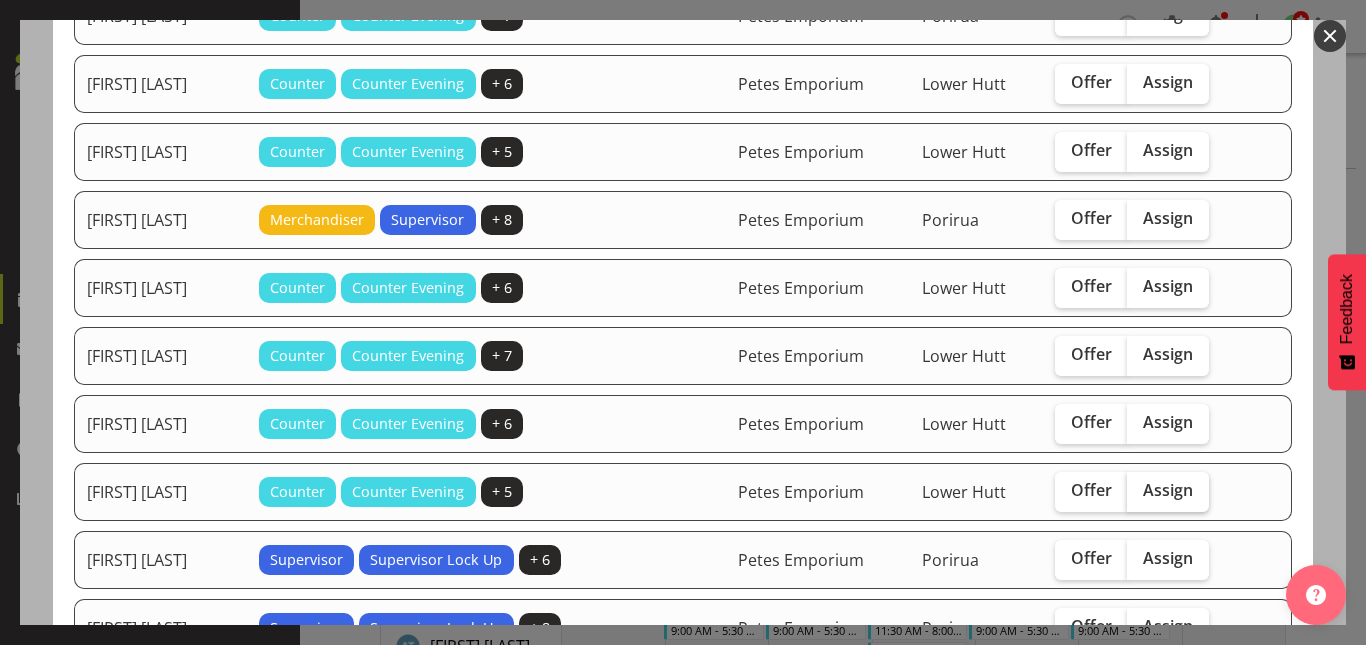 click on "Assign" at bounding box center (1168, 490) 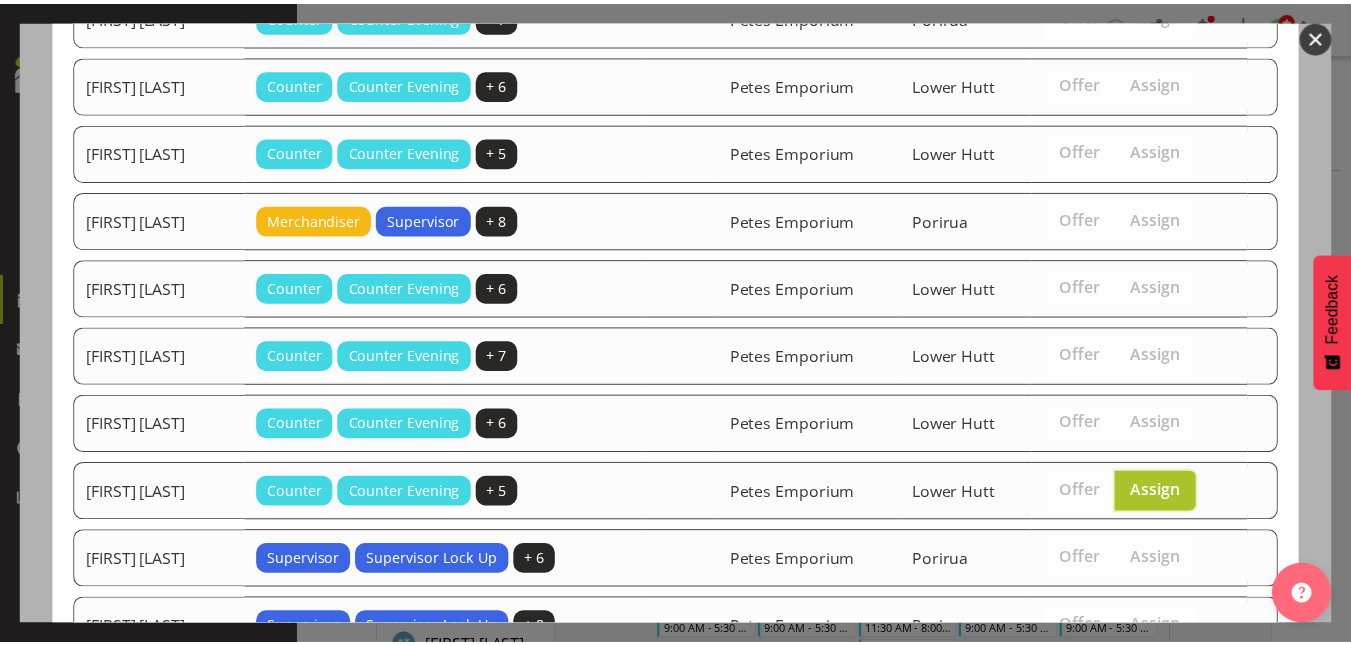 scroll, scrollTop: 802, scrollLeft: 0, axis: vertical 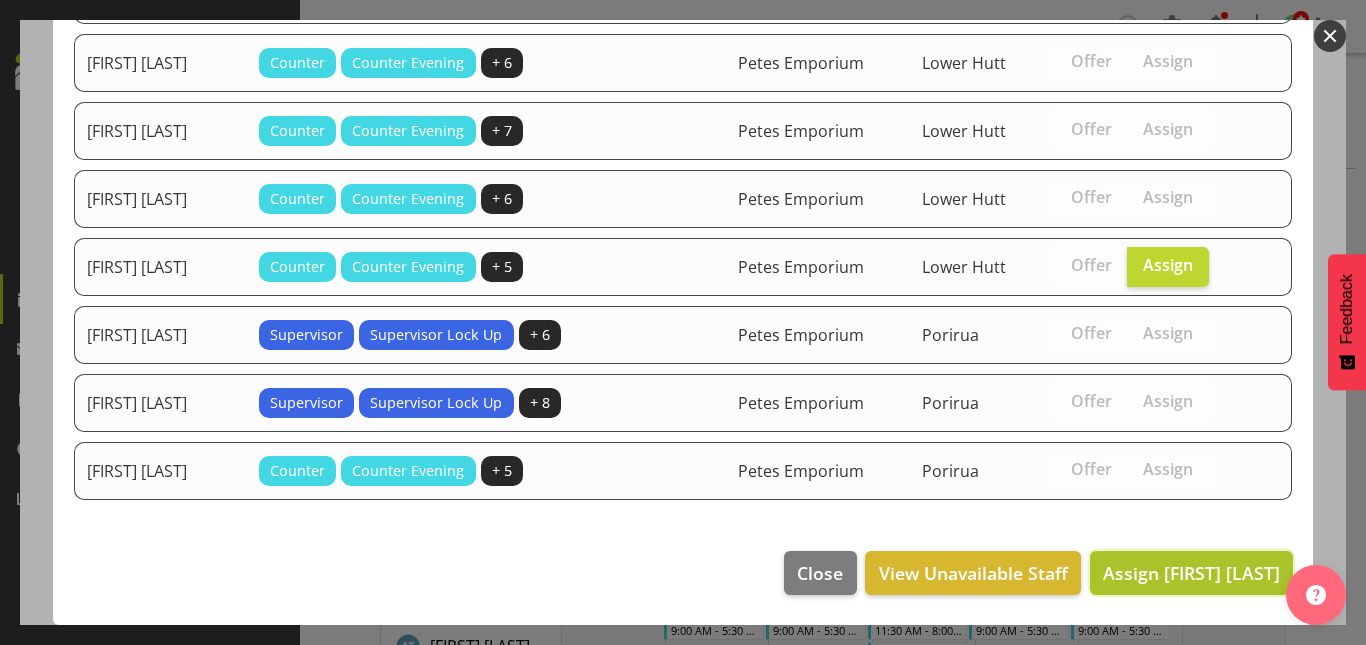 click on "Assign Mya Taupawa-Birkhead" at bounding box center [1191, 573] 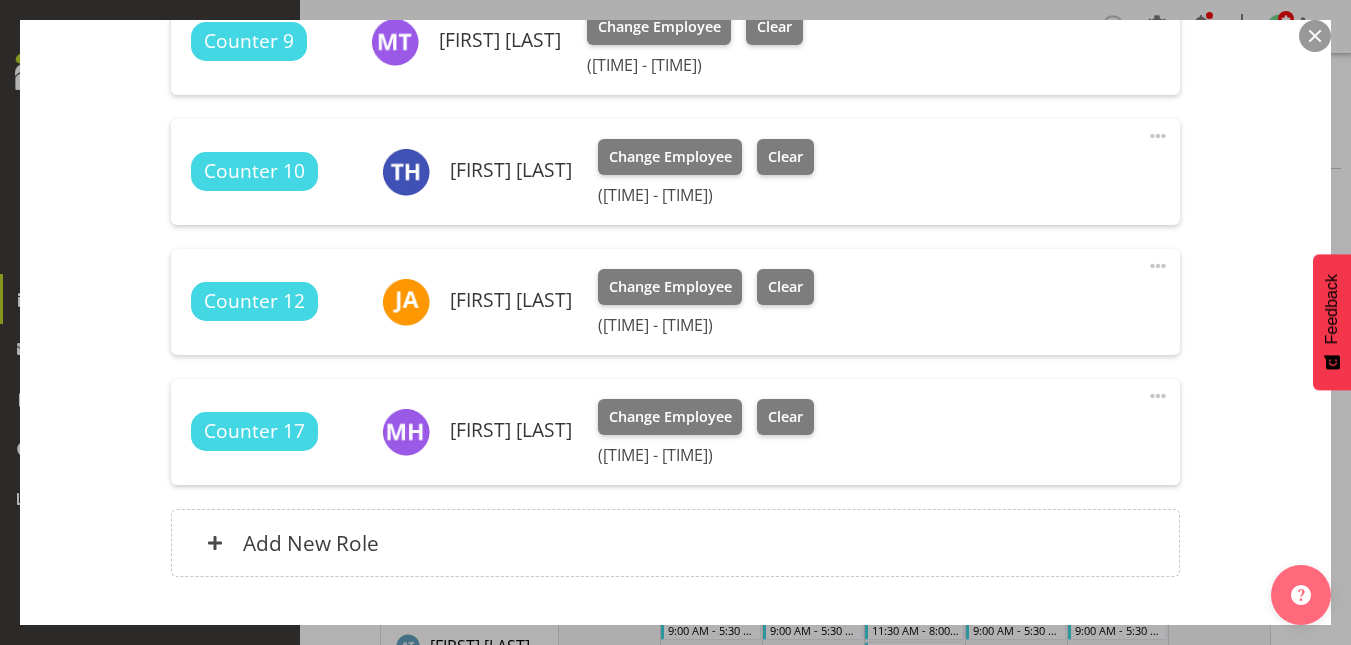 scroll, scrollTop: 889, scrollLeft: 0, axis: vertical 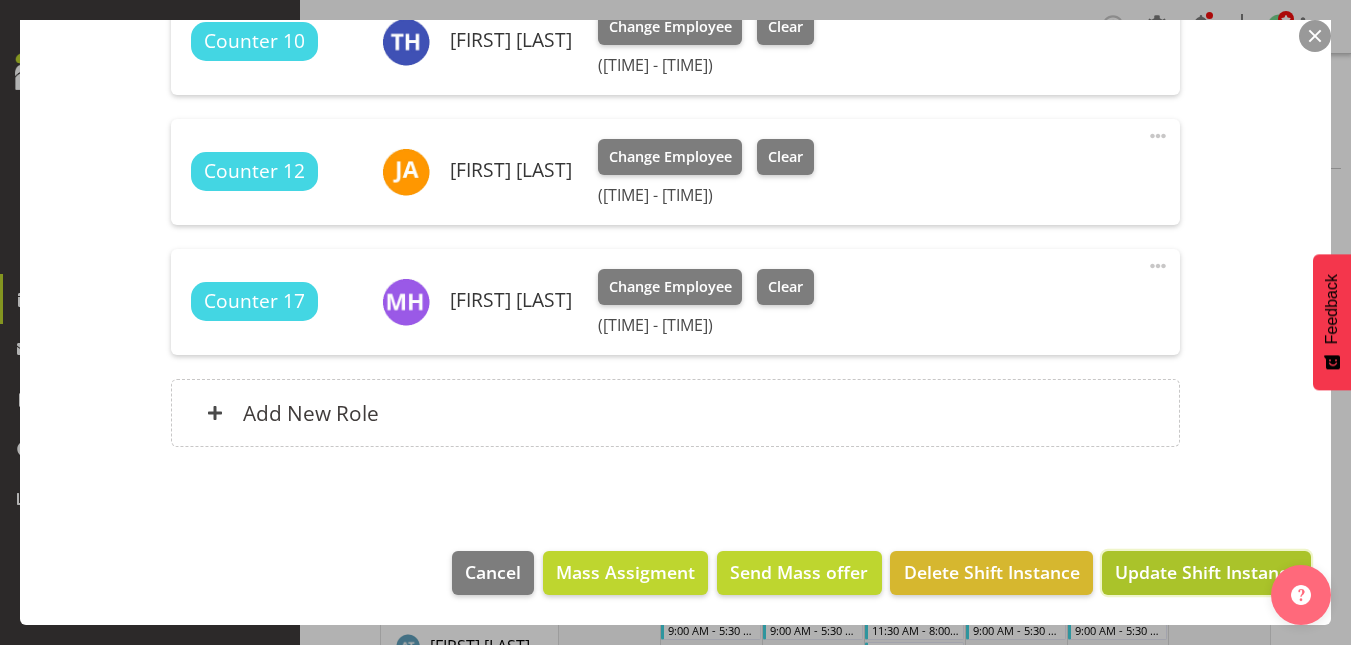 click on "Update Shift Instance" at bounding box center (1206, 572) 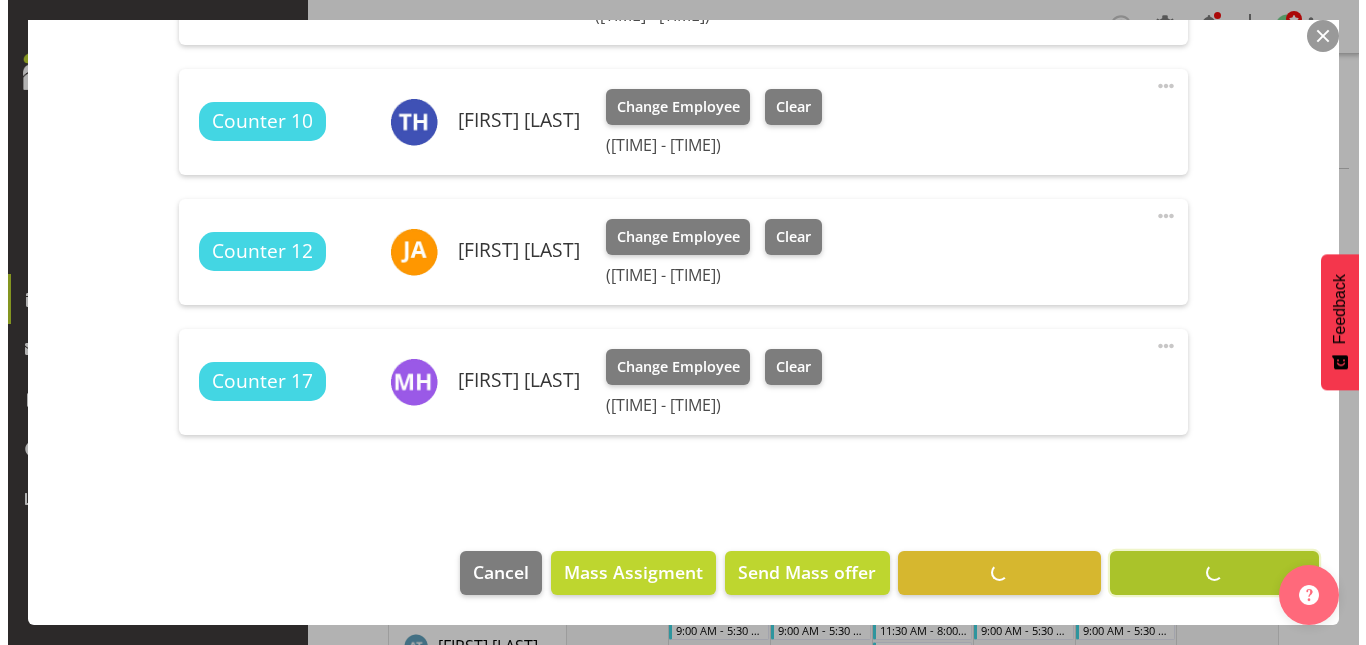scroll, scrollTop: 809, scrollLeft: 0, axis: vertical 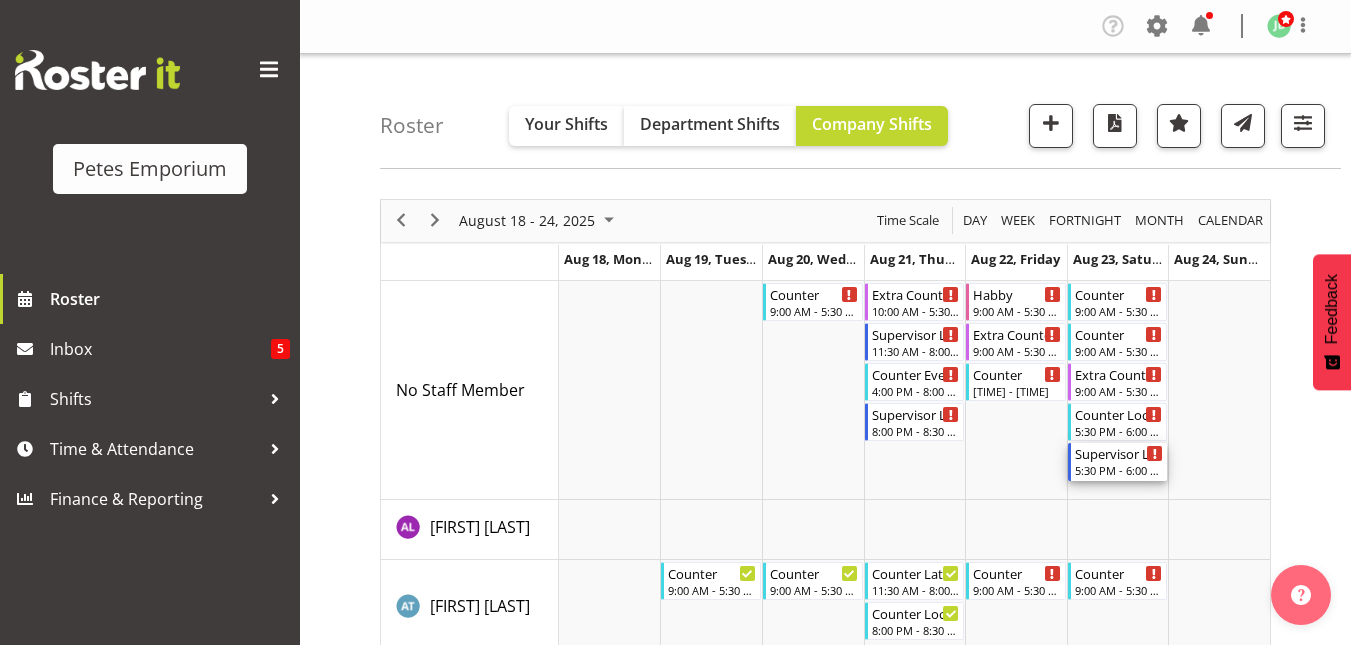 click on "Supervisor Lock Up" at bounding box center (1119, 453) 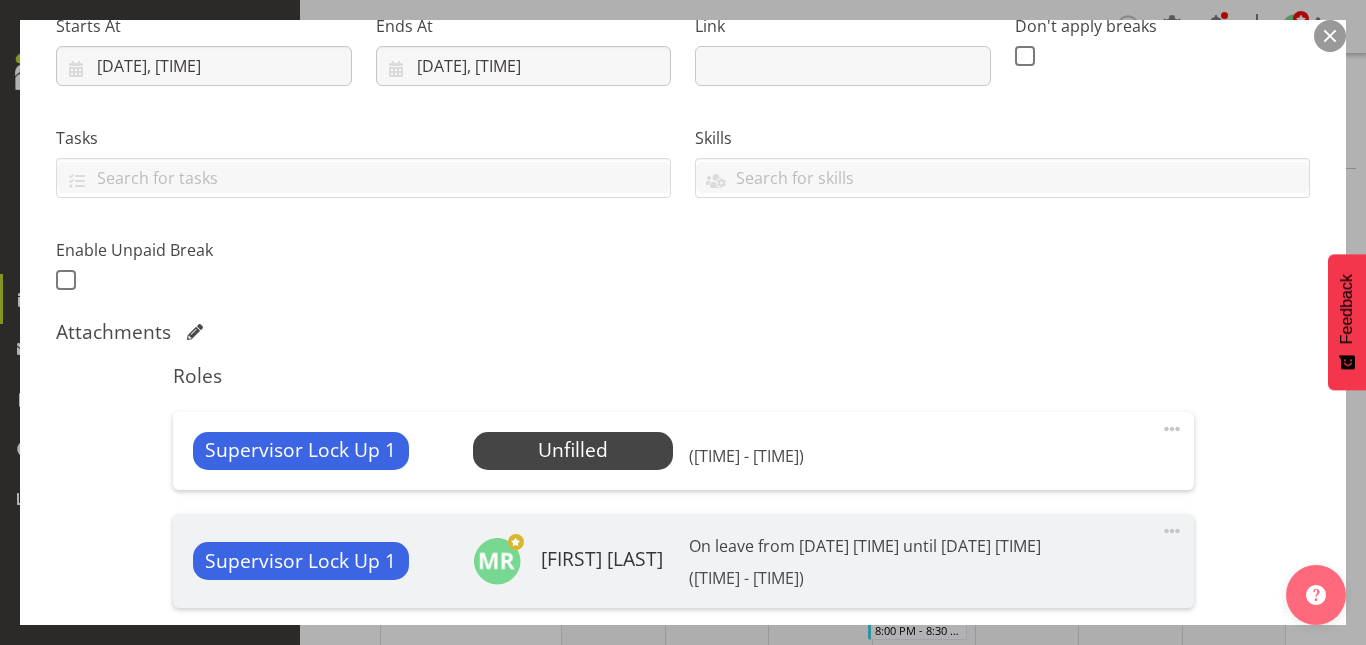 scroll, scrollTop: 343, scrollLeft: 0, axis: vertical 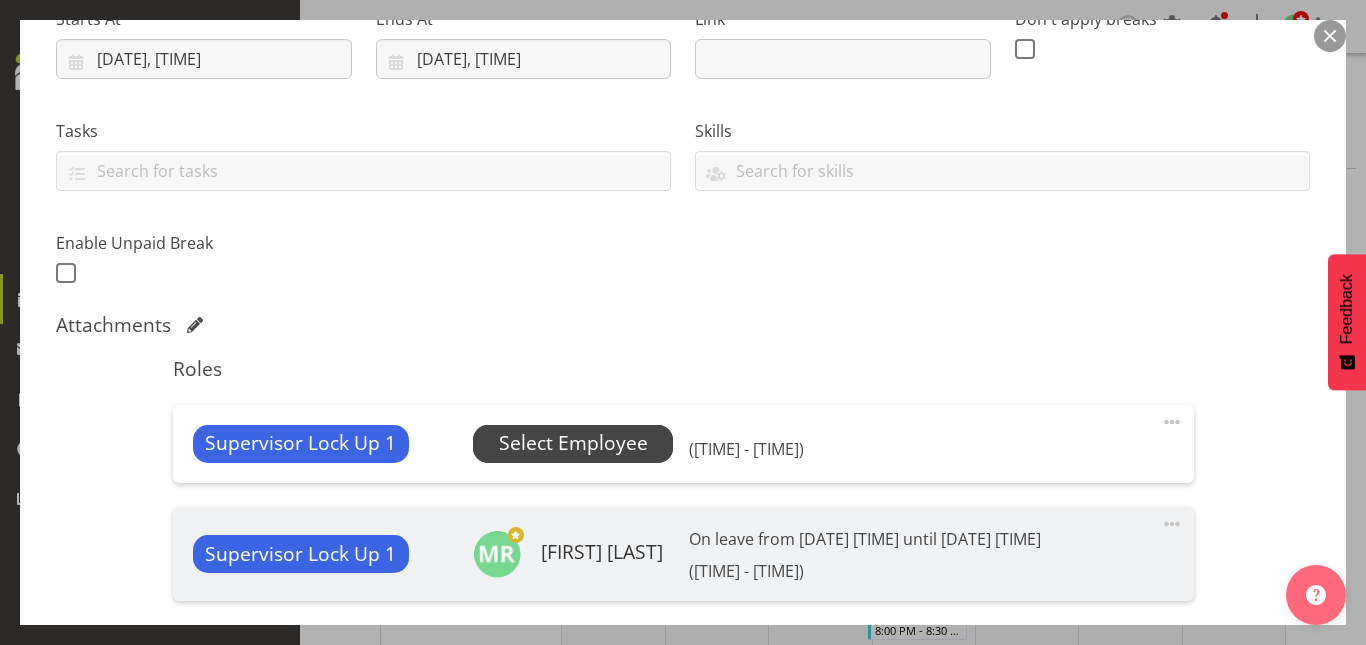 click on "Select Employee" at bounding box center (573, 443) 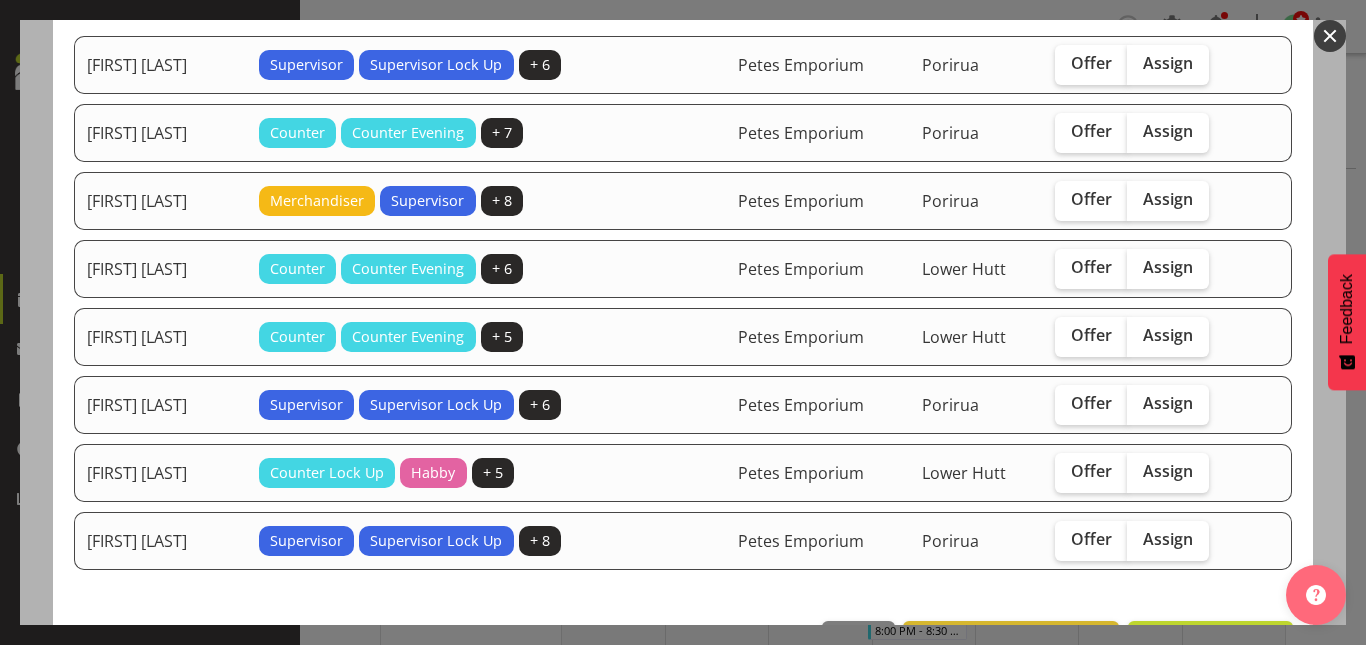 scroll, scrollTop: 212, scrollLeft: 0, axis: vertical 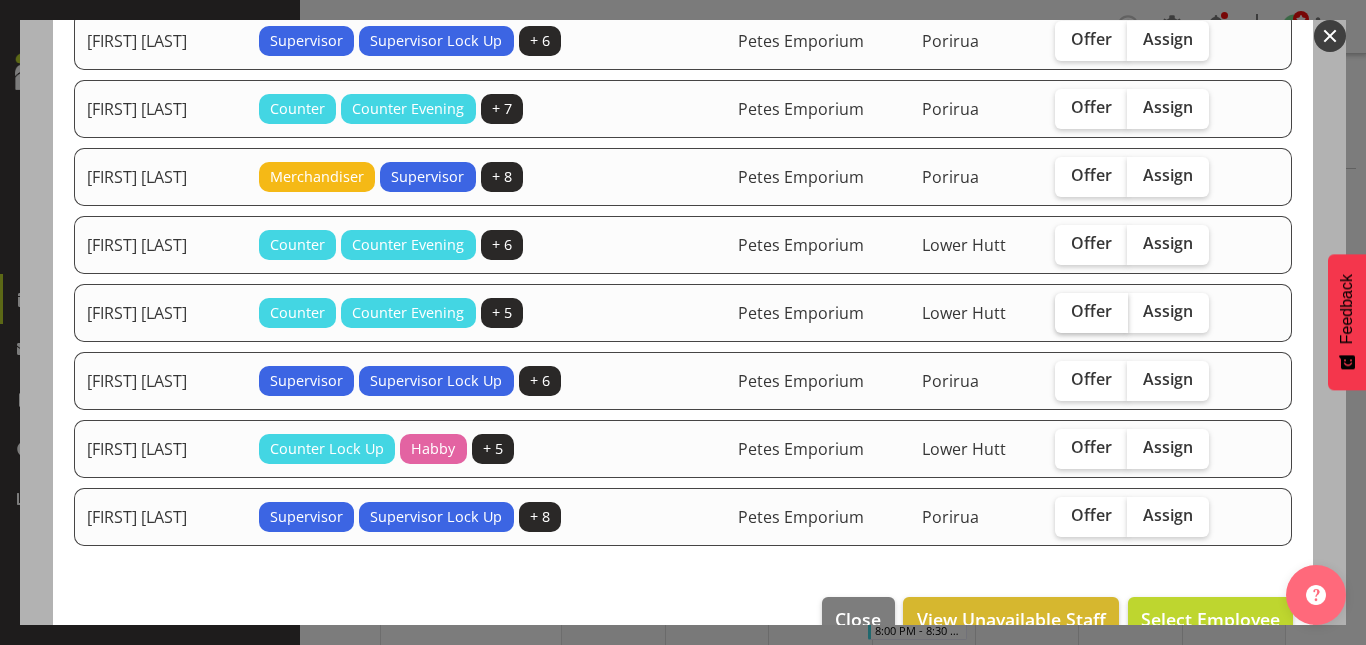 click on "Offer" at bounding box center (1091, 311) 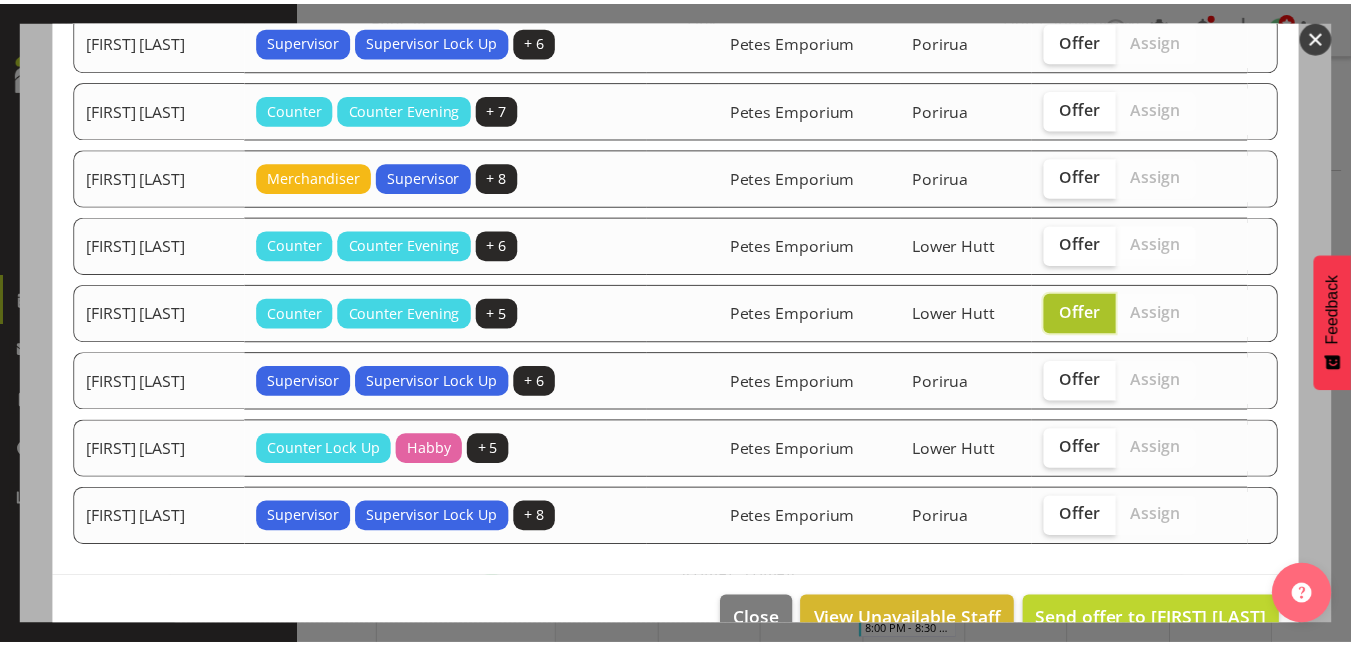 scroll, scrollTop: 258, scrollLeft: 0, axis: vertical 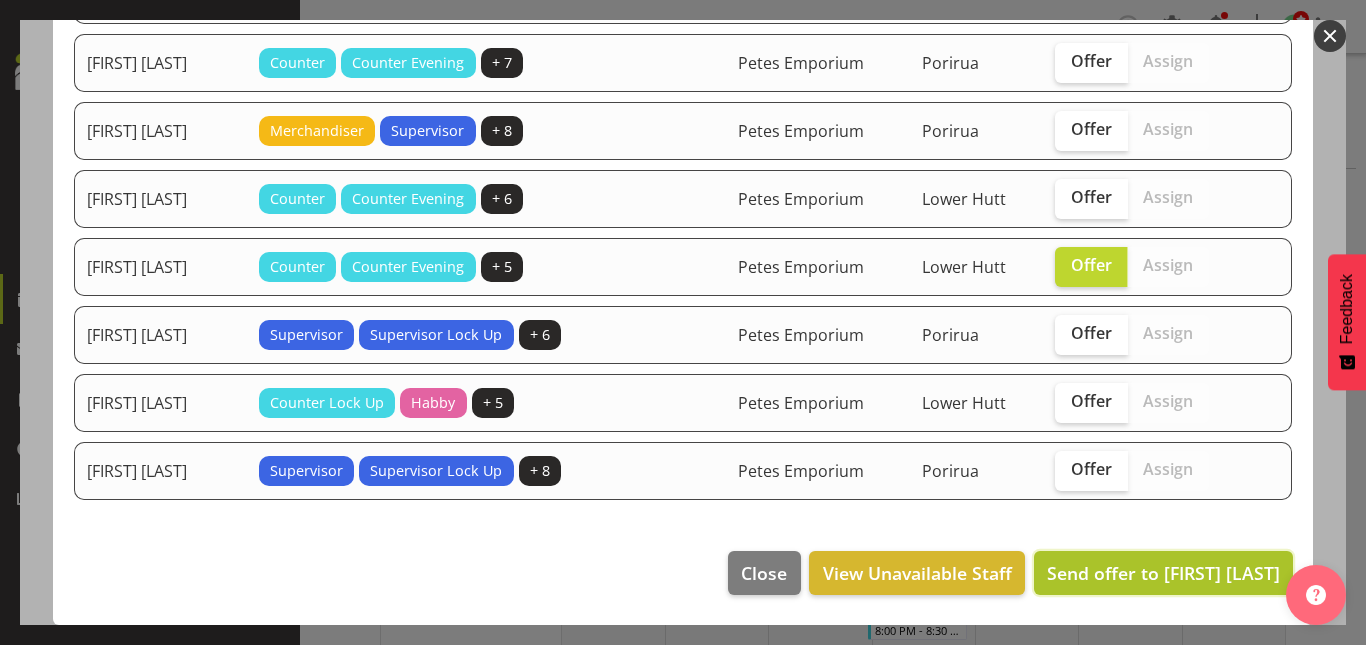 click on "Send offer to Melissa Cowen" at bounding box center [1163, 573] 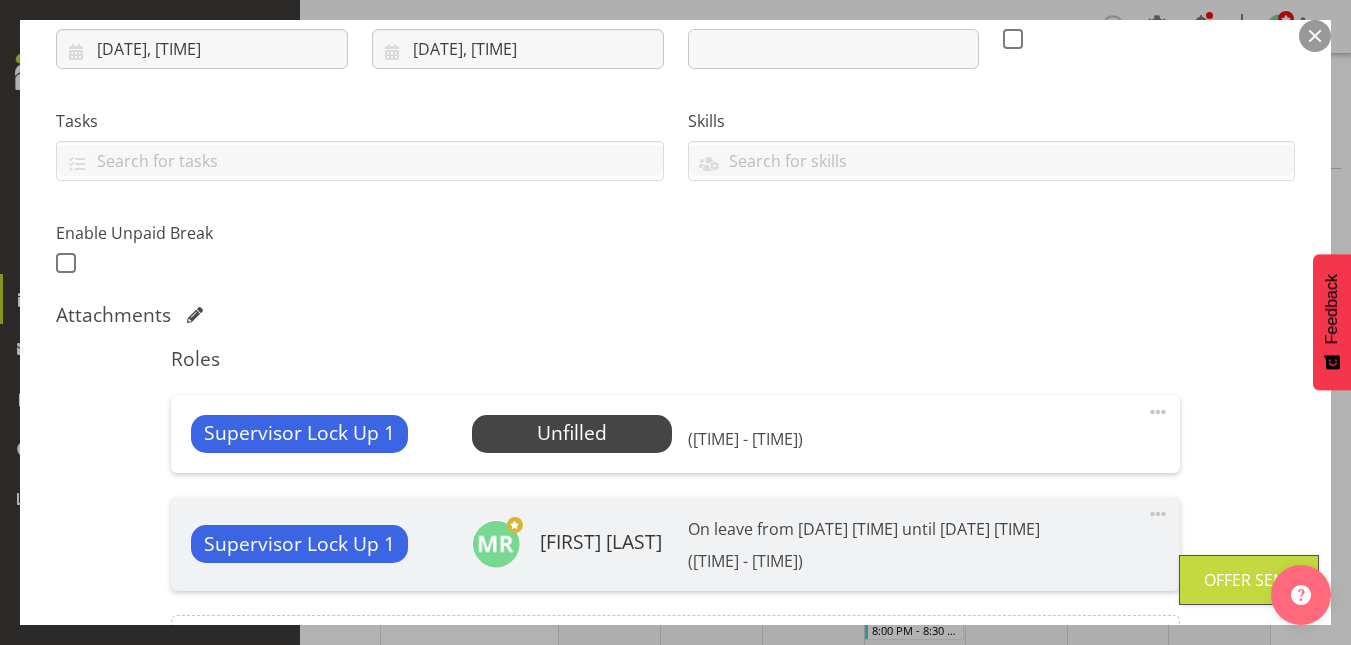 scroll, scrollTop: 363, scrollLeft: 0, axis: vertical 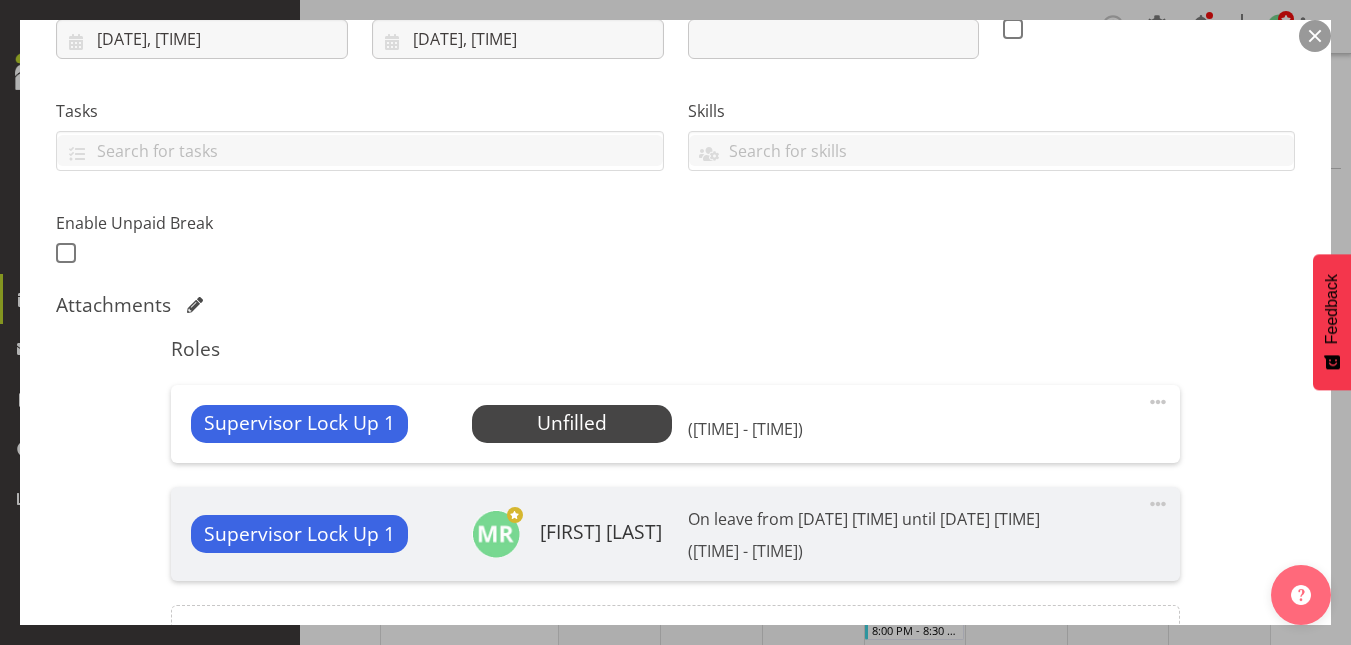 click at bounding box center (1315, 36) 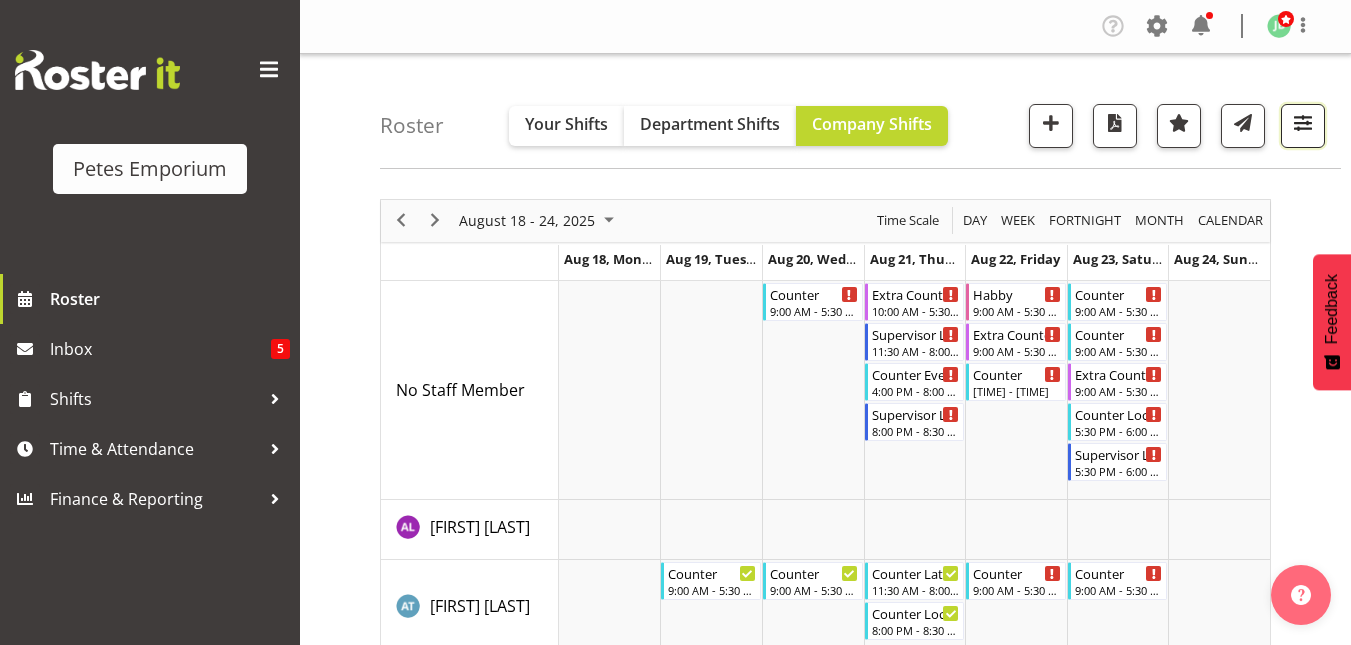 click at bounding box center (1303, 123) 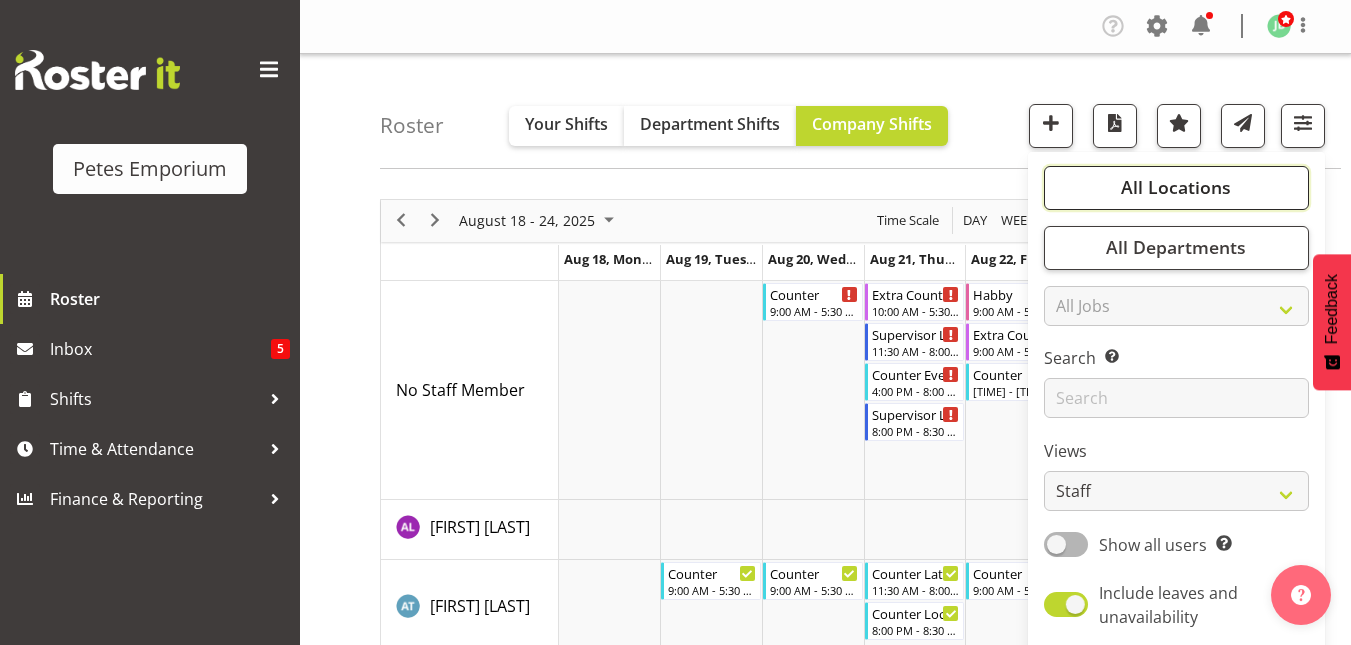 click on "All Locations" at bounding box center (1176, 187) 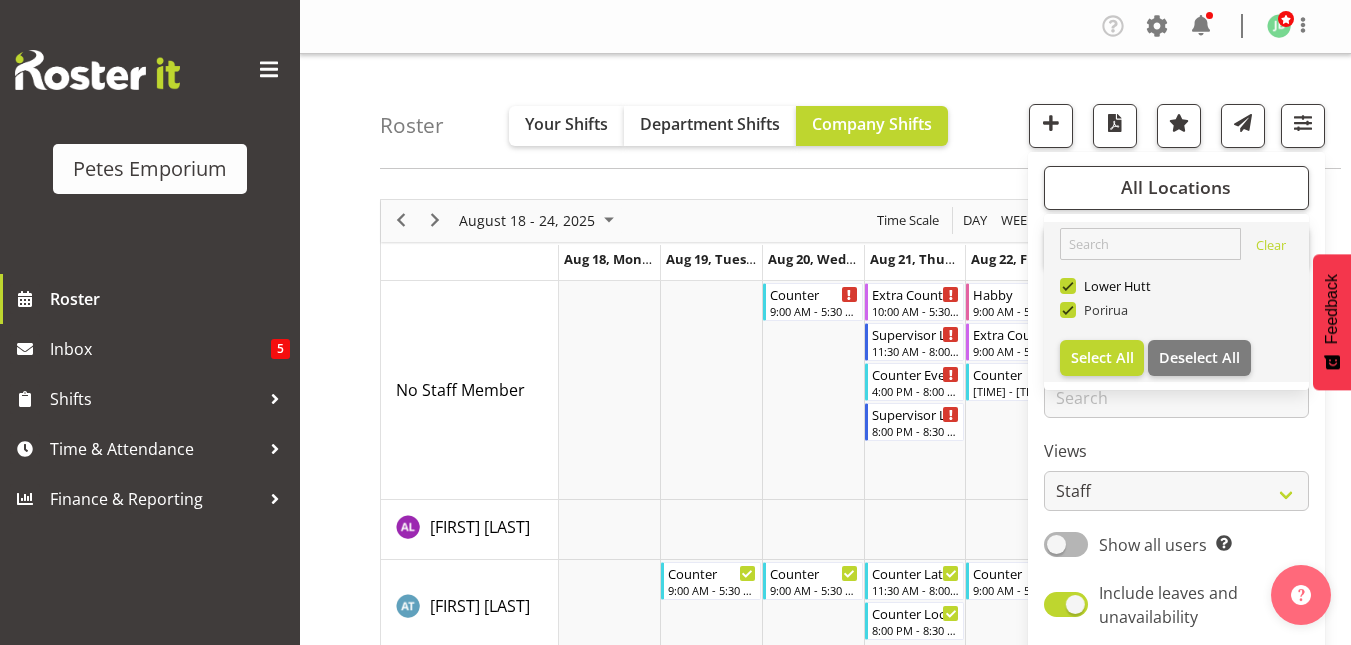 click at bounding box center [1068, 310] 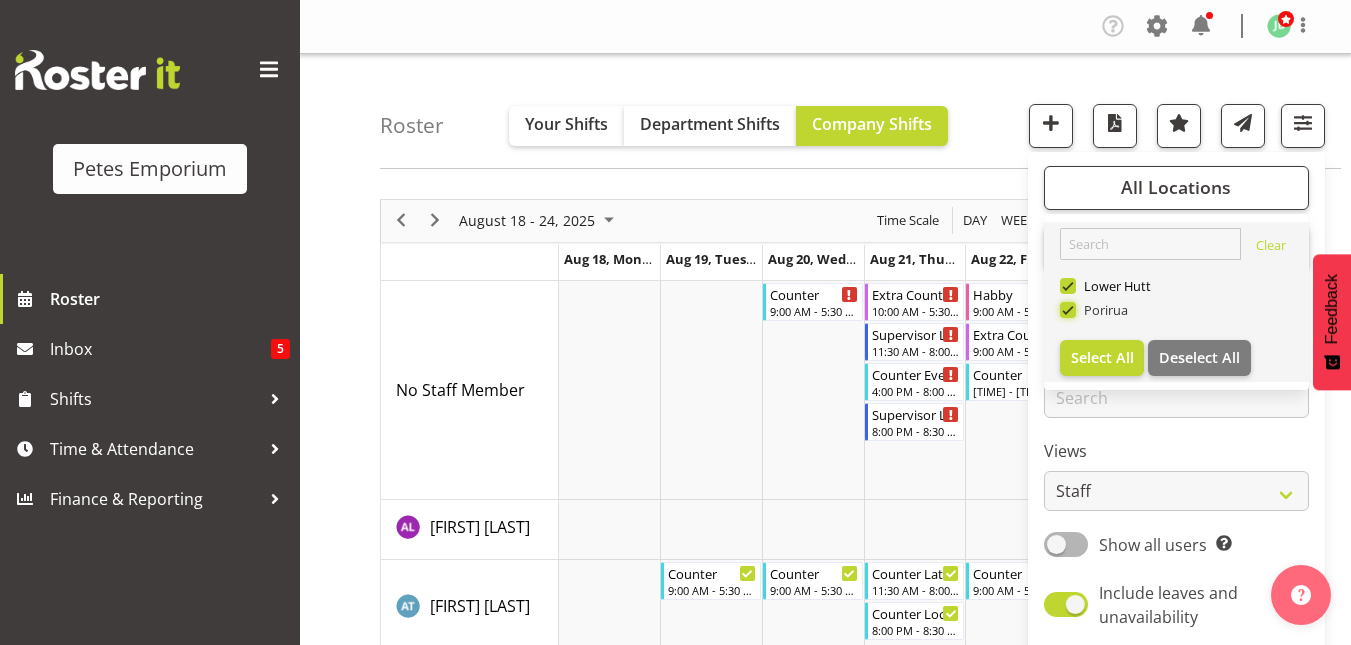click on "Porirua" at bounding box center (1066, 309) 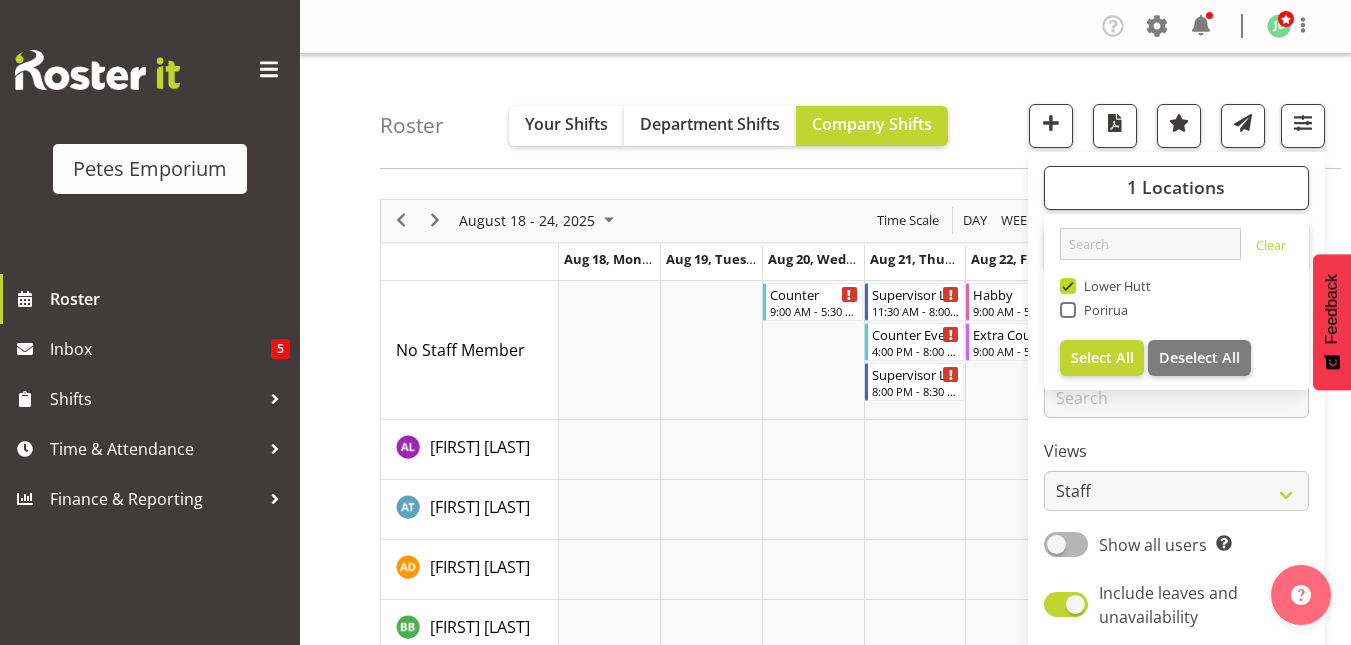 click on "Roster   Your Shifts
Department Shifts
Company Shifts
1 Locations
Clear
Lower Hutt
Porirua
Select All
Deselect All
All Departments
Clear
Petes Emporium
Select All
All Jobs  All Jobs     Search for a particular employee" at bounding box center [860, 111] 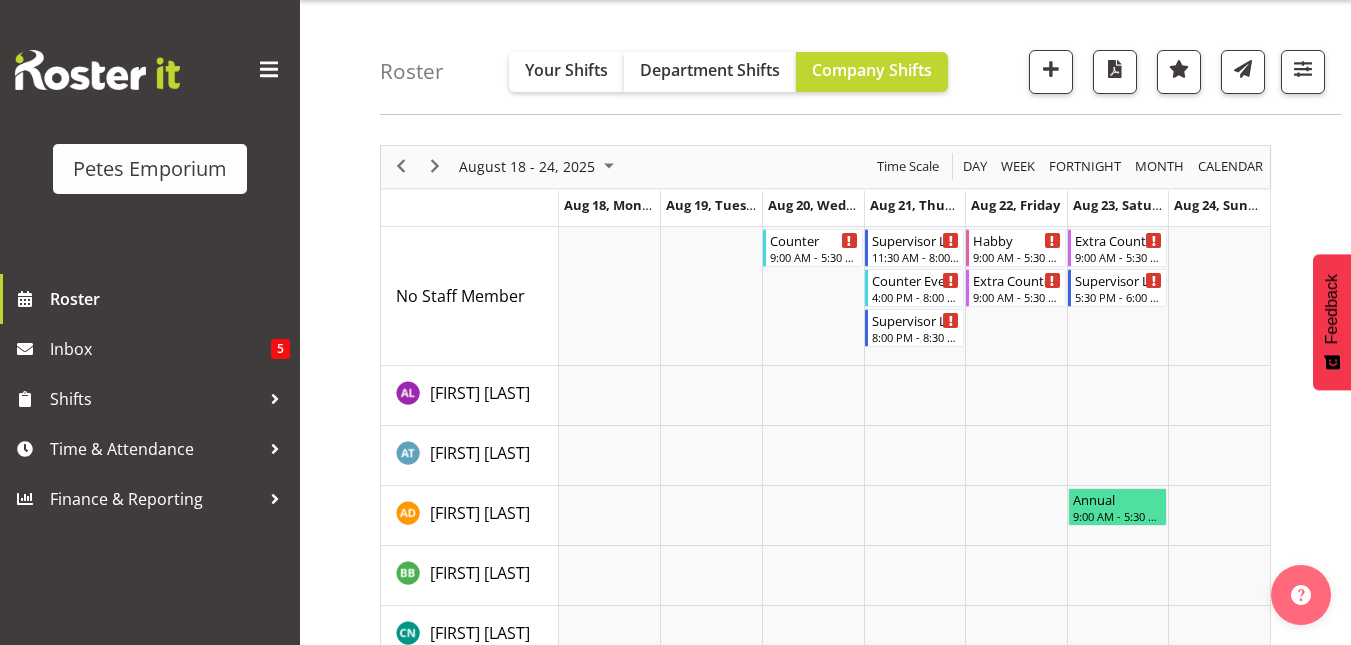 scroll, scrollTop: 116, scrollLeft: 0, axis: vertical 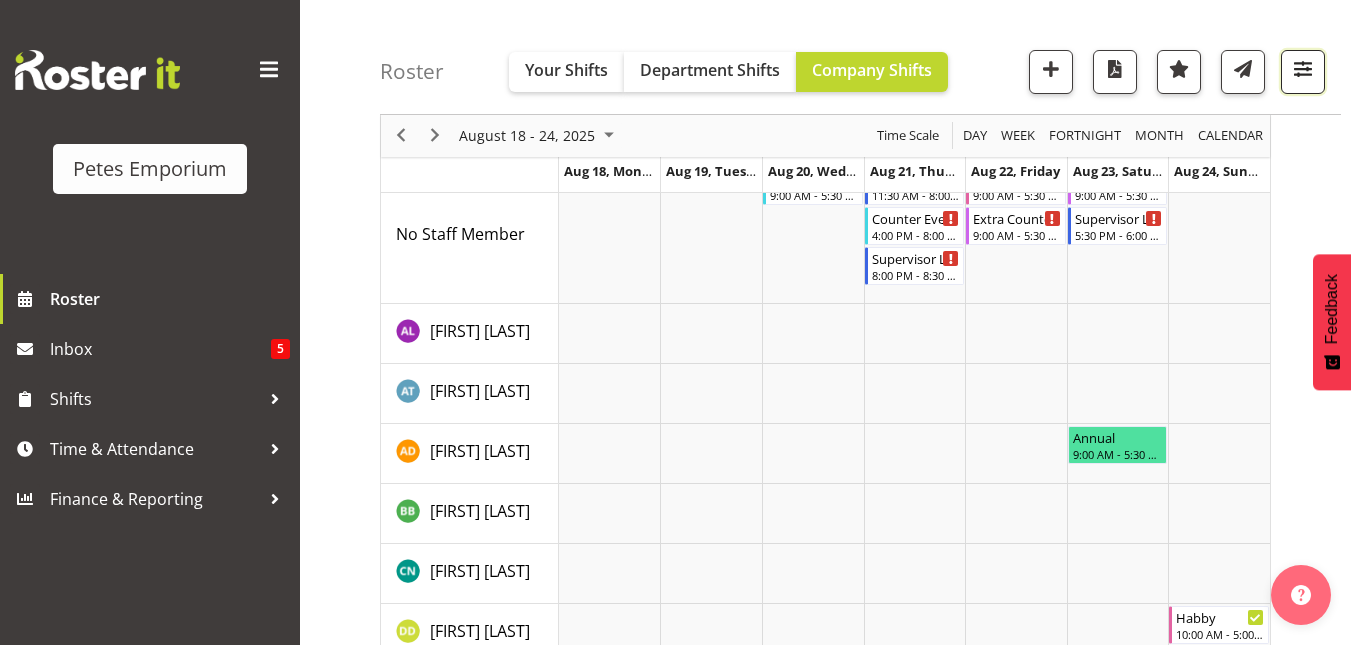 click at bounding box center [1303, 69] 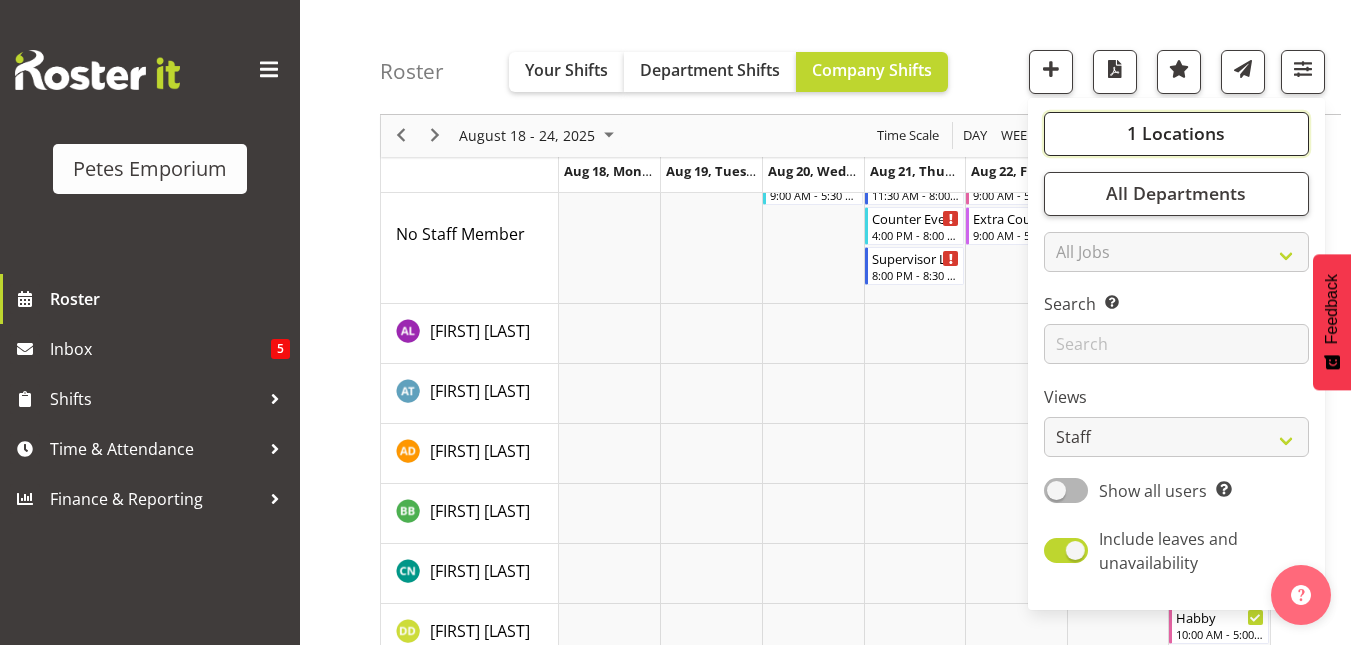 click on "1 Locations" at bounding box center (1176, 134) 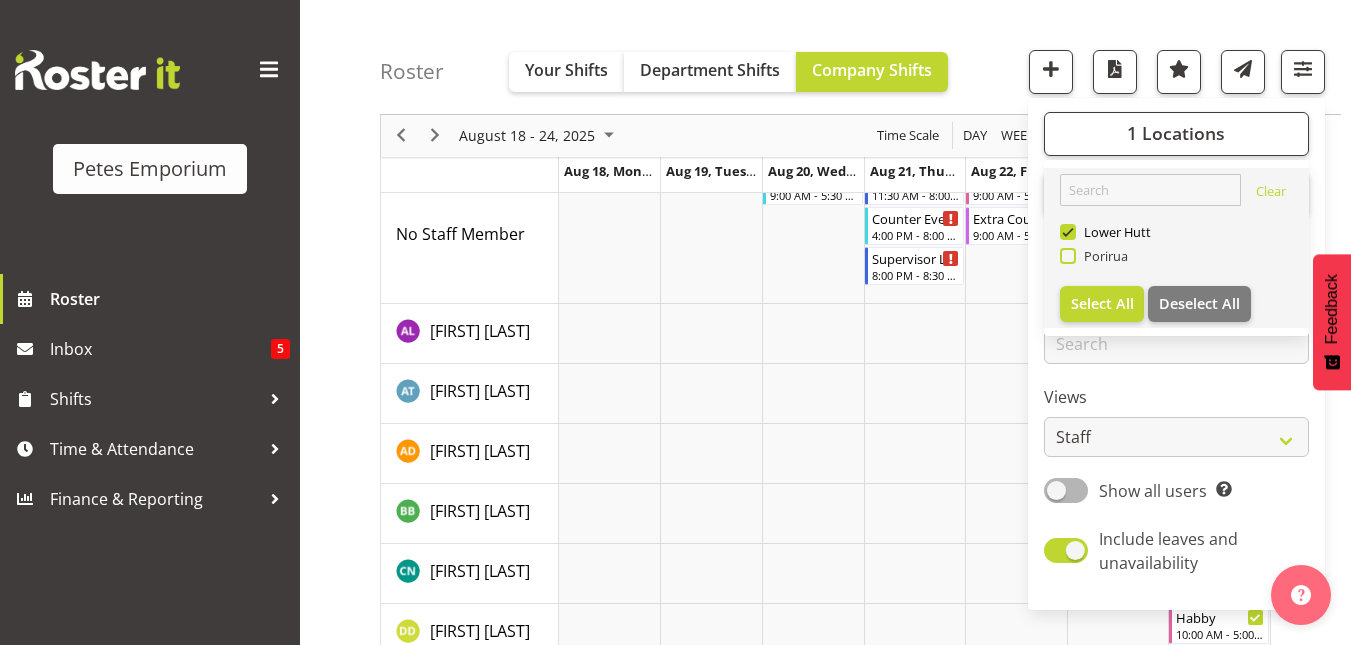 click at bounding box center (1068, 256) 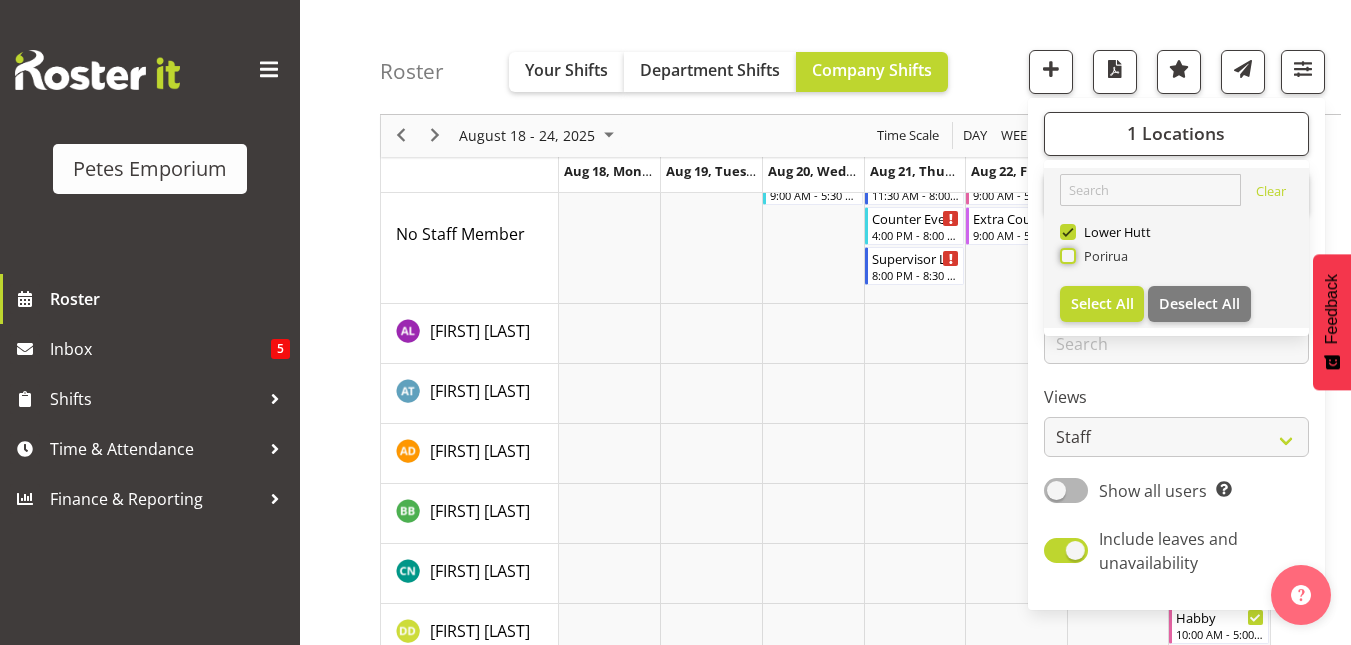 click on "Porirua" at bounding box center (1066, 256) 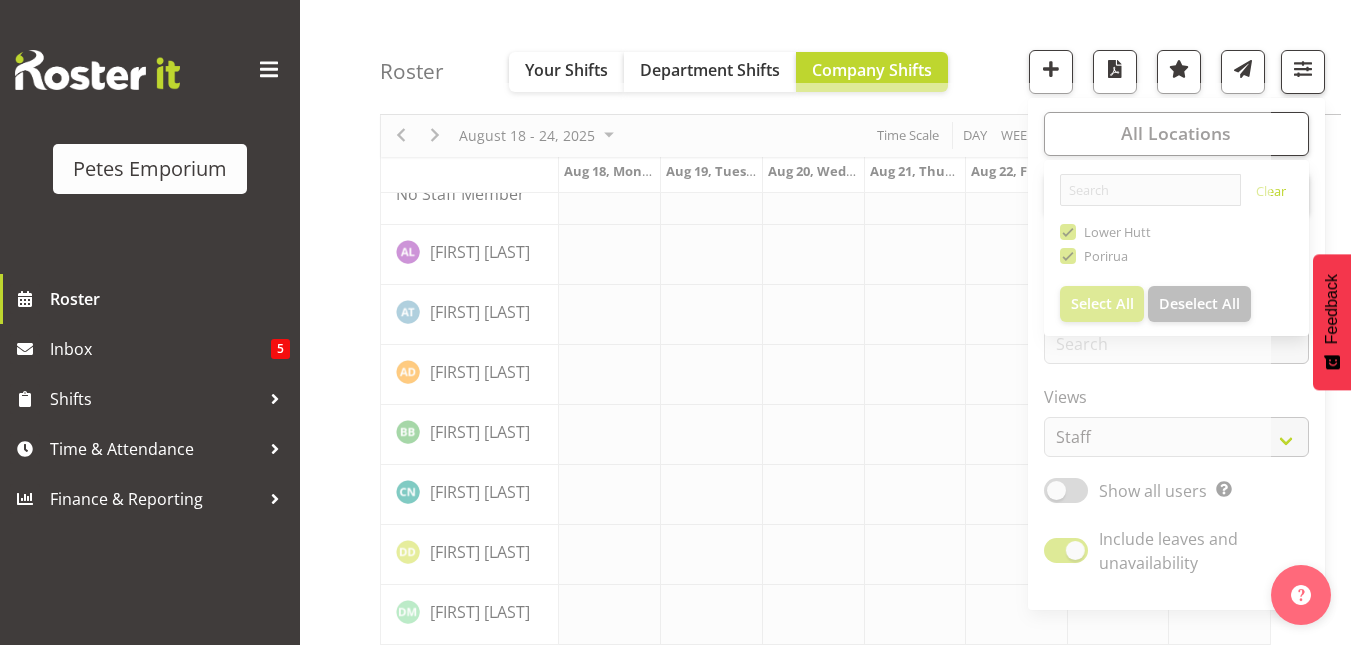 click at bounding box center (825, 1138) 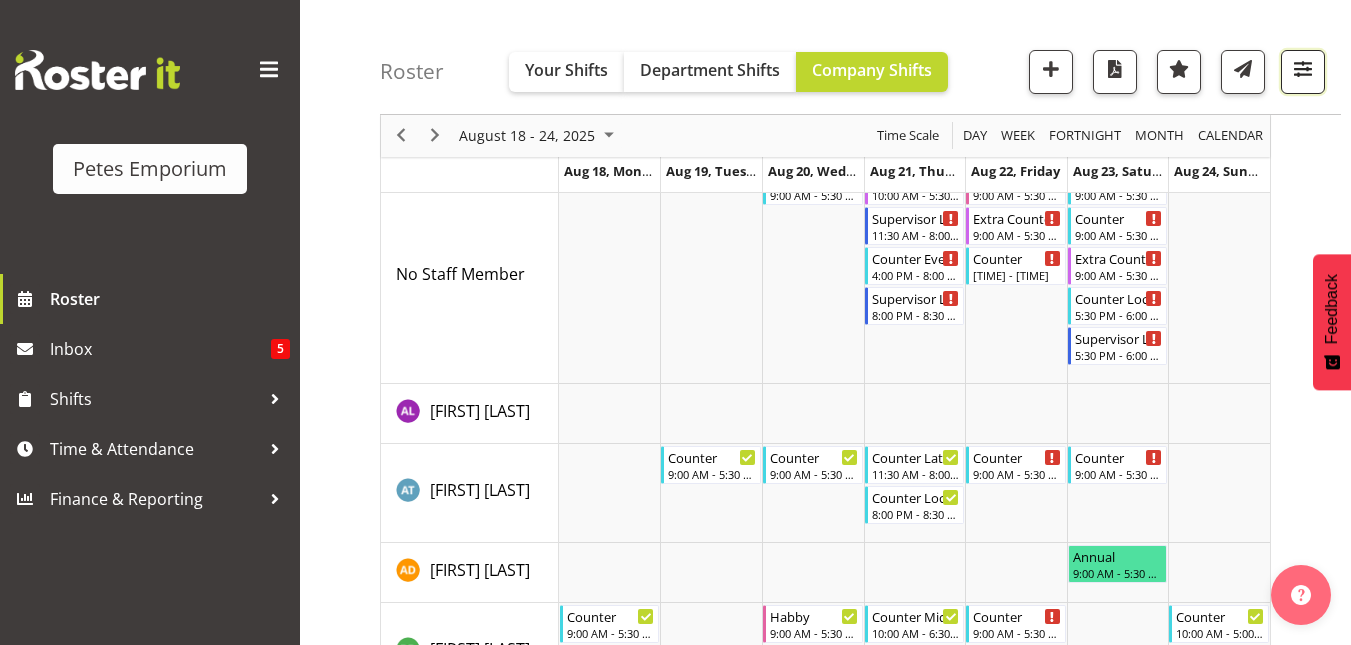 click at bounding box center [1303, 69] 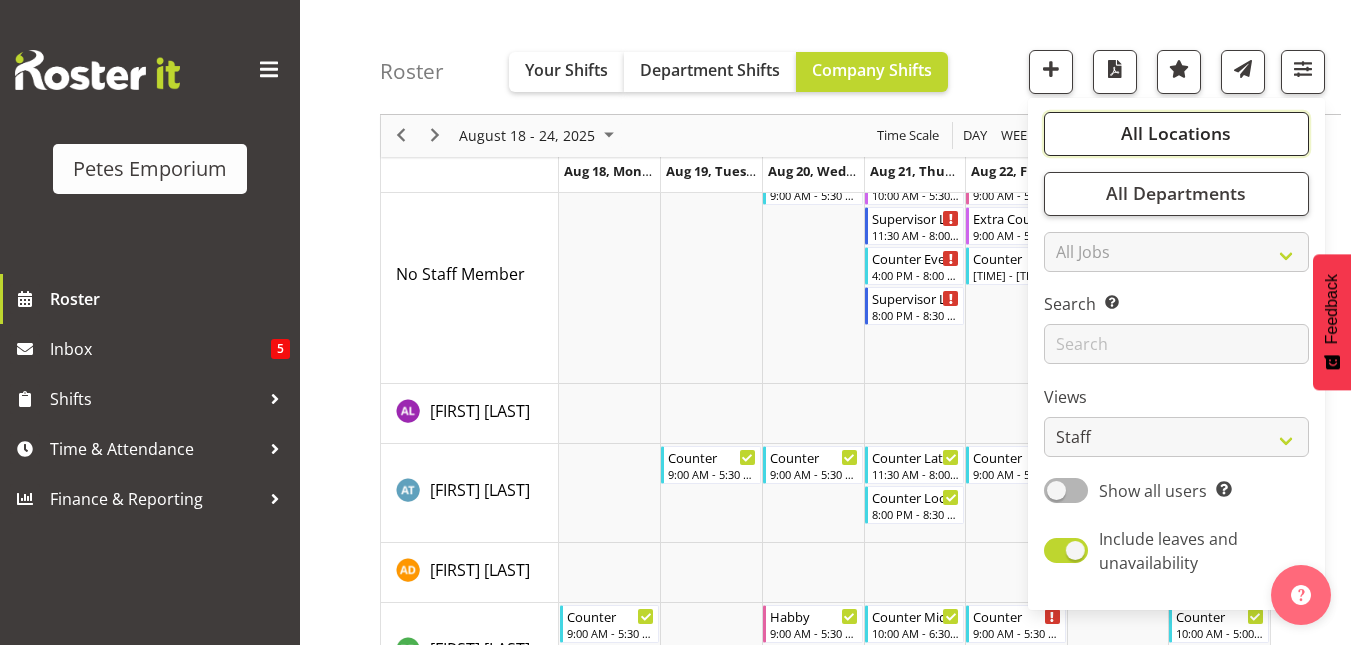 click on "All Locations" at bounding box center [1176, 134] 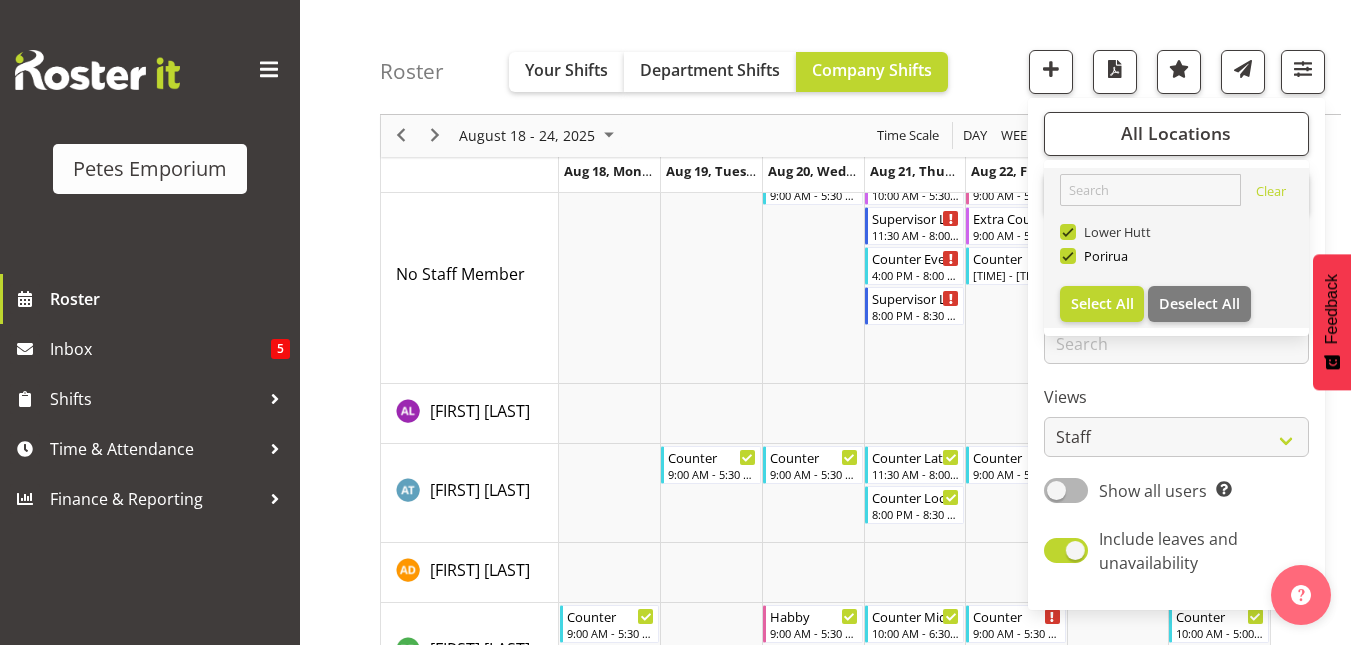 click at bounding box center (1068, 232) 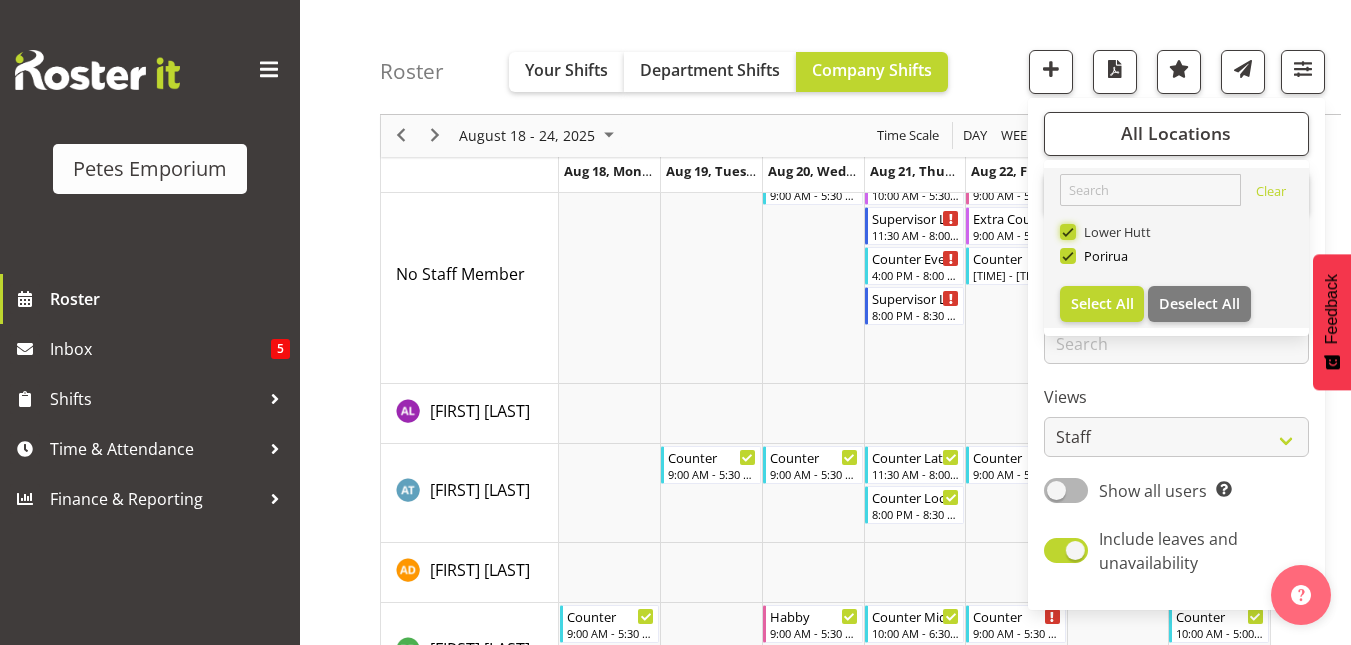click on "Lower Hutt" at bounding box center [1066, 232] 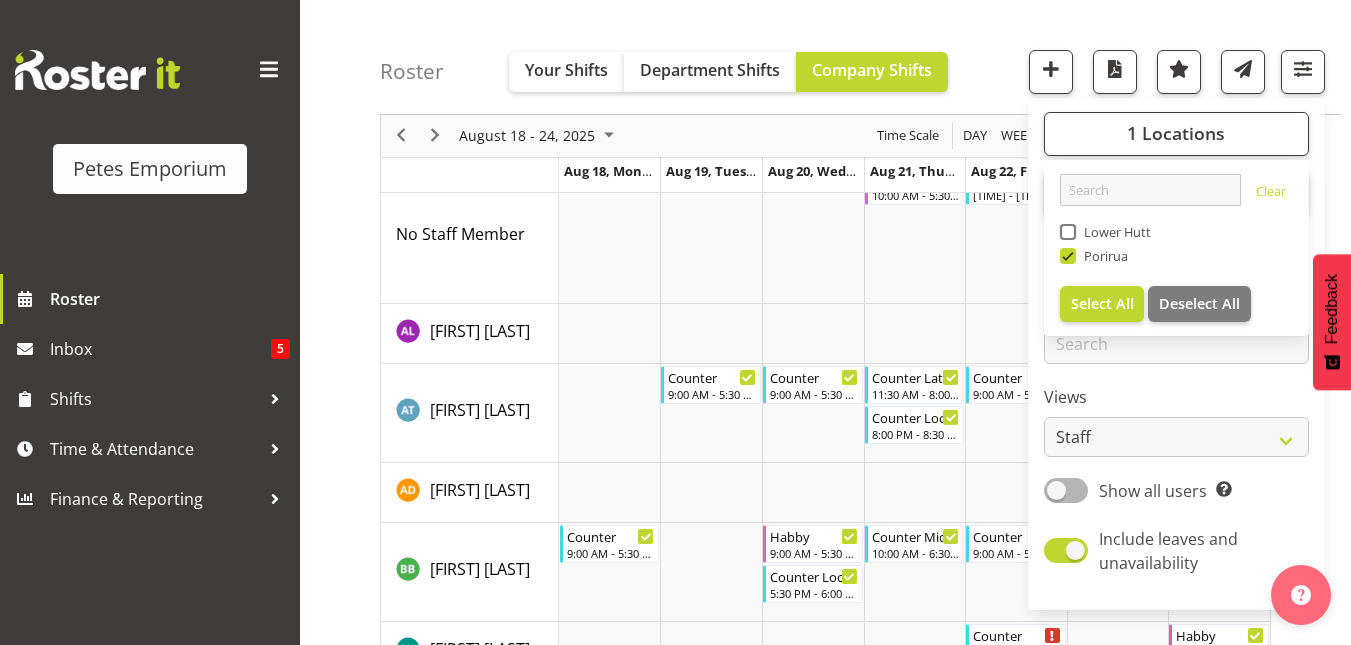click on "Roster   Your Shifts
Department Shifts
Company Shifts
1 Locations
Clear
Lower Hutt
Porirua
Select All
Deselect All
All Departments
Clear
Petes Emporium
Select All
All Jobs  All Jobs     Search for a particular employee" at bounding box center (860, 57) 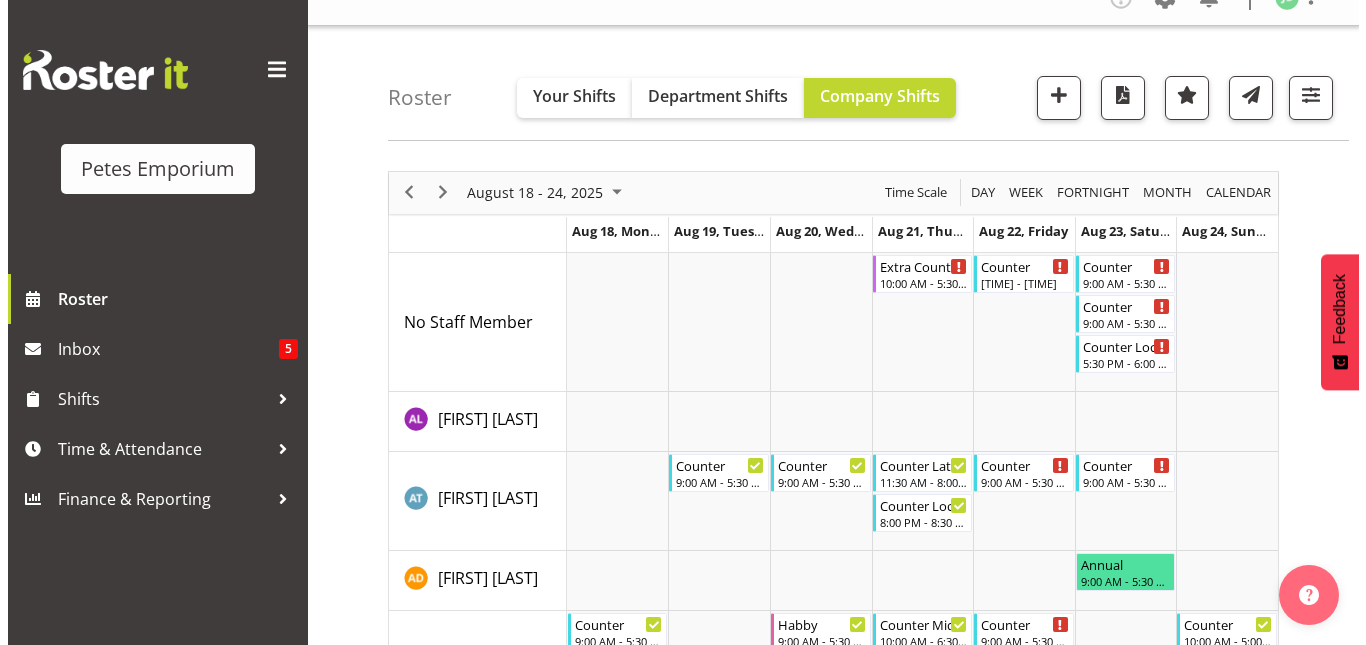 scroll, scrollTop: 26, scrollLeft: 0, axis: vertical 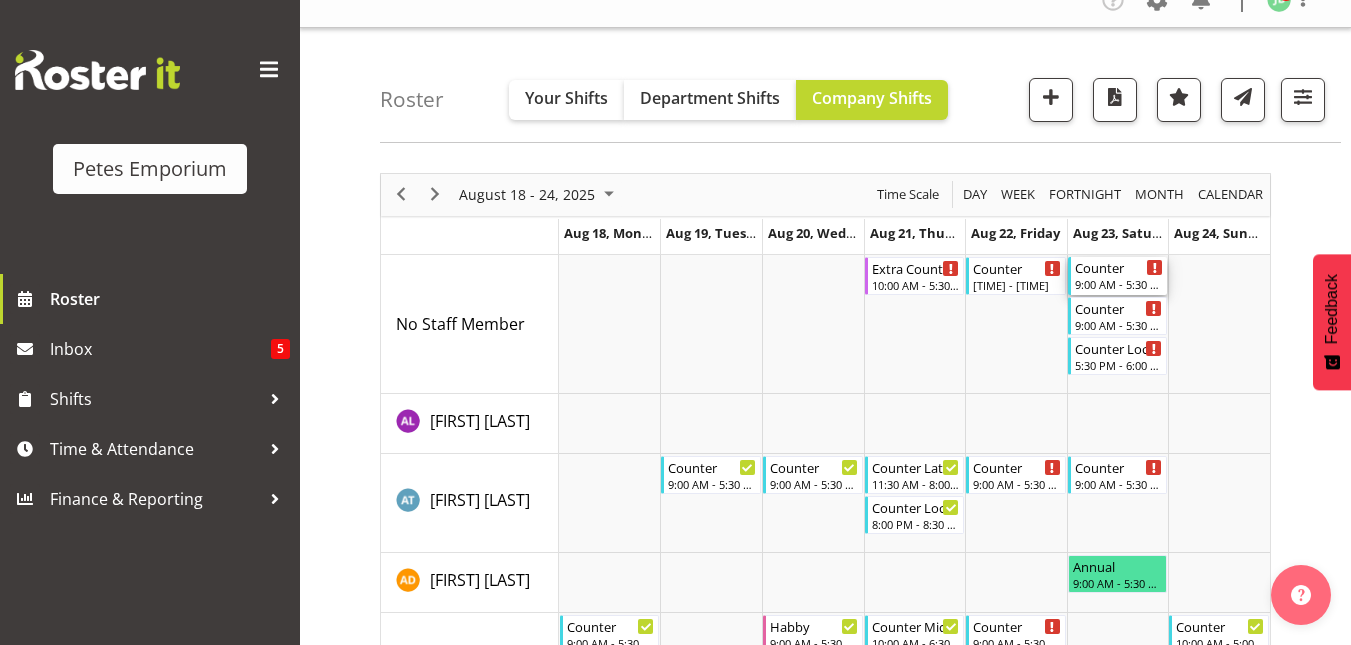 click on "Counter" at bounding box center [1119, 267] 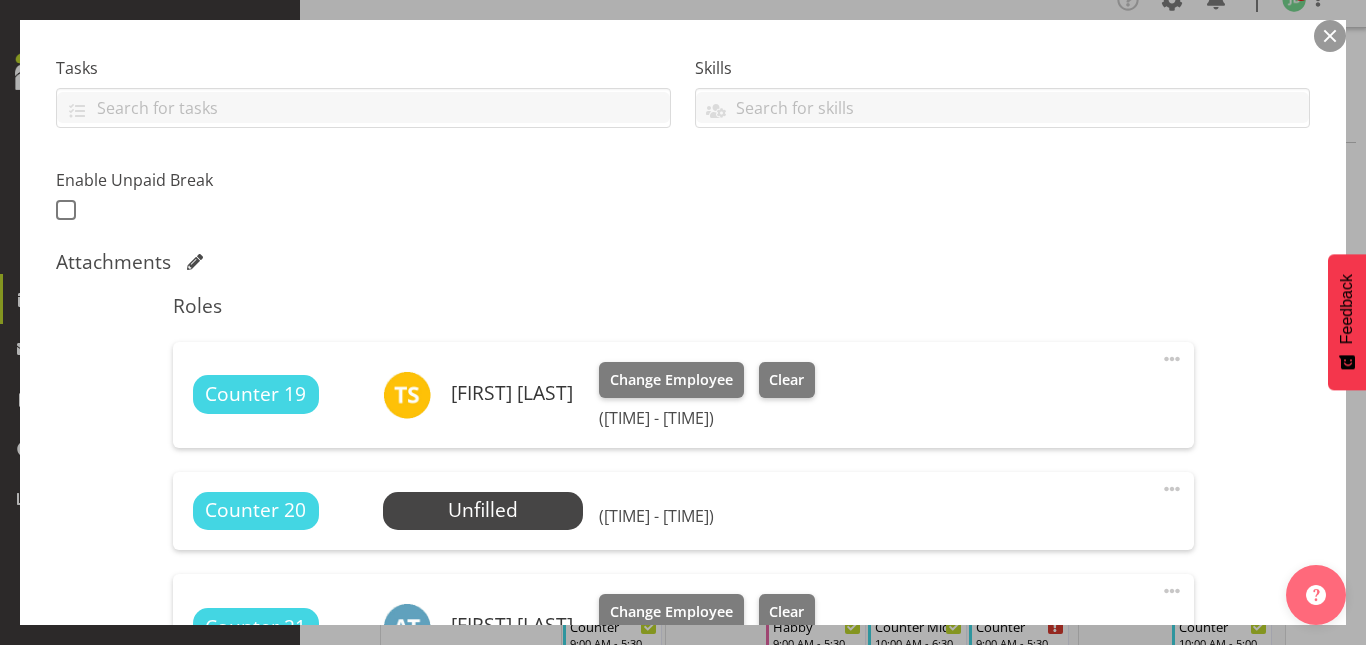 scroll, scrollTop: 407, scrollLeft: 0, axis: vertical 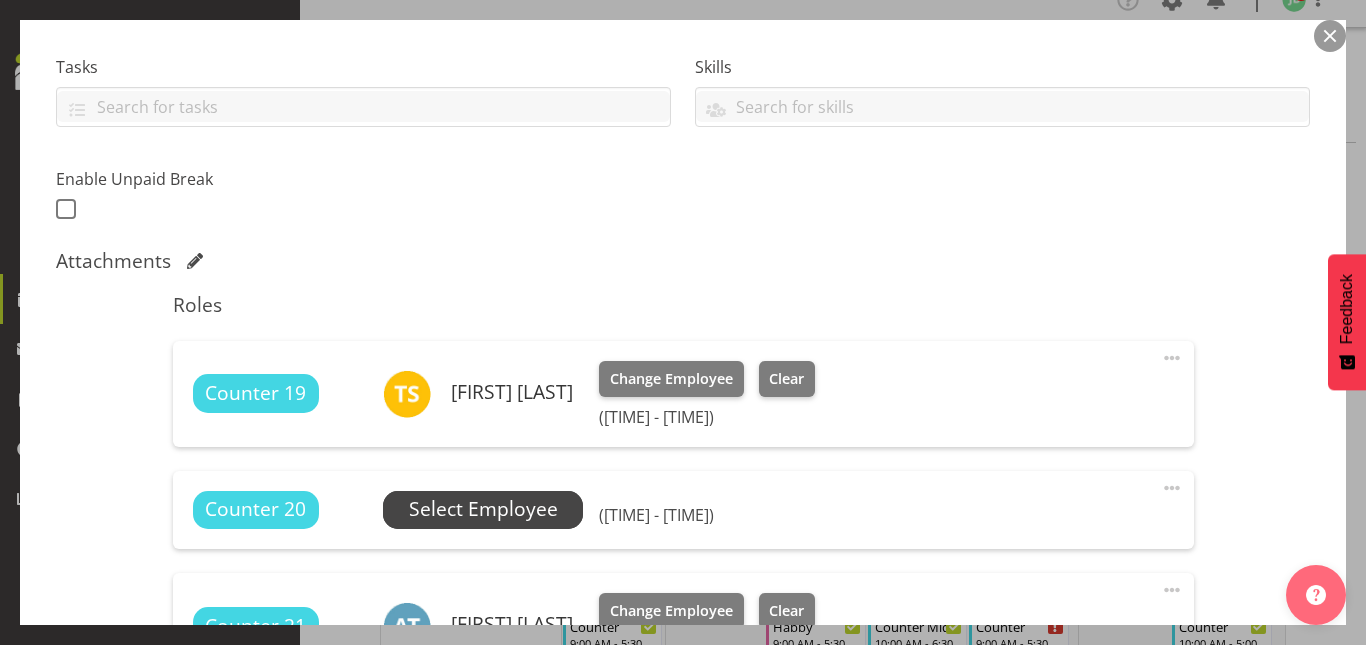 click on "Select Employee" at bounding box center (483, 509) 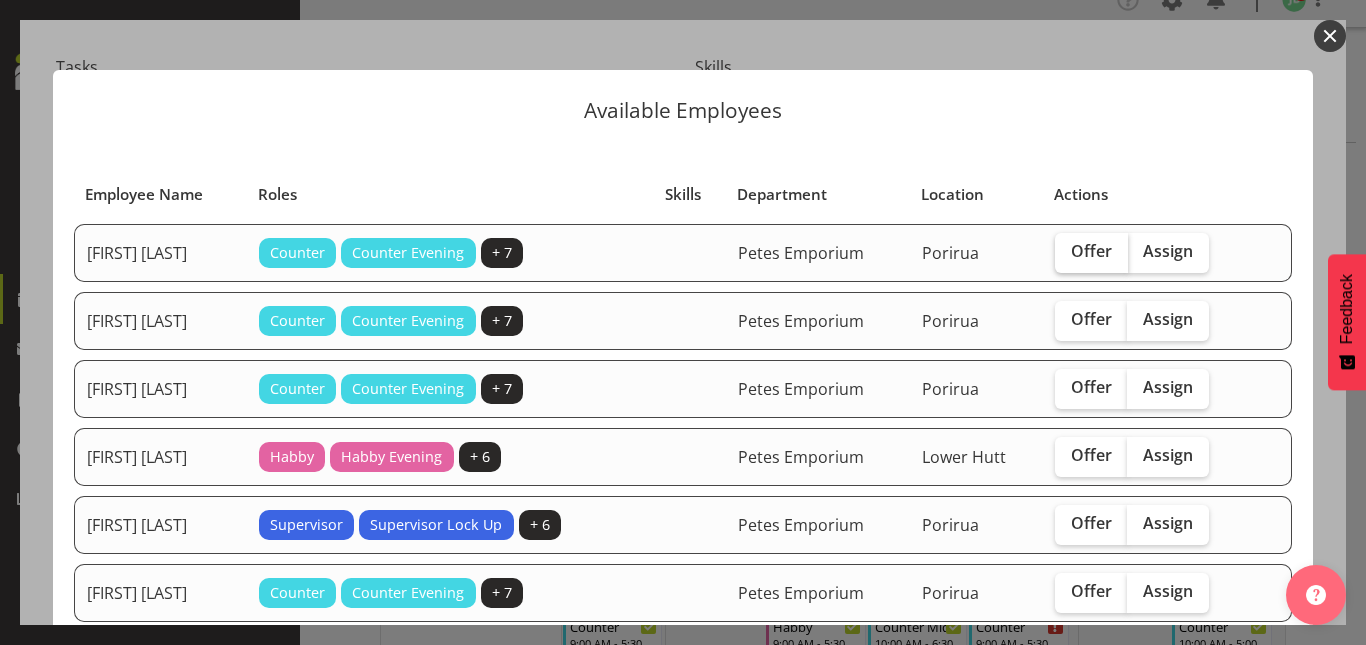 click on "Offer" at bounding box center [1091, 251] 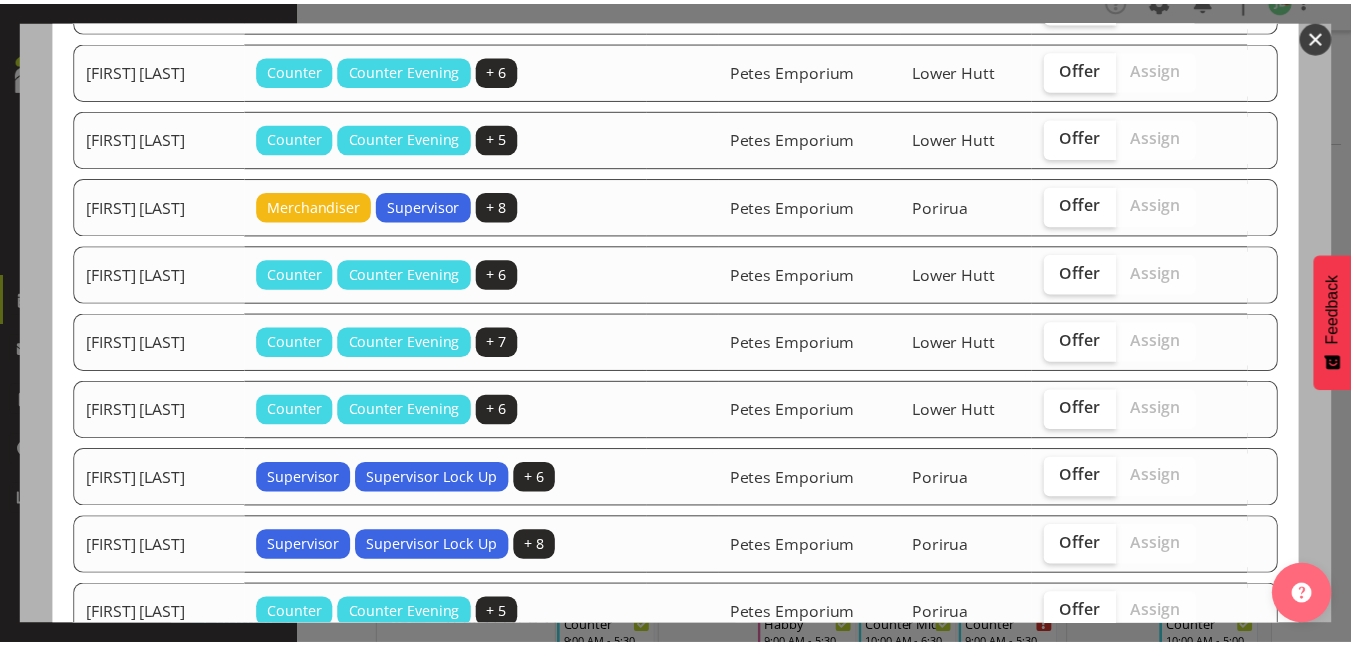 scroll, scrollTop: 734, scrollLeft: 0, axis: vertical 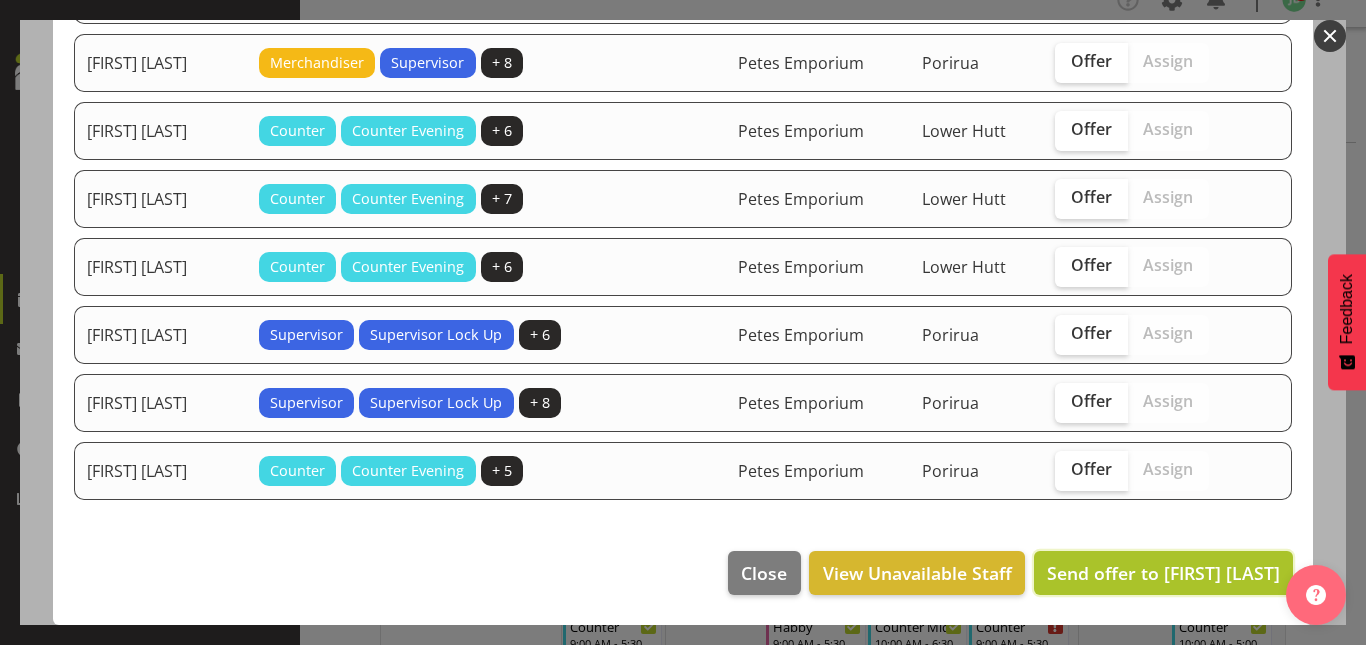 click on "Send offer to [FIRST] [LAST]" at bounding box center (1163, 573) 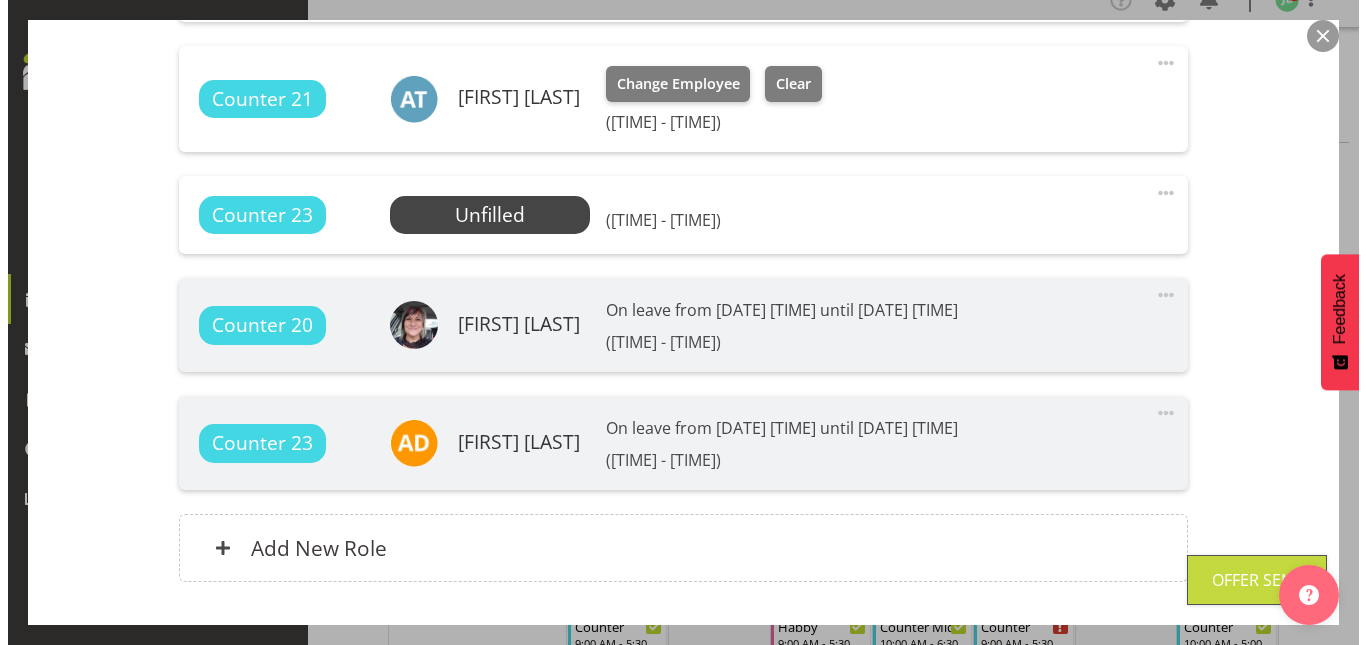 scroll, scrollTop: 948, scrollLeft: 0, axis: vertical 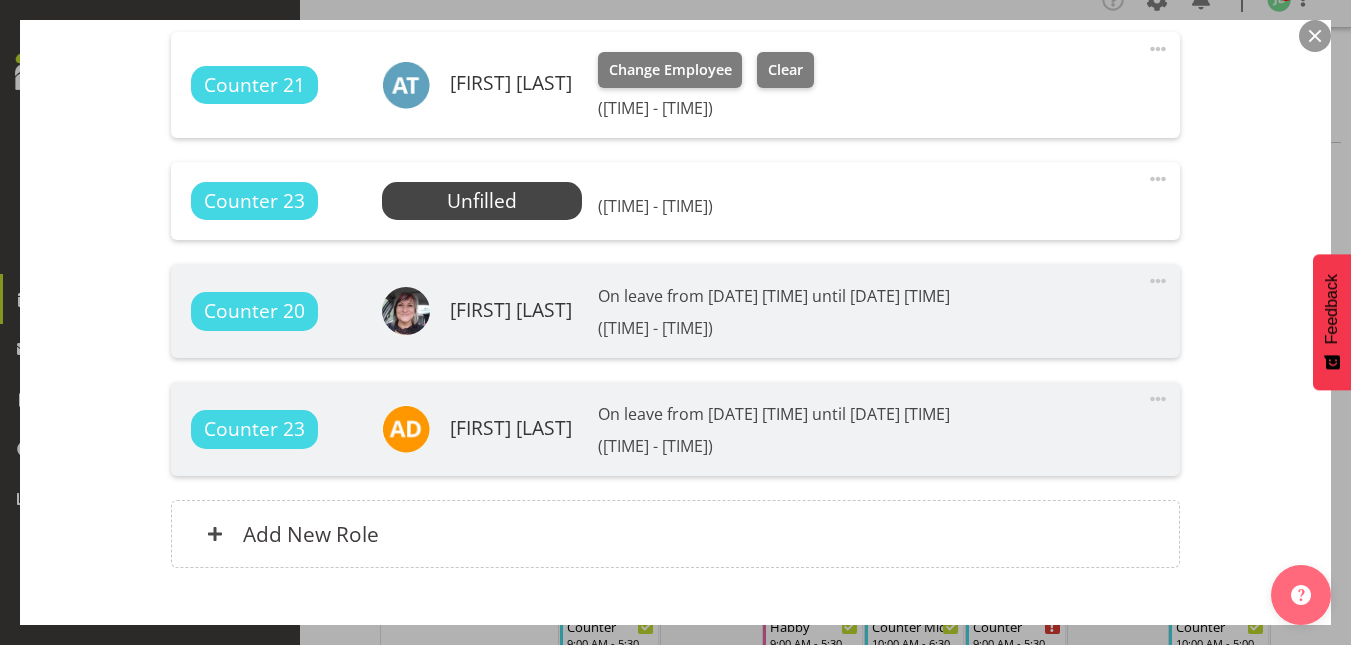 click at bounding box center [1315, 36] 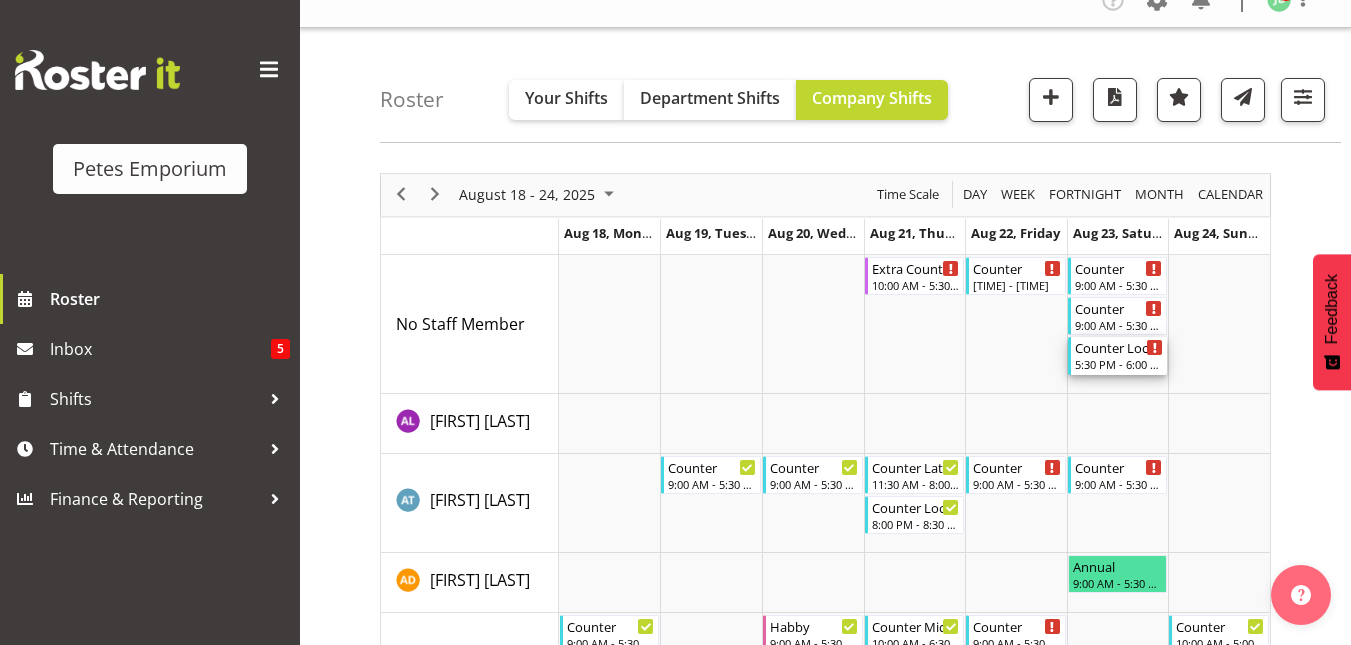 click on "Counter Lock Up" at bounding box center [1119, 347] 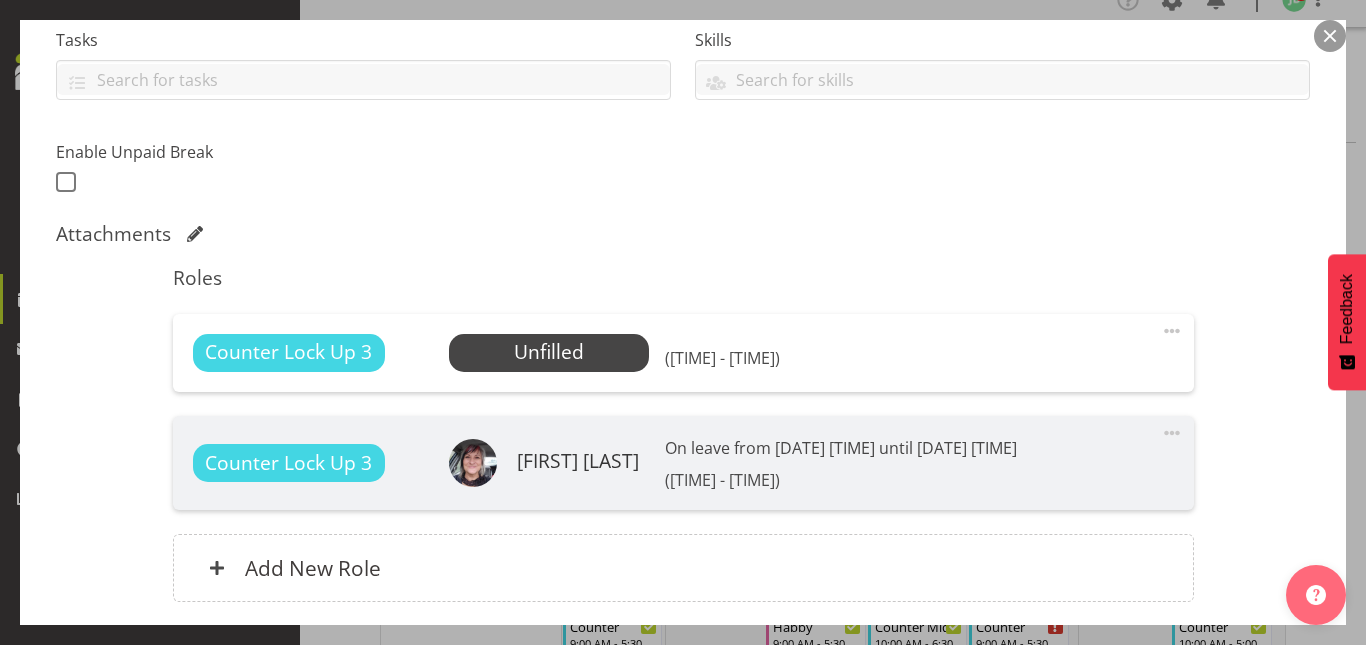 scroll, scrollTop: 436, scrollLeft: 0, axis: vertical 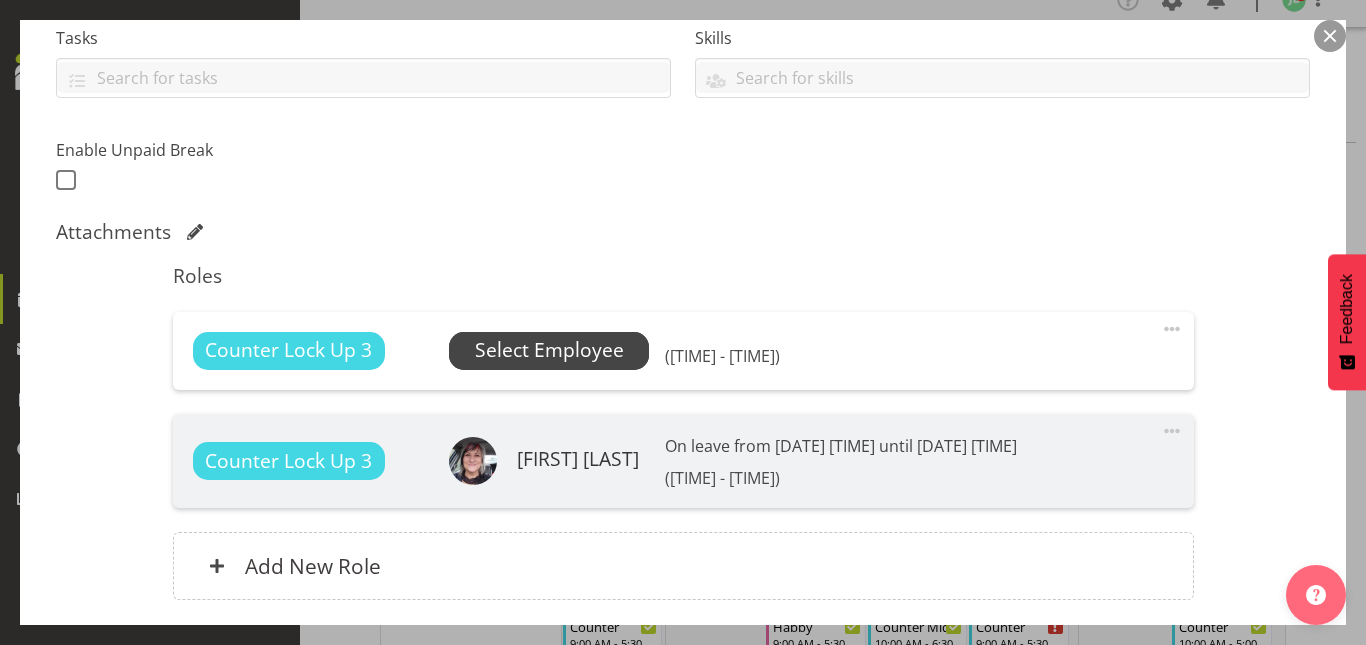 click on "Select Employee" at bounding box center [549, 350] 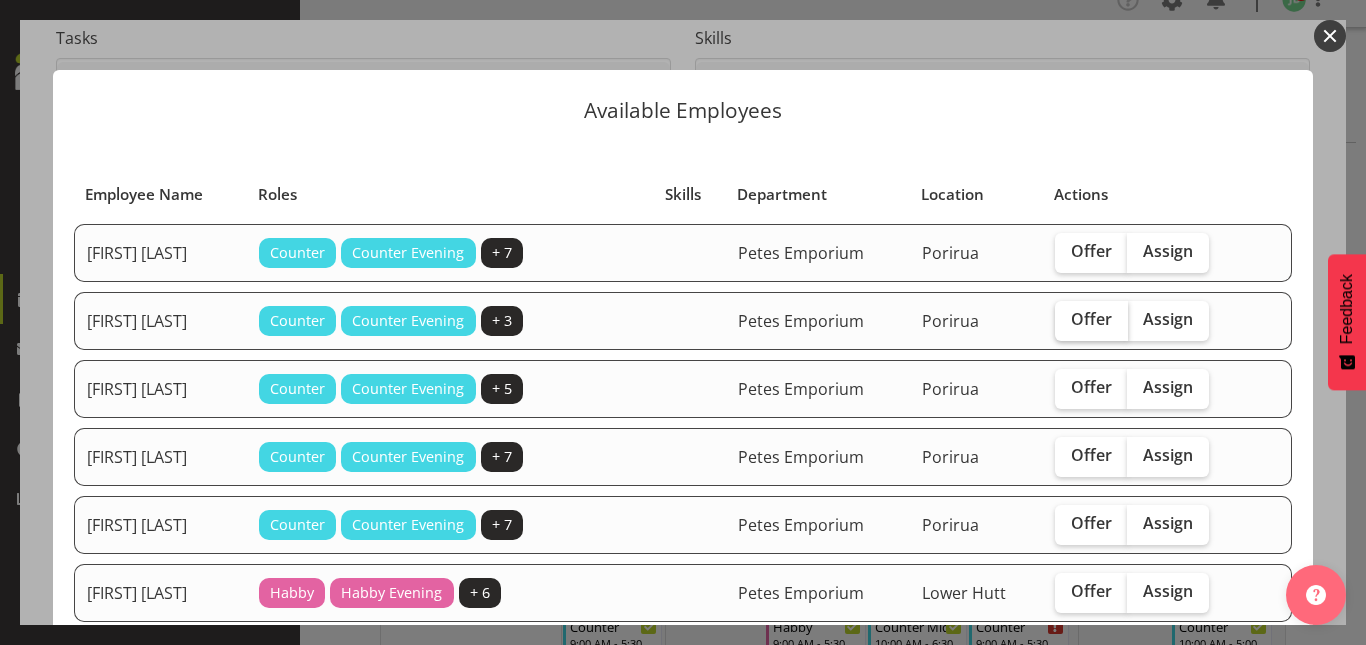 click on "Offer" at bounding box center (1091, 319) 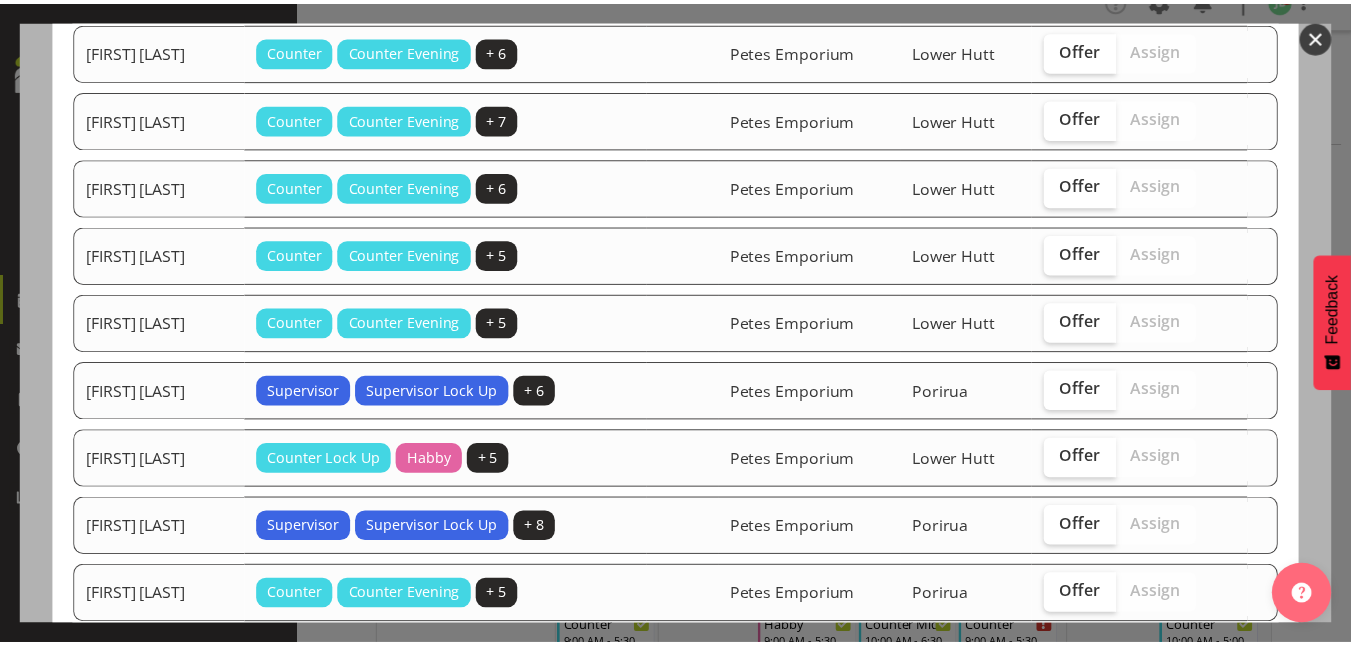 scroll, scrollTop: 1482, scrollLeft: 0, axis: vertical 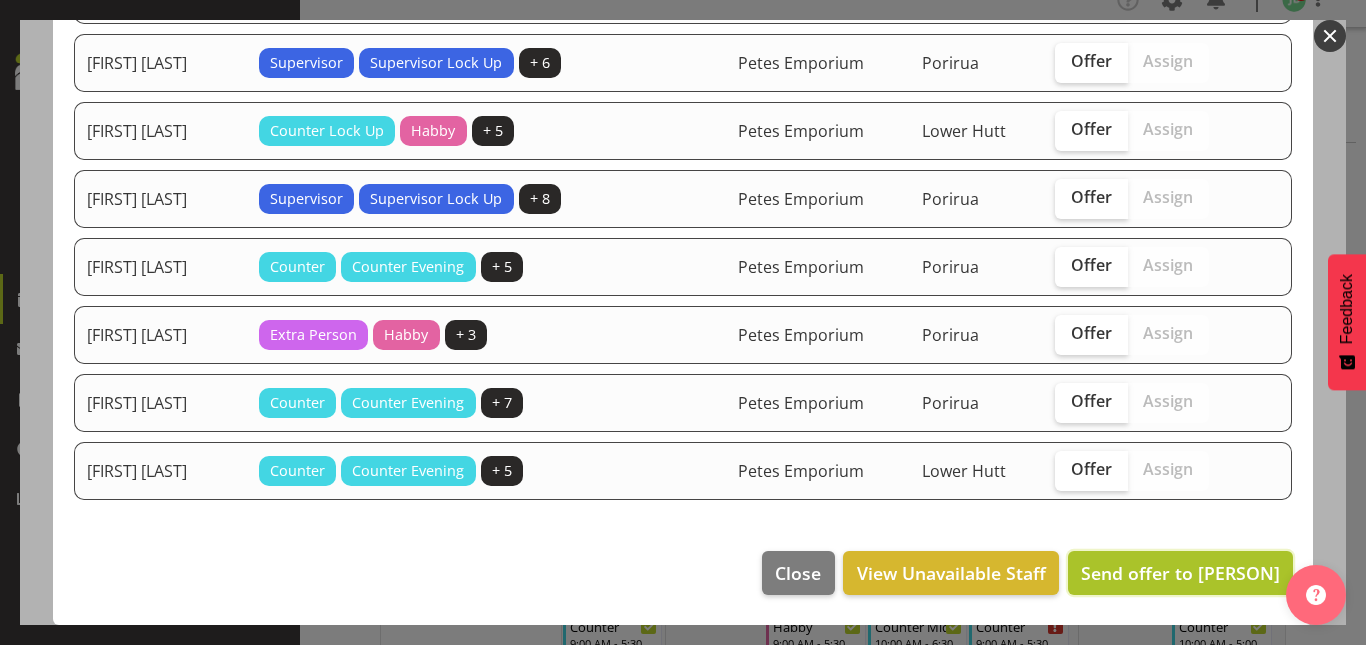 click on "Send offer to Alex-Micheal Taniwha" at bounding box center (1180, 573) 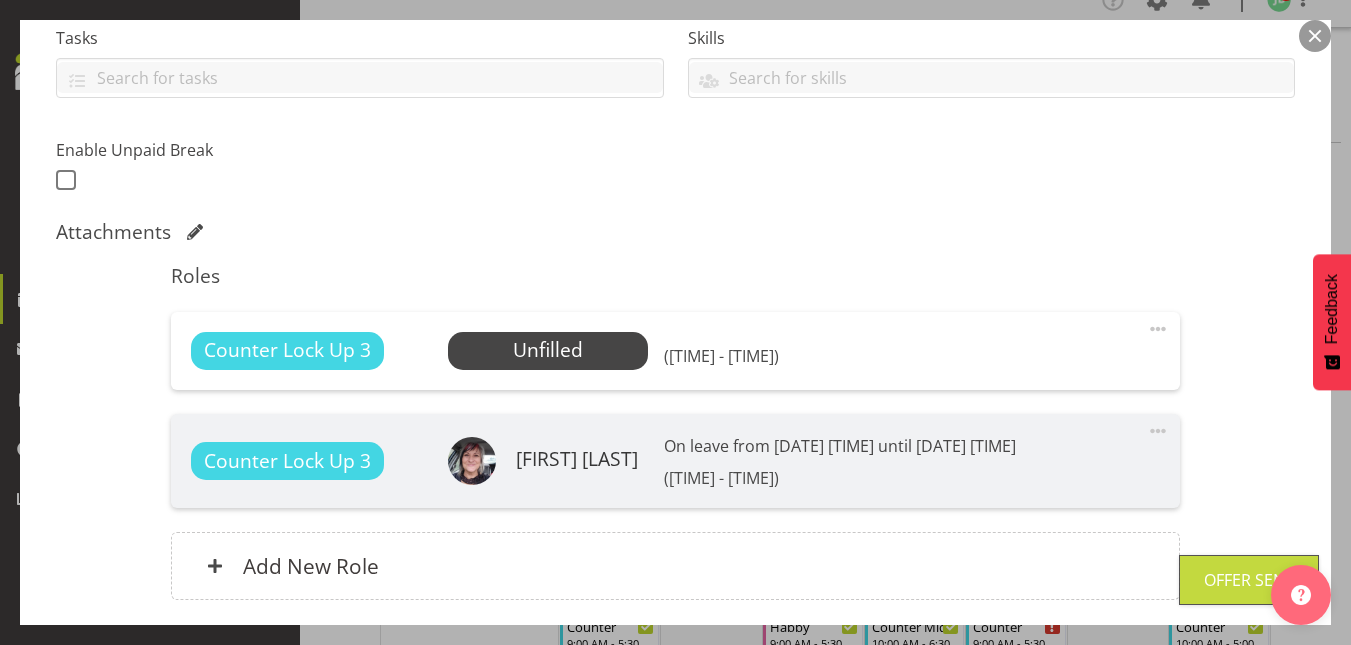 click at bounding box center [1315, 36] 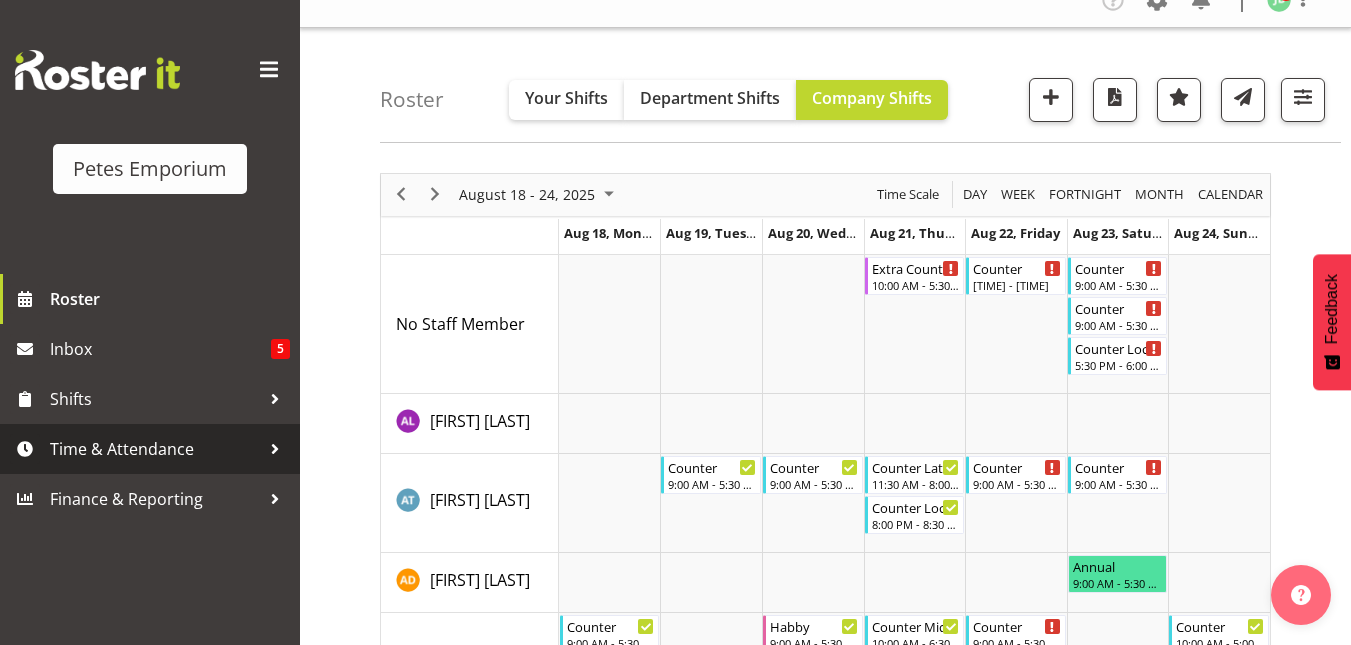 click on "Time & Attendance" at bounding box center (155, 449) 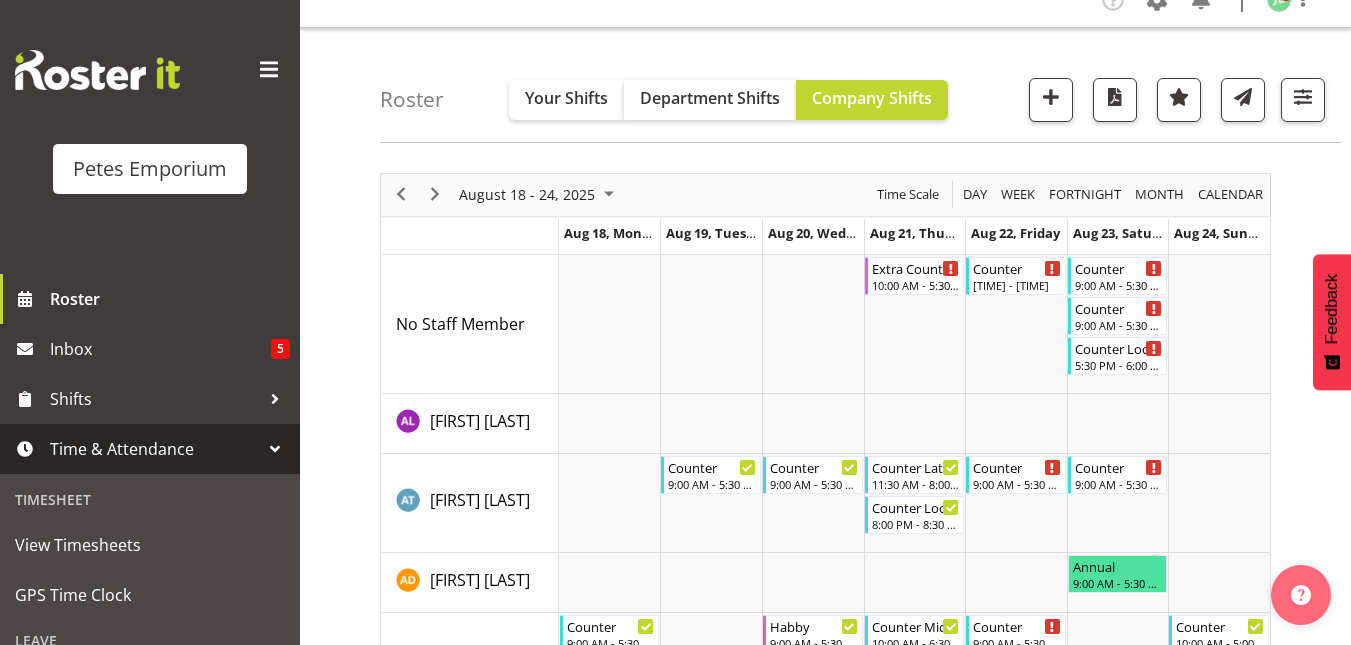 scroll, scrollTop: 271, scrollLeft: 0, axis: vertical 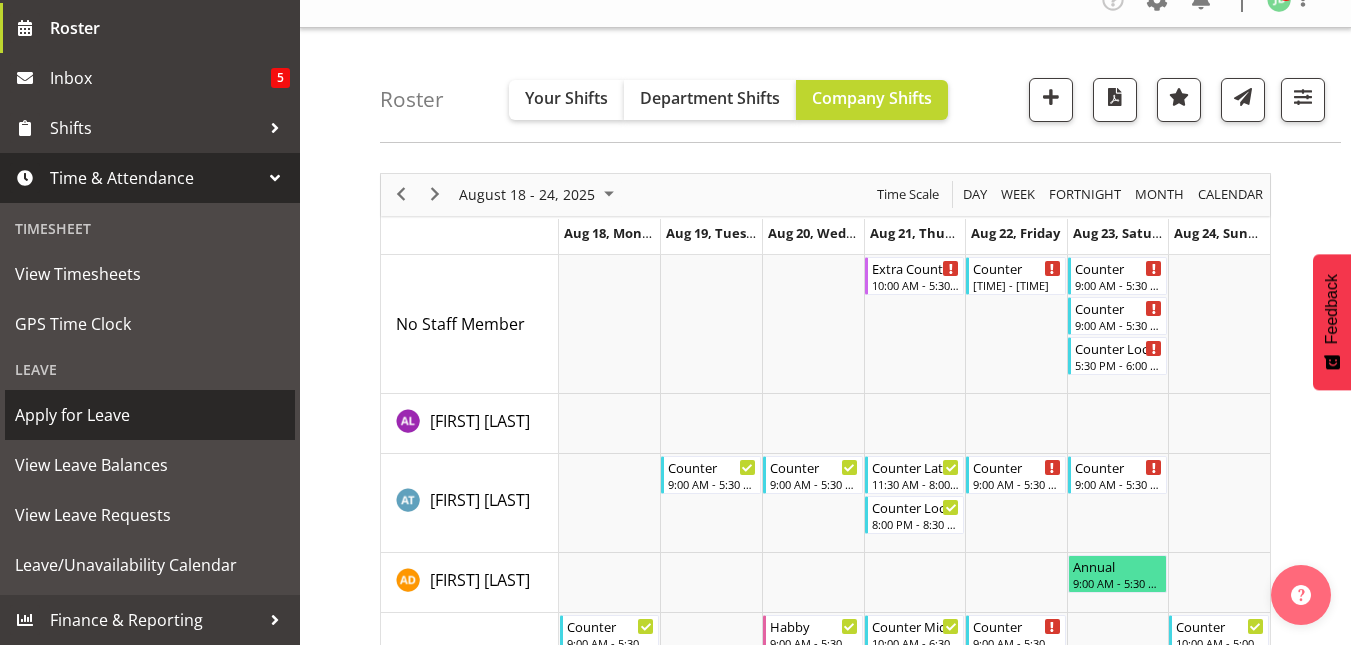 click on "Apply for Leave" at bounding box center (150, 415) 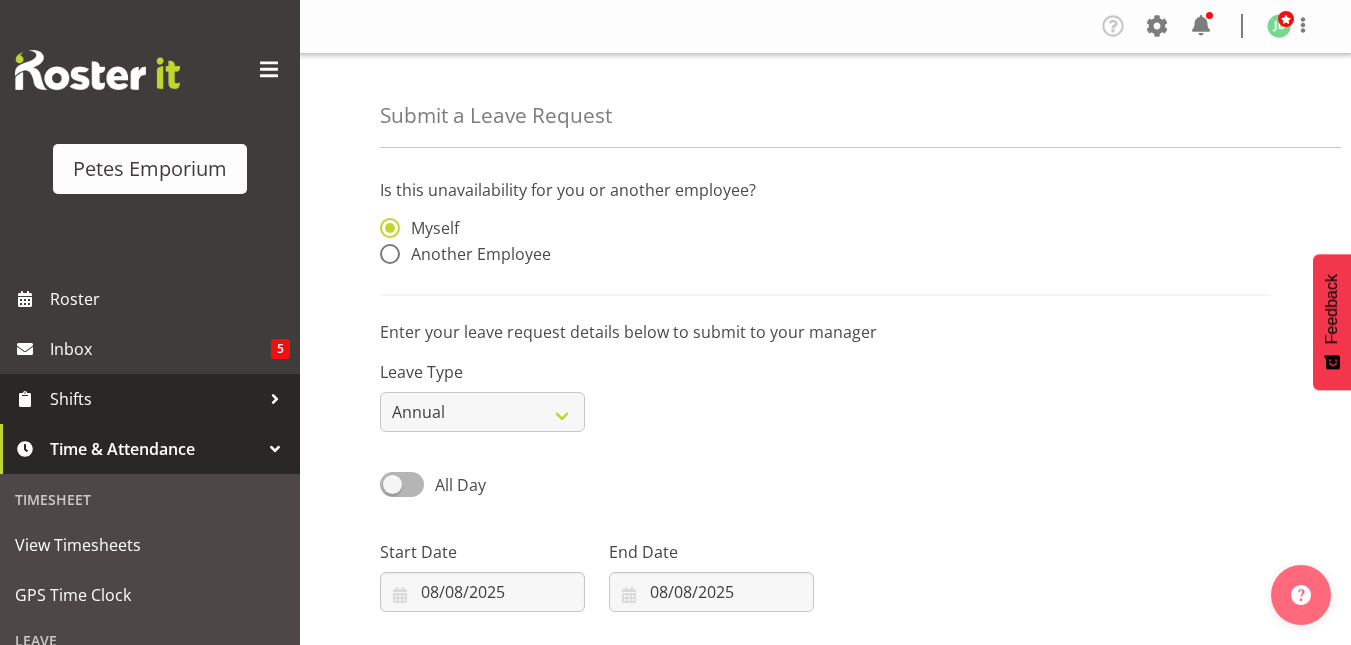 scroll, scrollTop: 0, scrollLeft: 0, axis: both 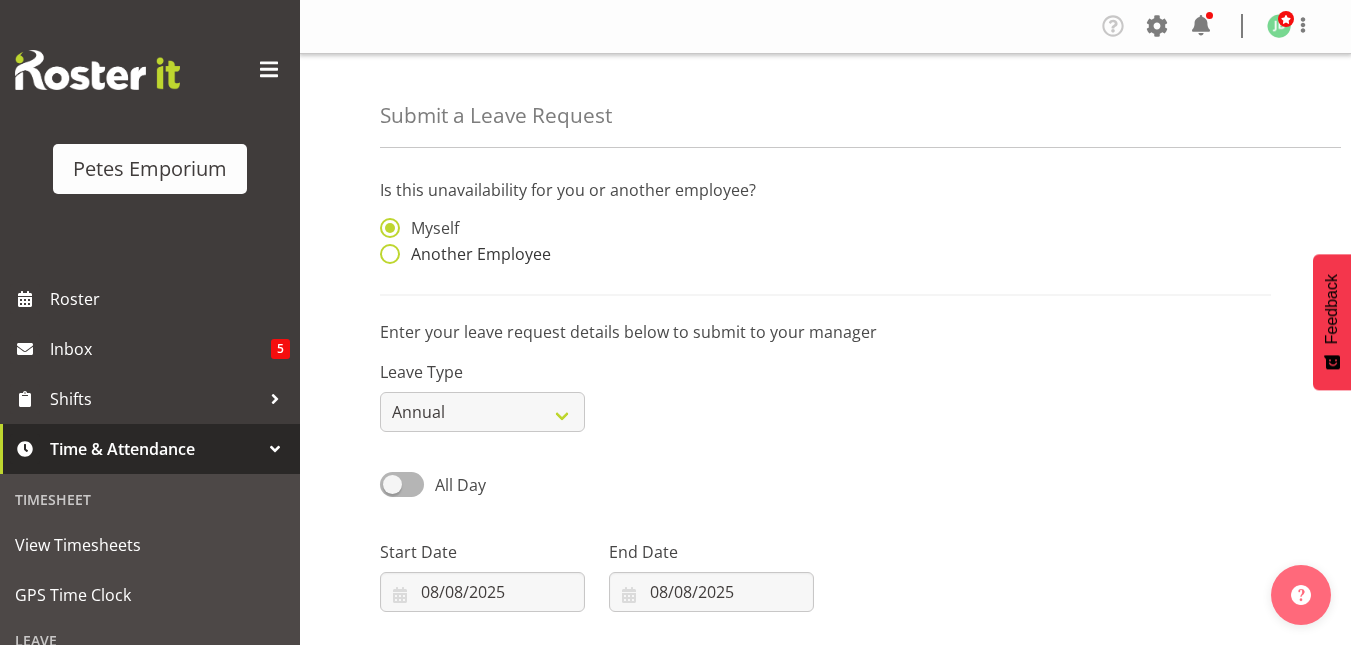 click at bounding box center (390, 254) 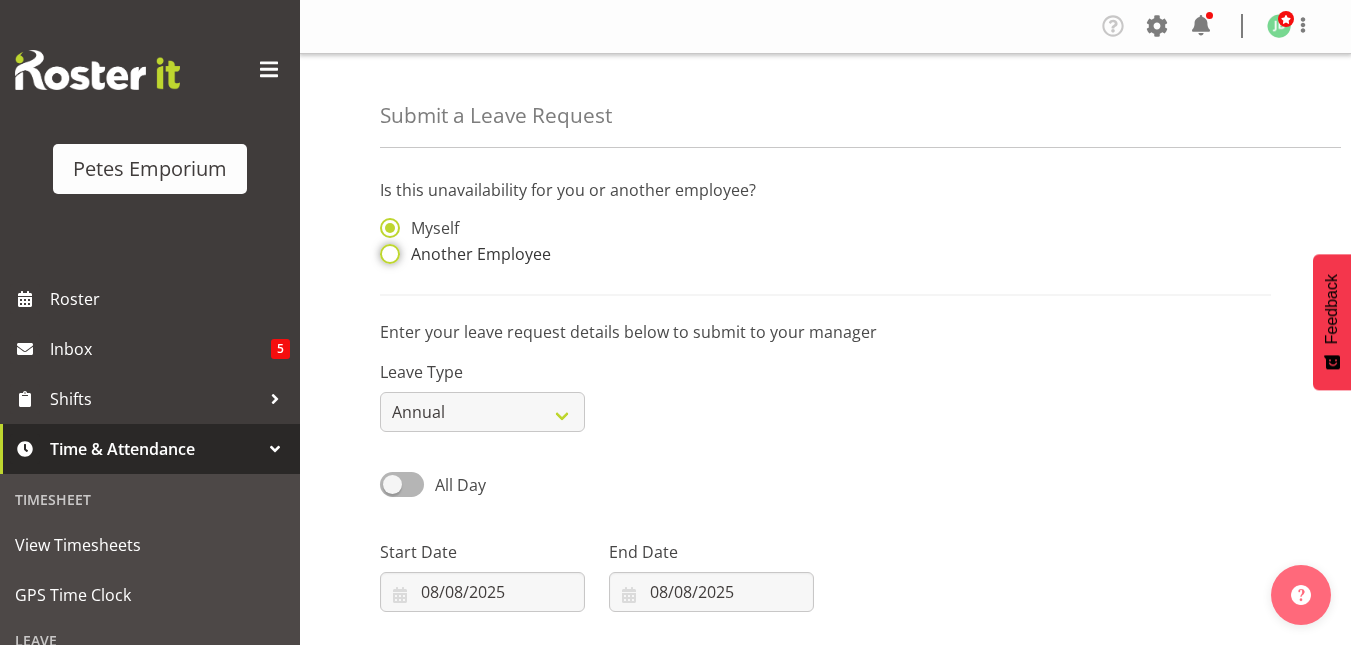 click on "Another Employee" at bounding box center (386, 254) 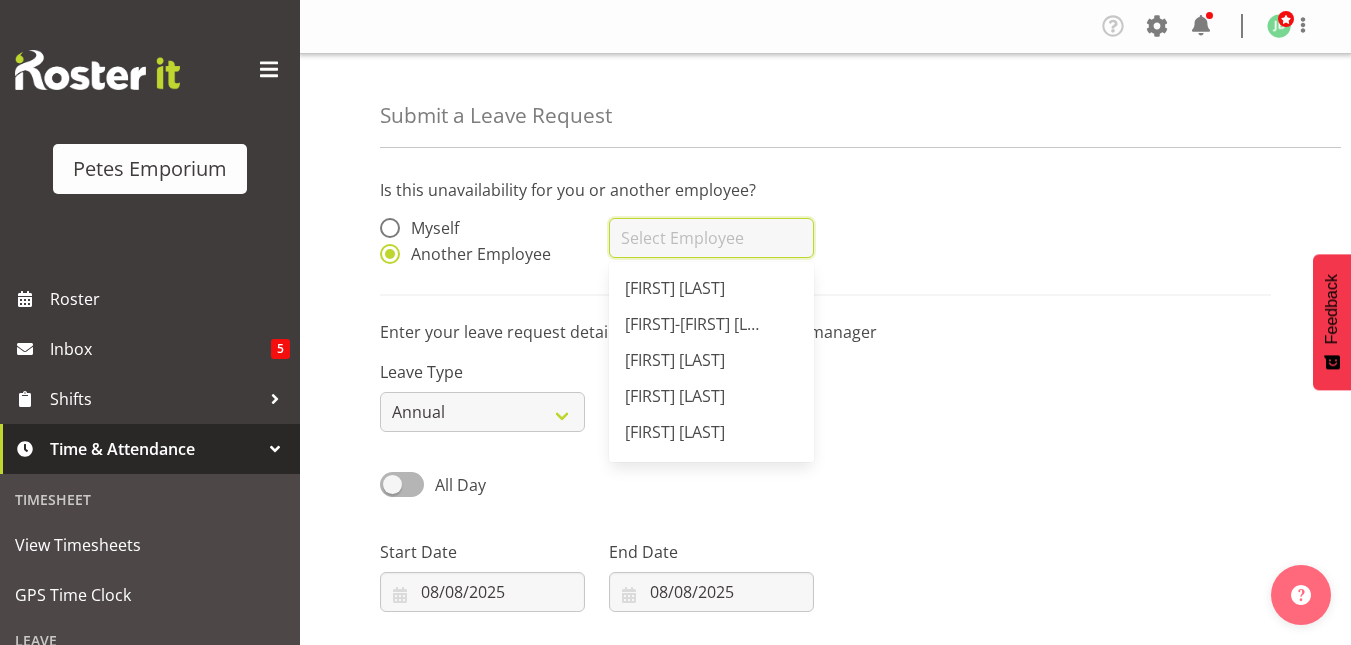 click at bounding box center (711, 238) 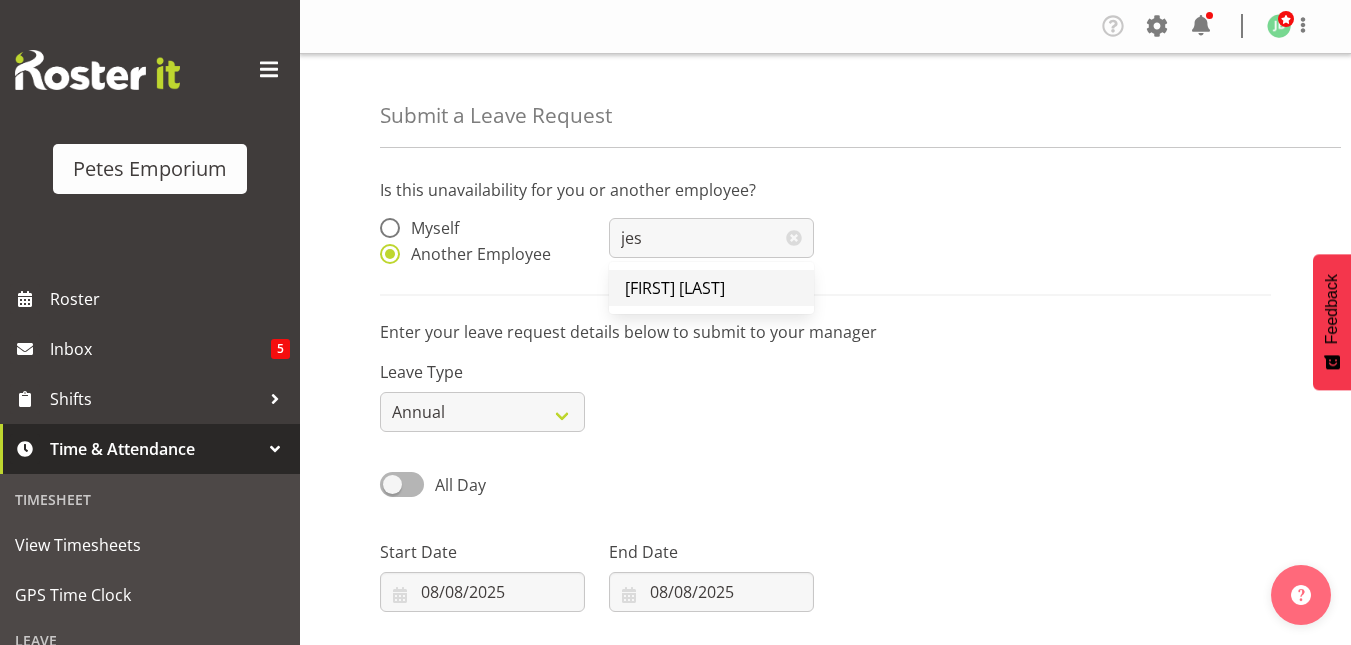 click on "[FIRST] [LAST]" at bounding box center [675, 288] 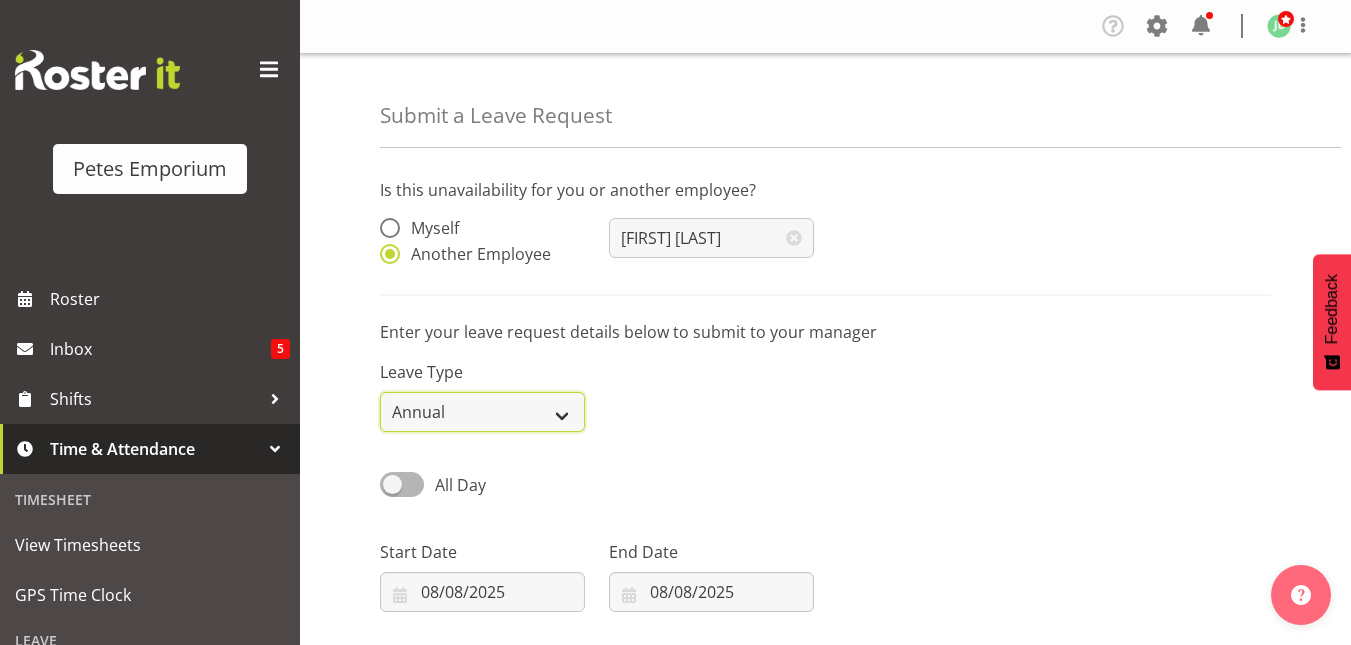 click on "Annual Sick Leave Without Pay Bereavement Domestic Violence Parental Jury Service Day In Lieu   Other" at bounding box center (482, 412) 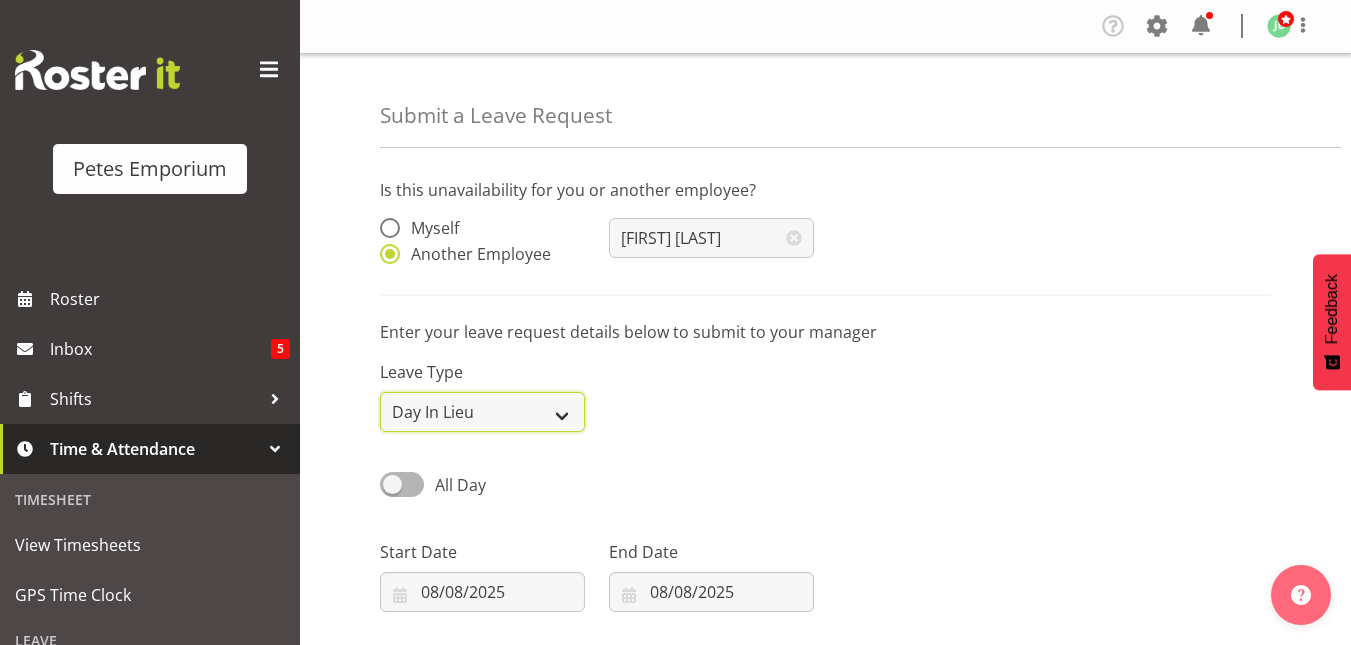 click on "Annual Sick Leave Without Pay Bereavement Domestic Violence Parental Jury Service Day In Lieu   Other" at bounding box center [482, 412] 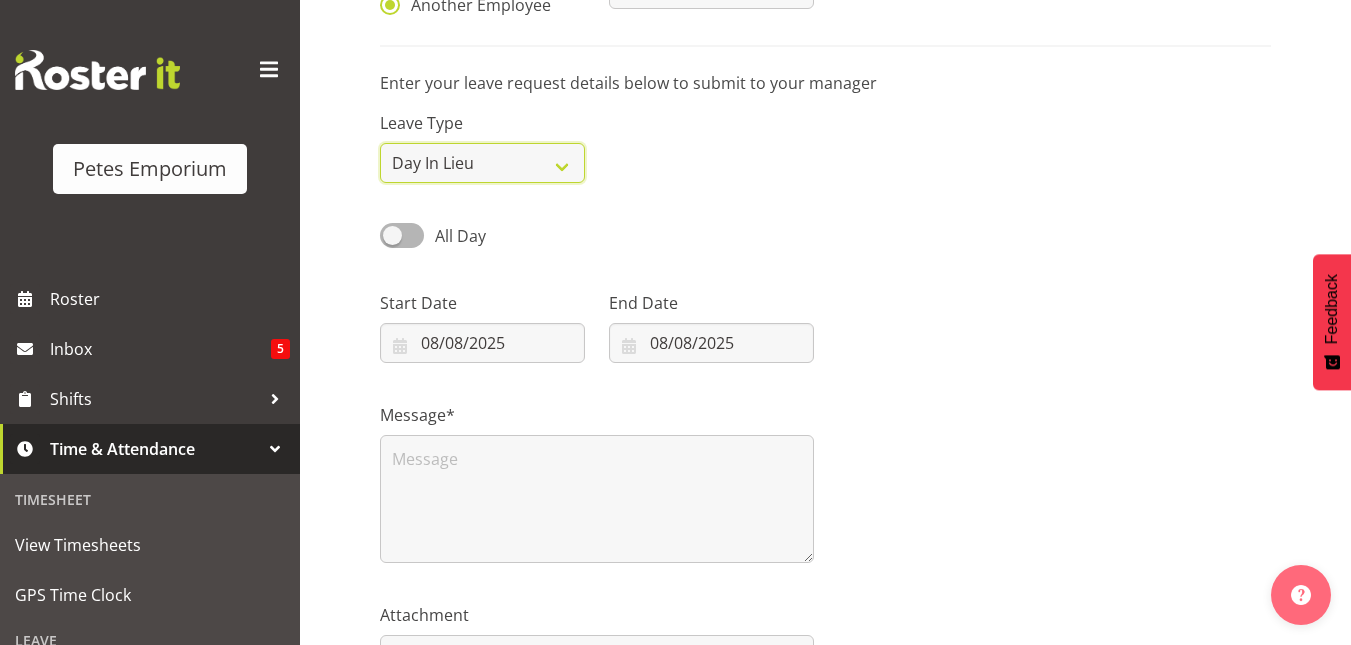 scroll, scrollTop: 251, scrollLeft: 0, axis: vertical 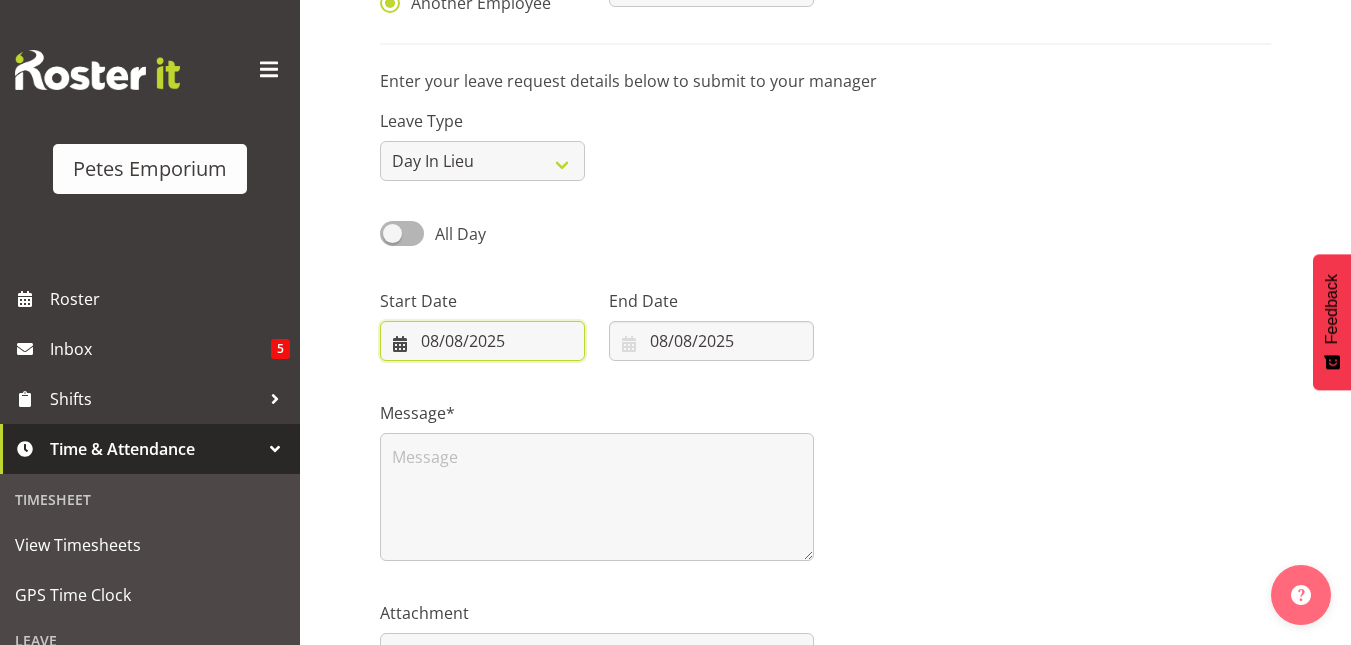 click on "08/08/2025" at bounding box center [482, 341] 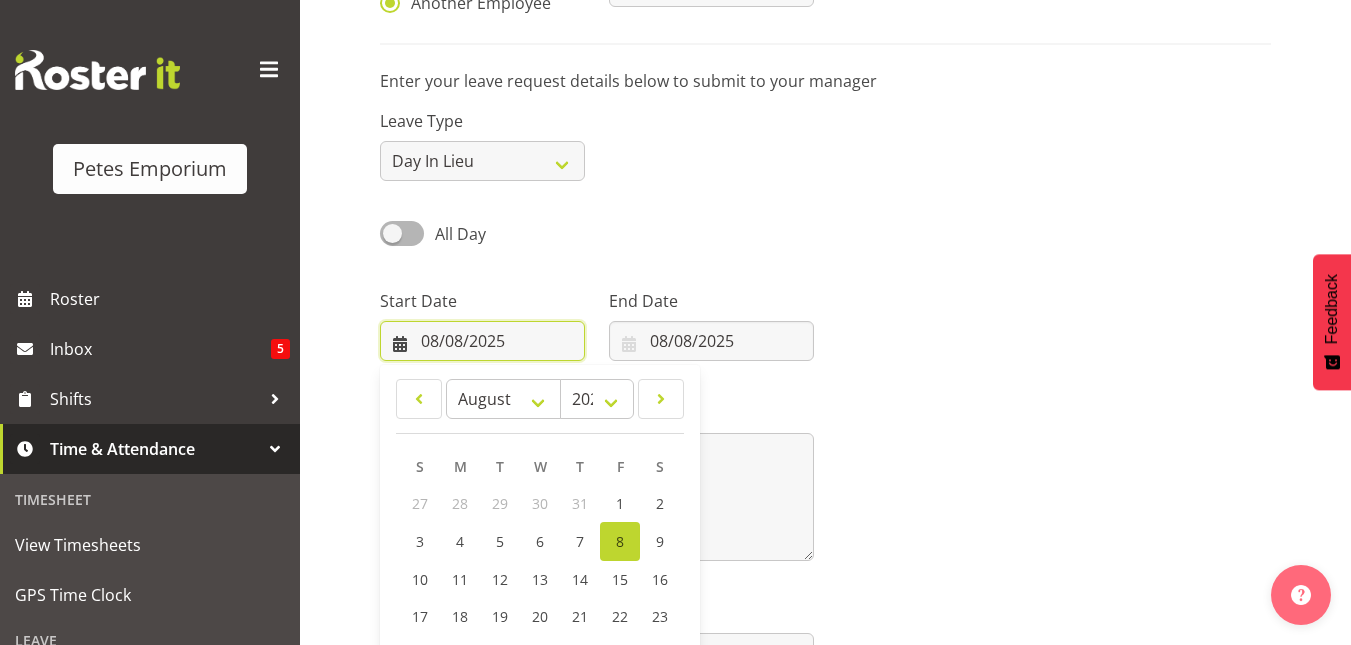 scroll, scrollTop: 381, scrollLeft: 0, axis: vertical 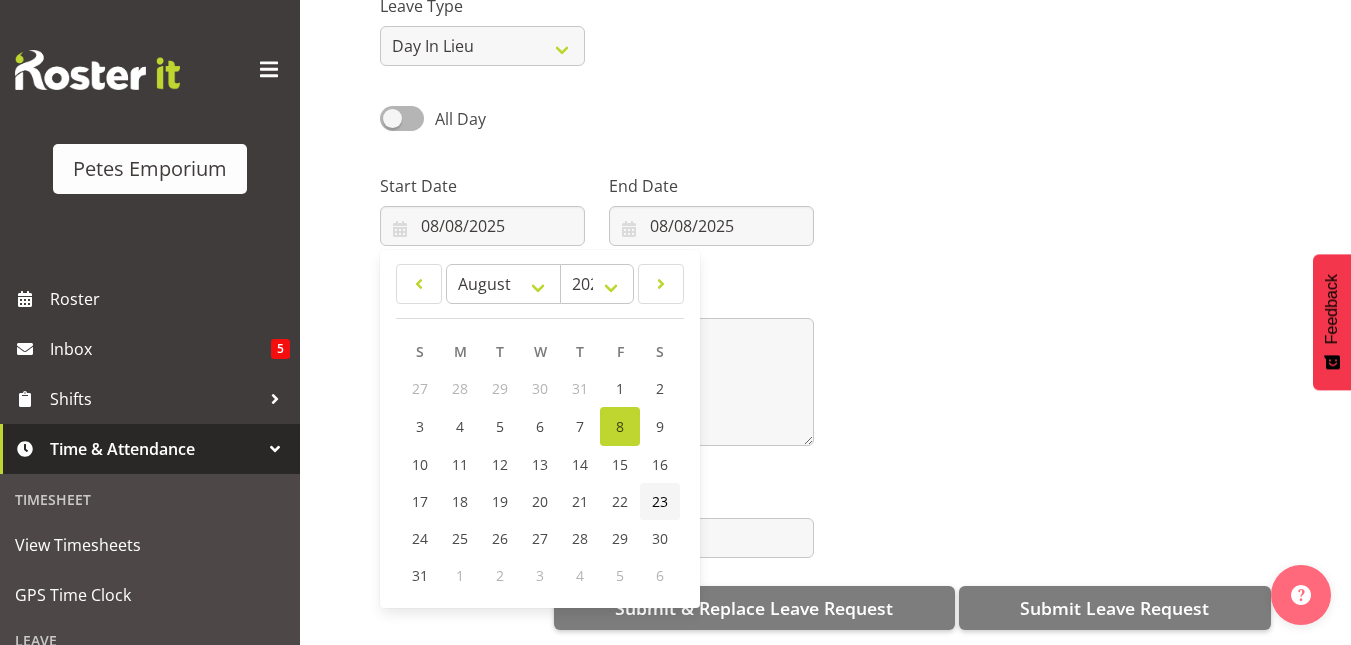 click on "23" at bounding box center [660, 501] 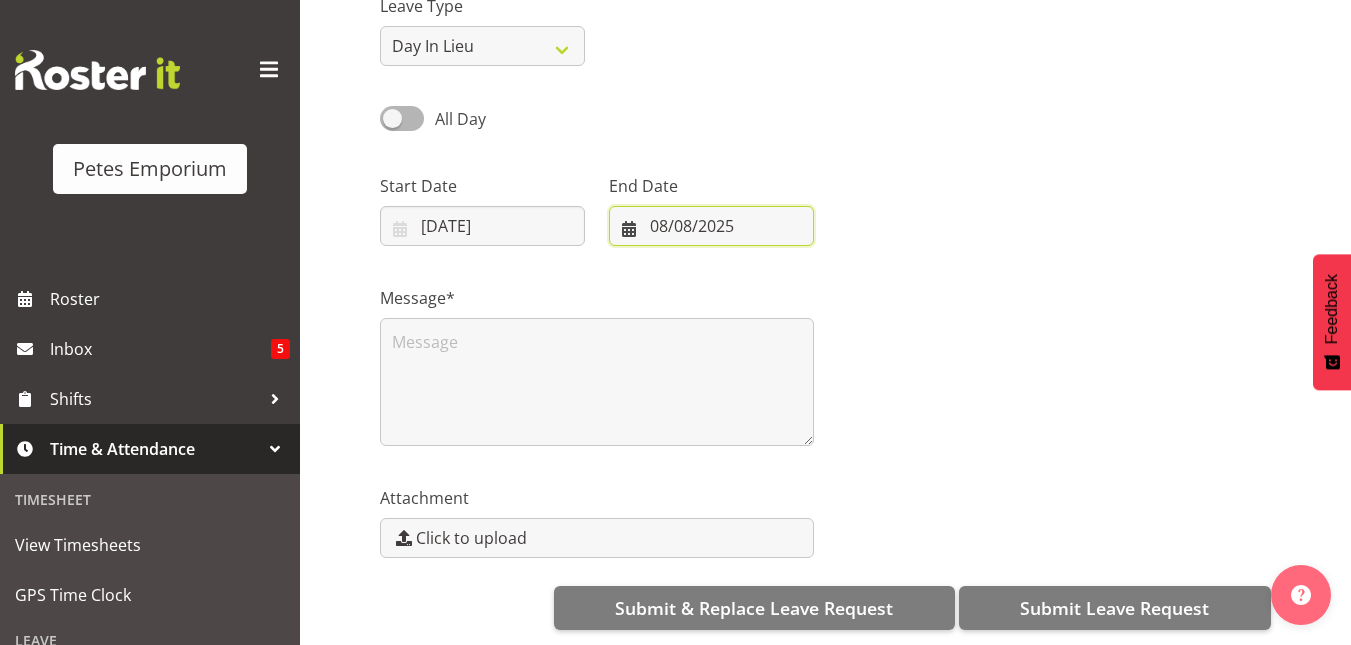 click on "08/08/2025" at bounding box center [711, 226] 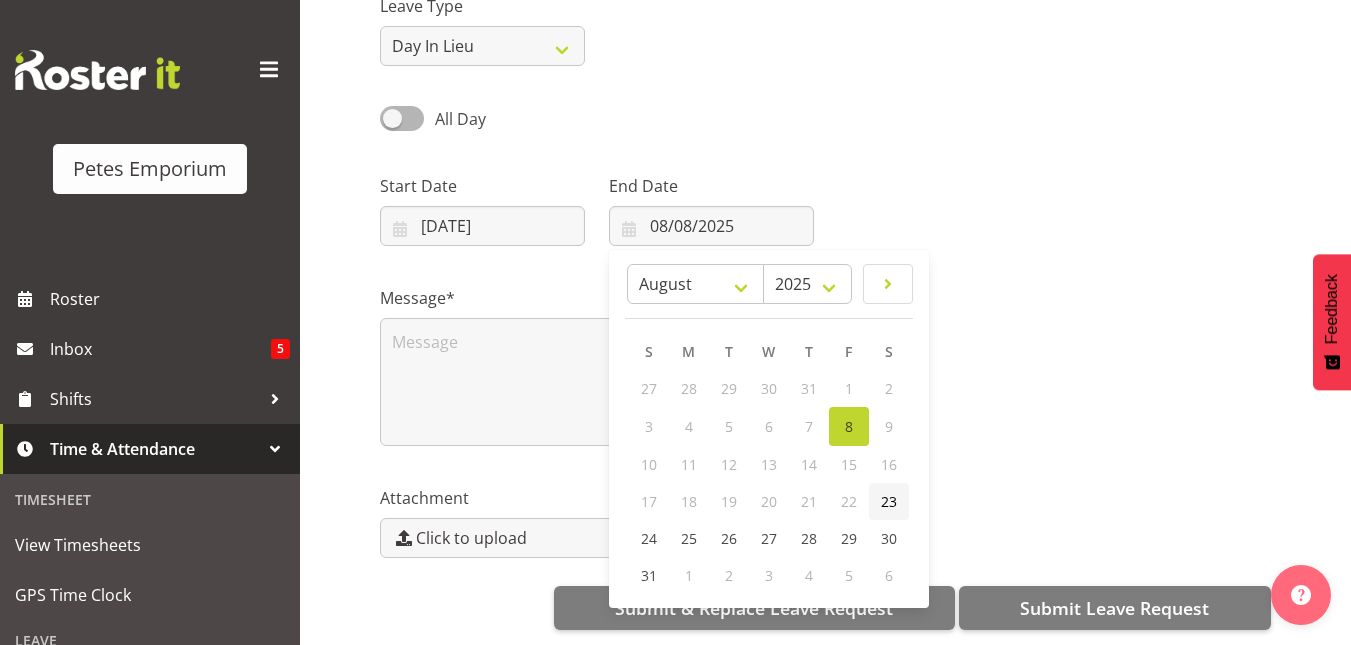 click on "23" at bounding box center (889, 501) 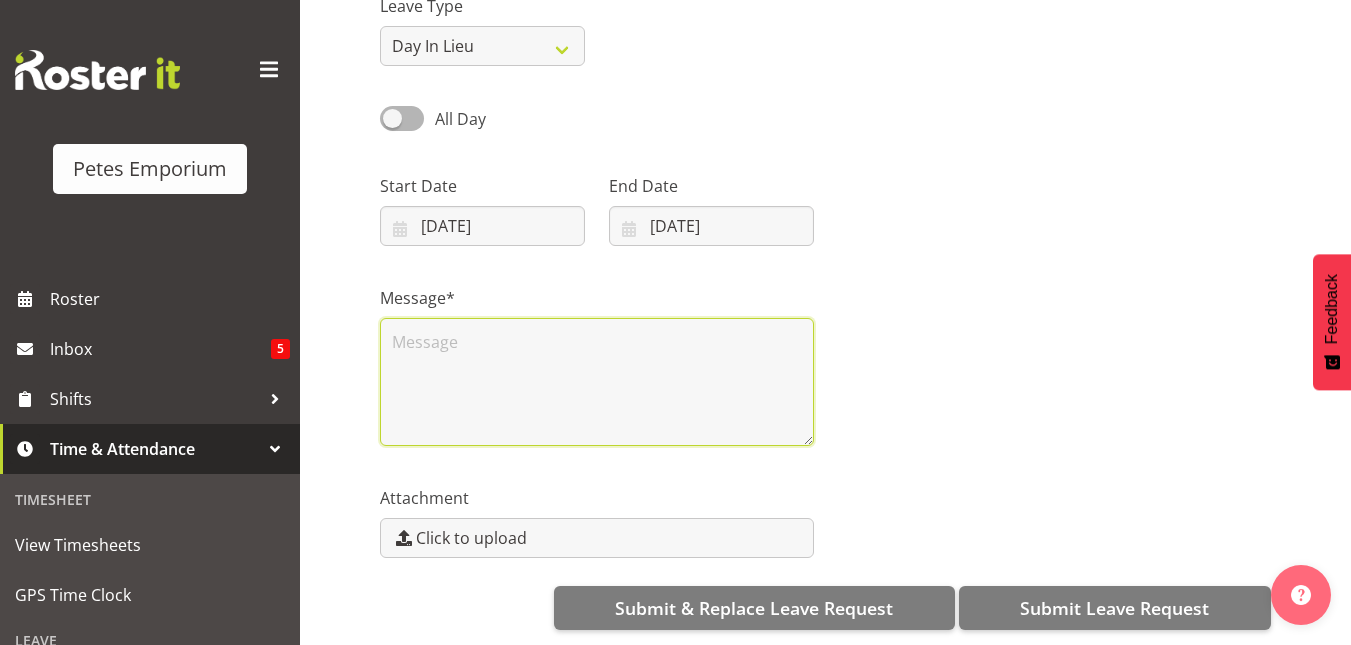 click at bounding box center [597, 382] 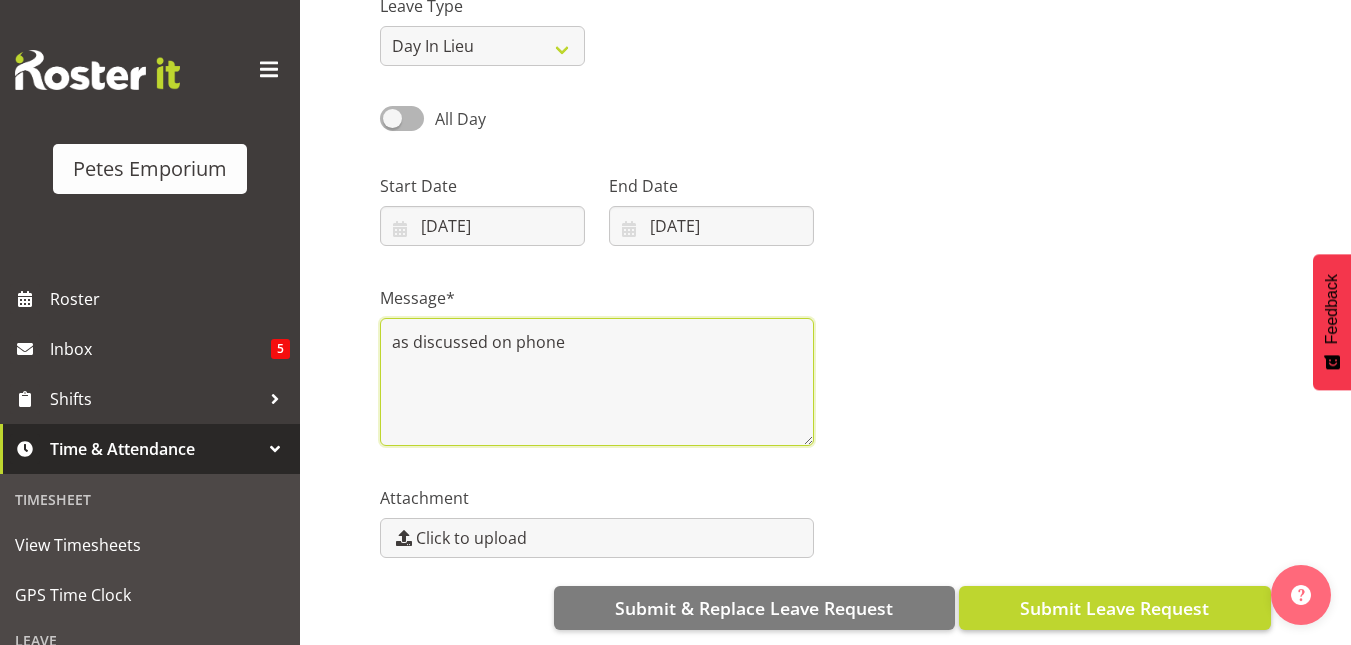 type on "as discussed on phone" 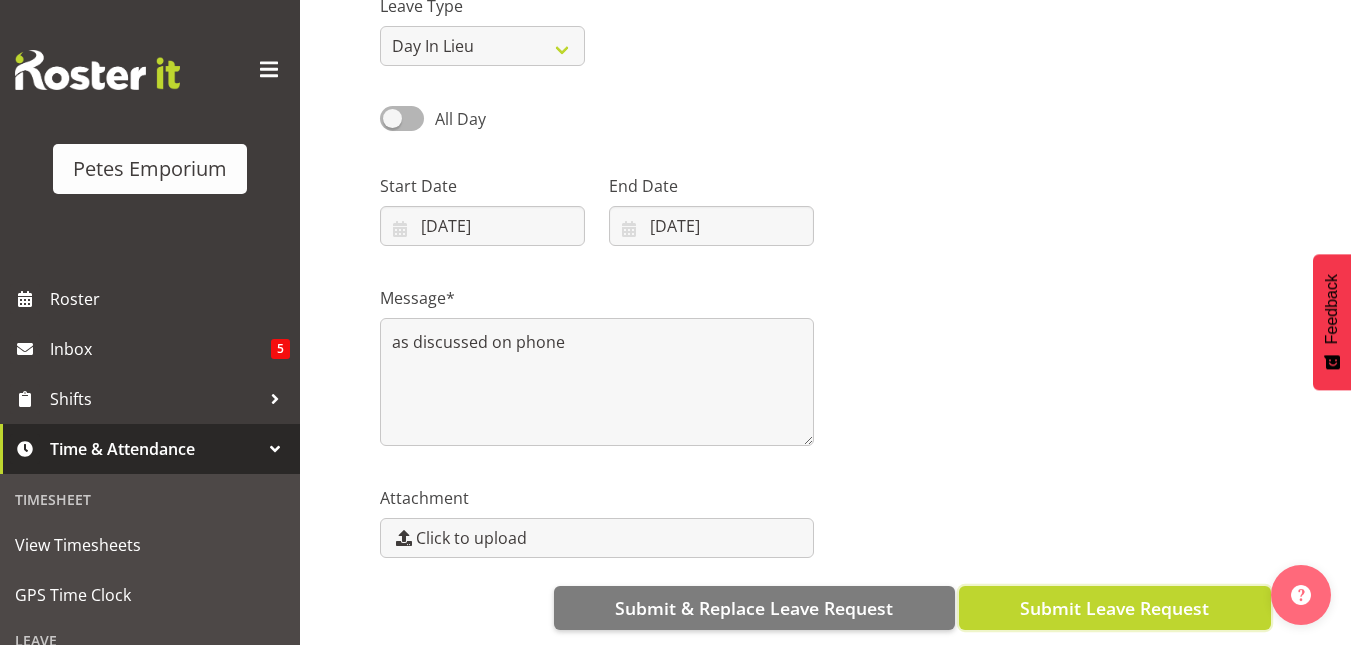 click on "Submit Leave Request" at bounding box center (1115, 608) 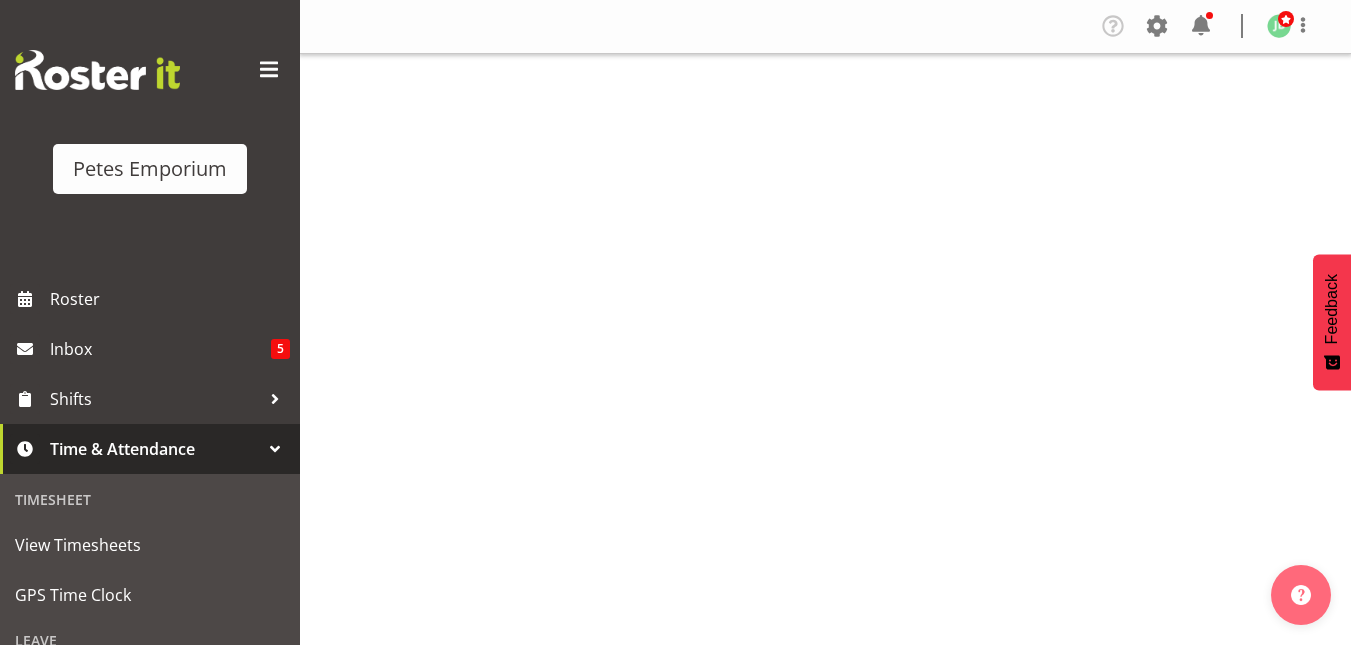 scroll, scrollTop: 0, scrollLeft: 0, axis: both 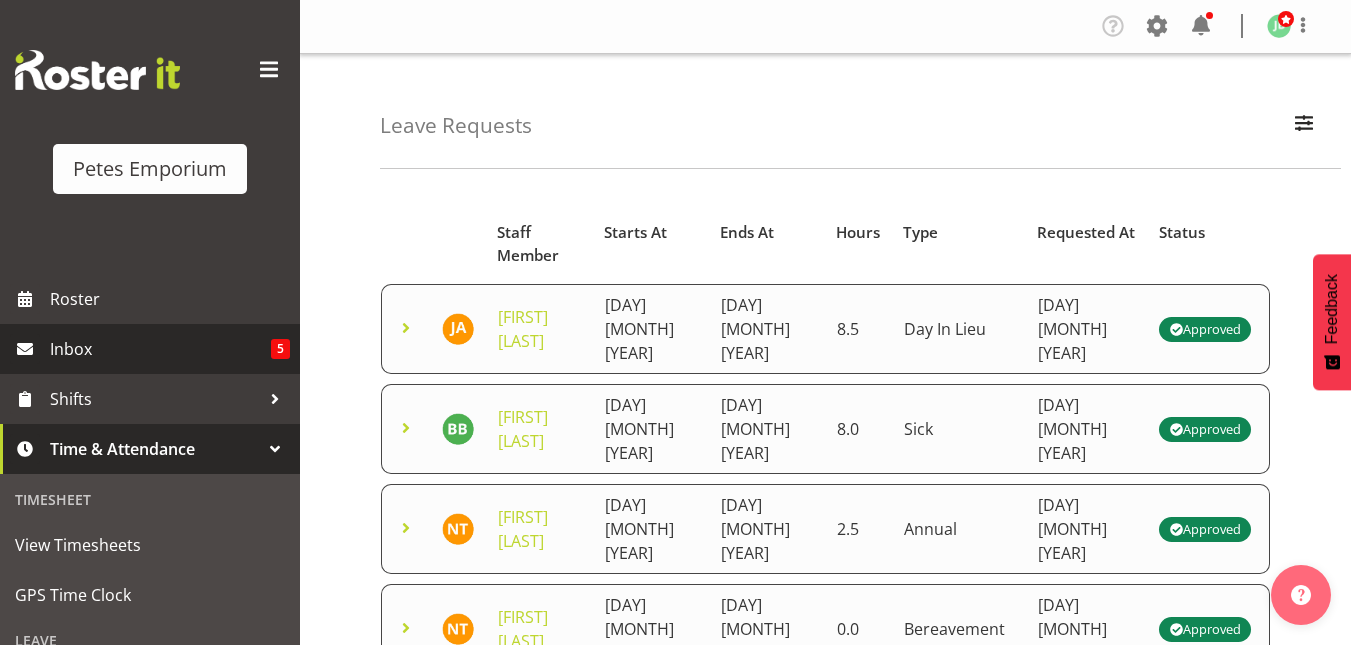 click on "Inbox" at bounding box center (160, 349) 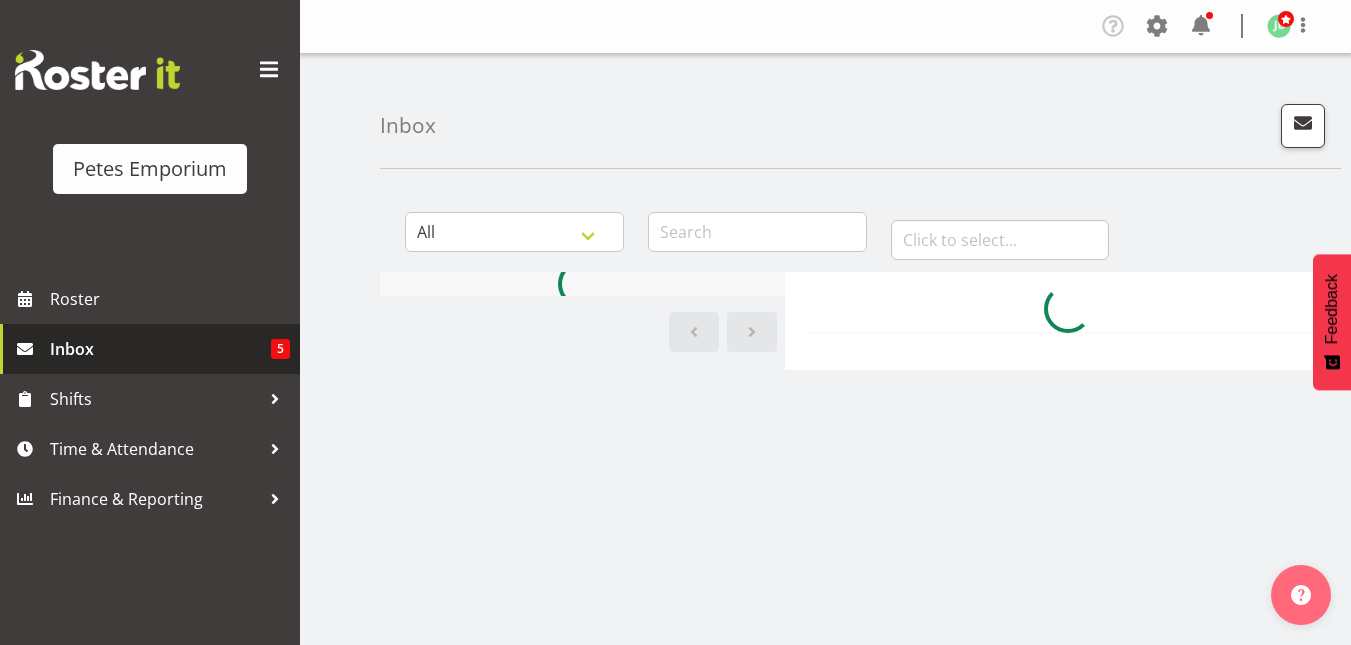 scroll, scrollTop: 0, scrollLeft: 0, axis: both 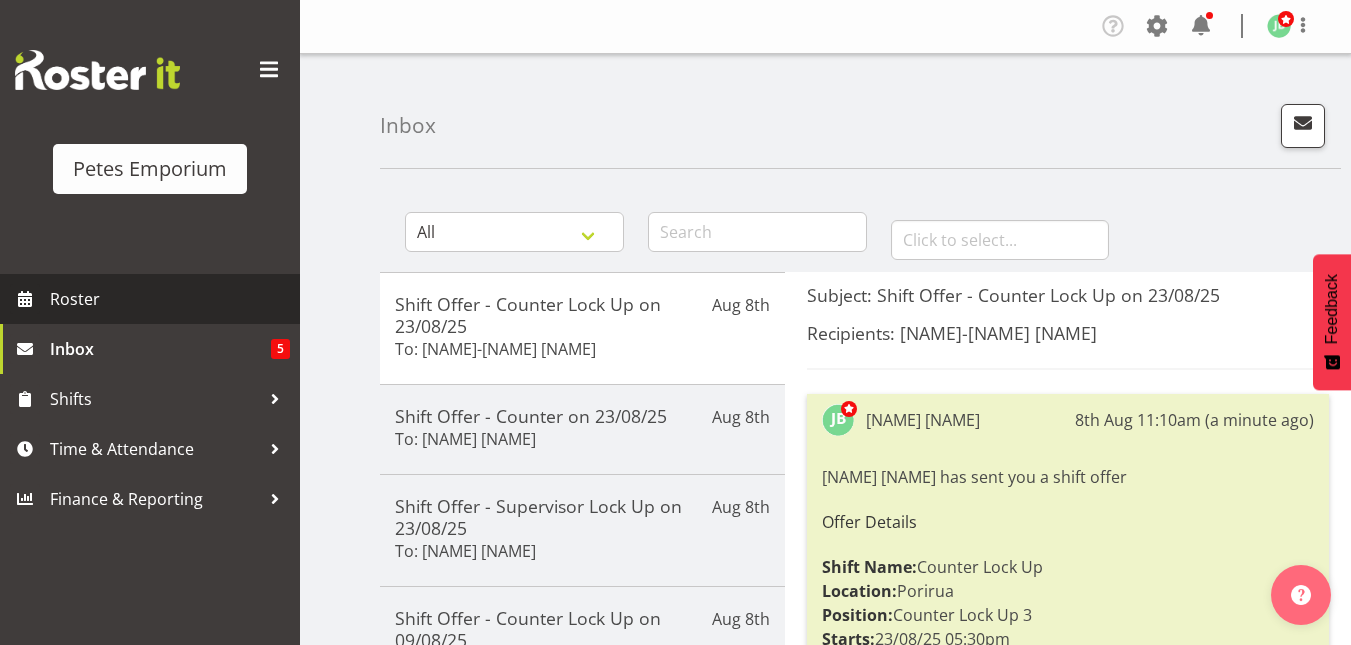 click on "Roster" at bounding box center [170, 299] 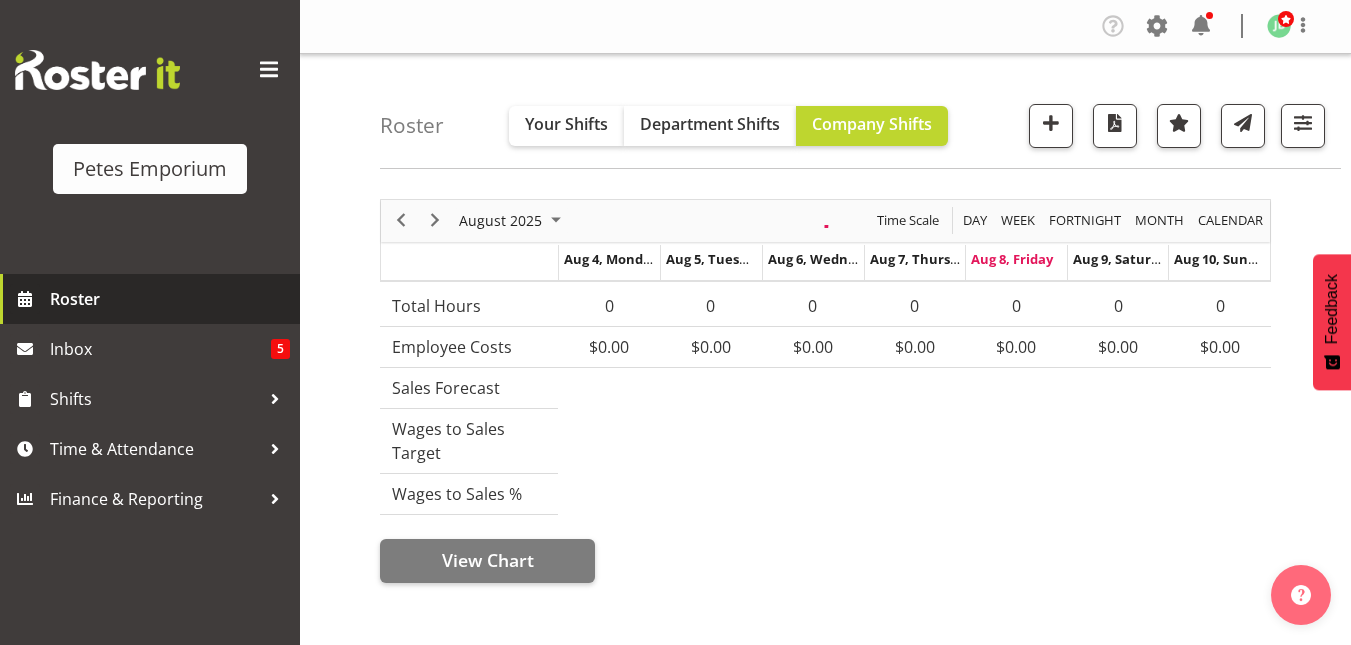 scroll, scrollTop: 0, scrollLeft: 0, axis: both 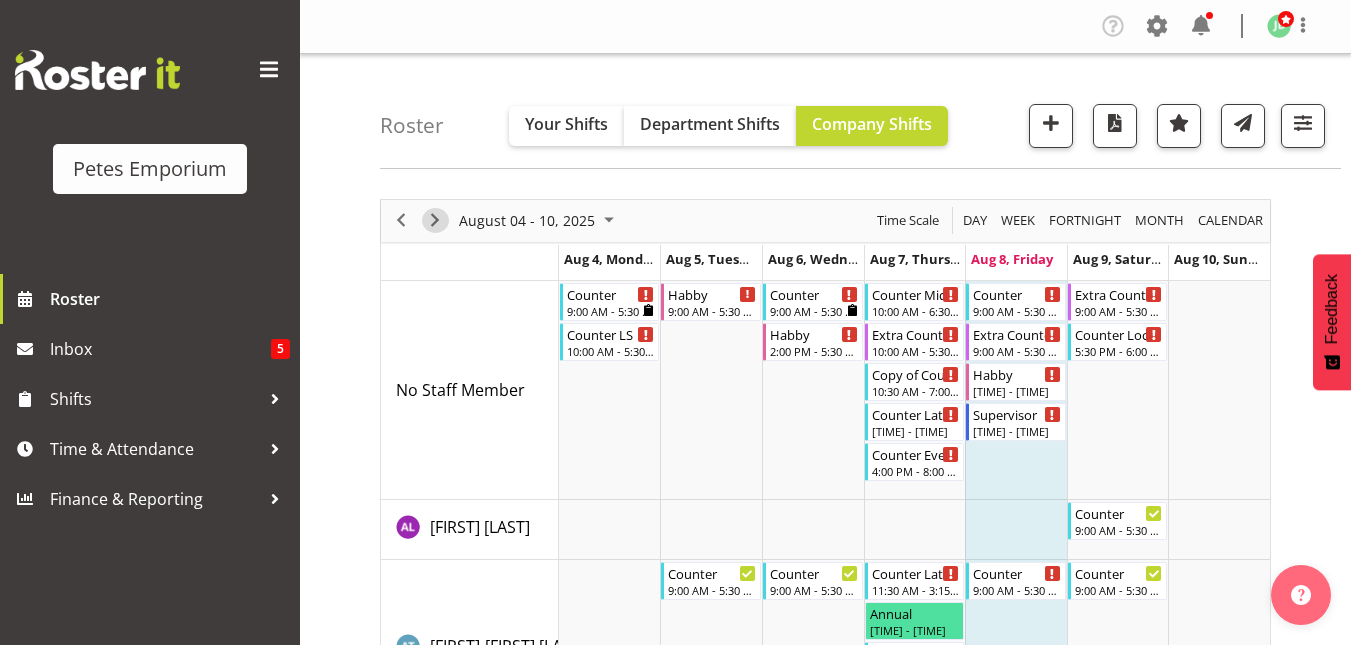 click at bounding box center (435, 220) 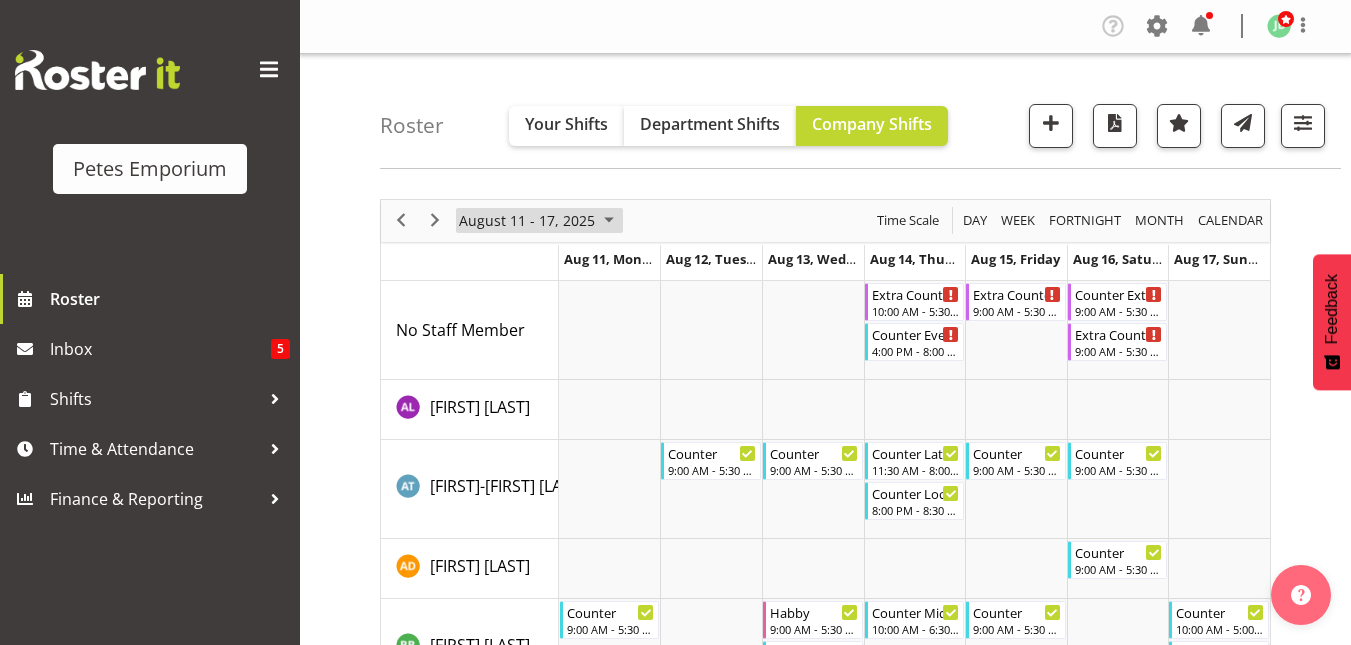 click at bounding box center [609, 220] 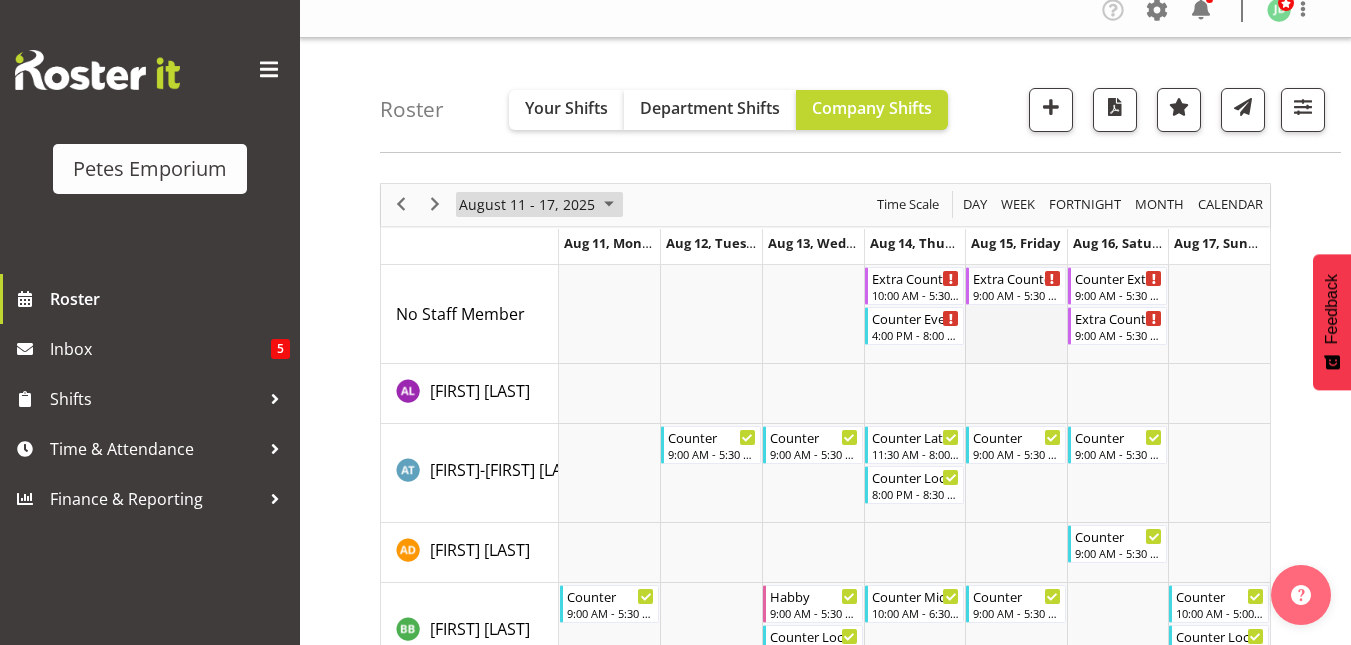 scroll, scrollTop: 0, scrollLeft: 0, axis: both 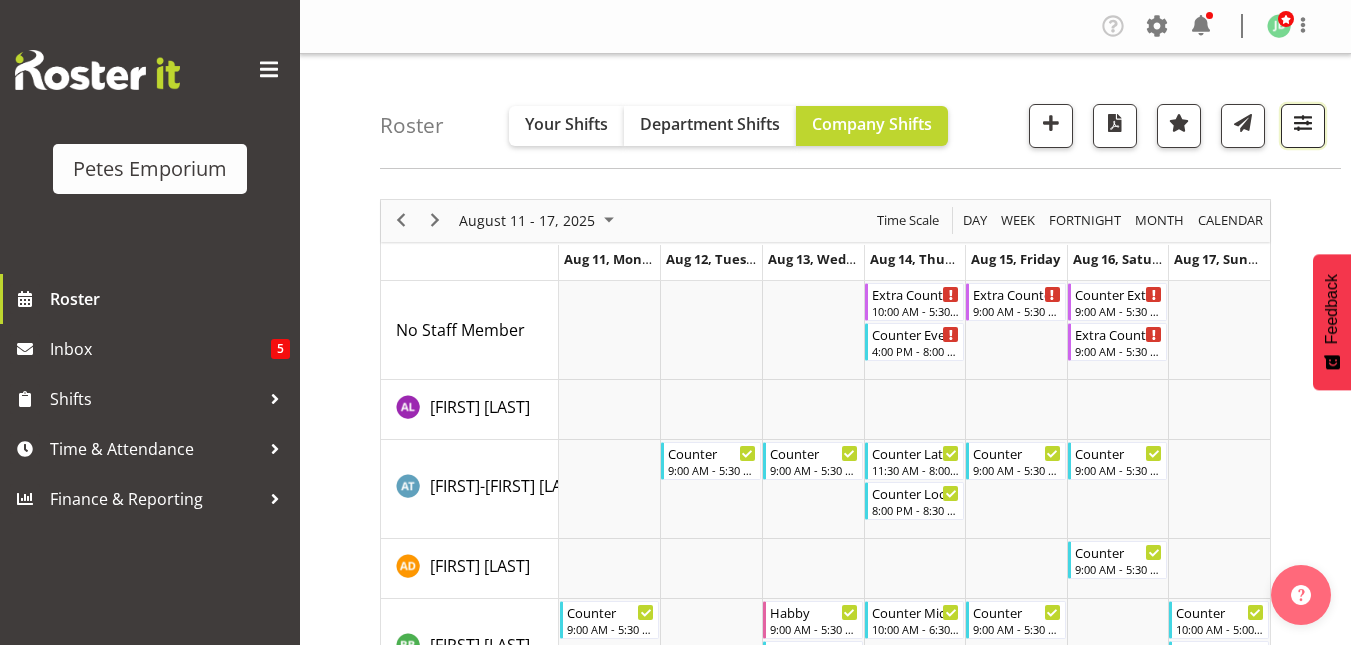 click at bounding box center (1303, 123) 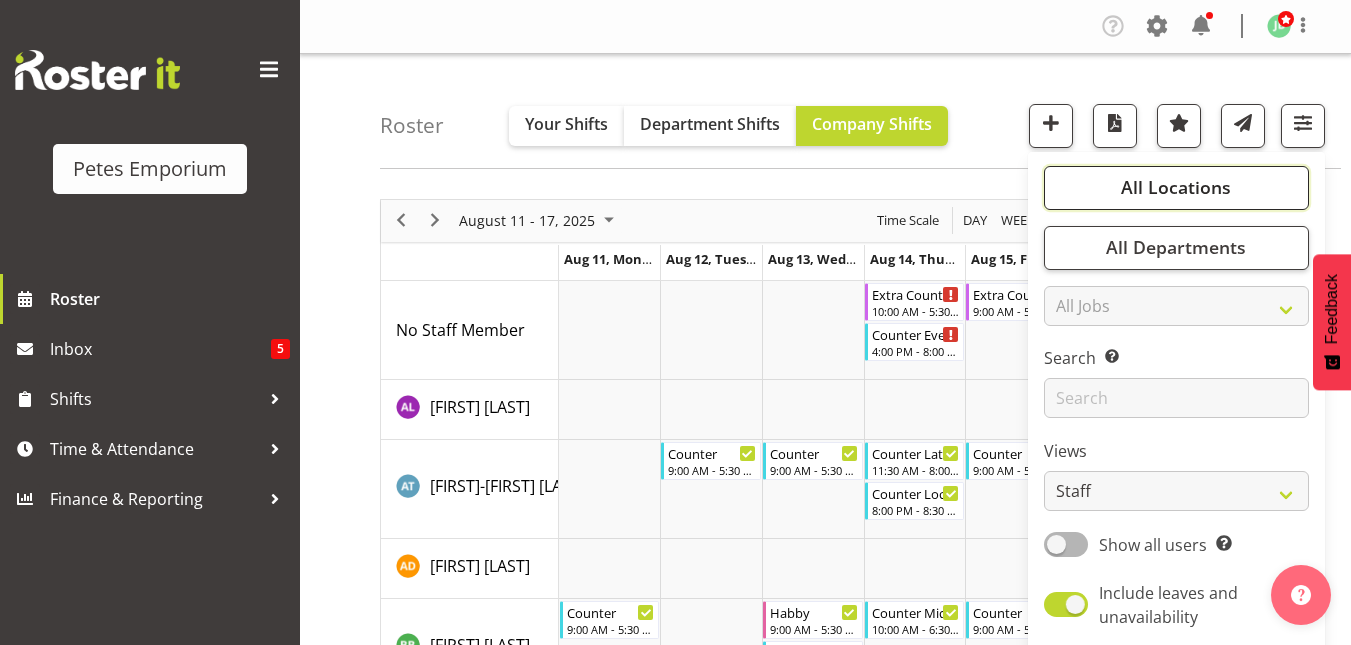 click on "All Locations" at bounding box center [1176, 187] 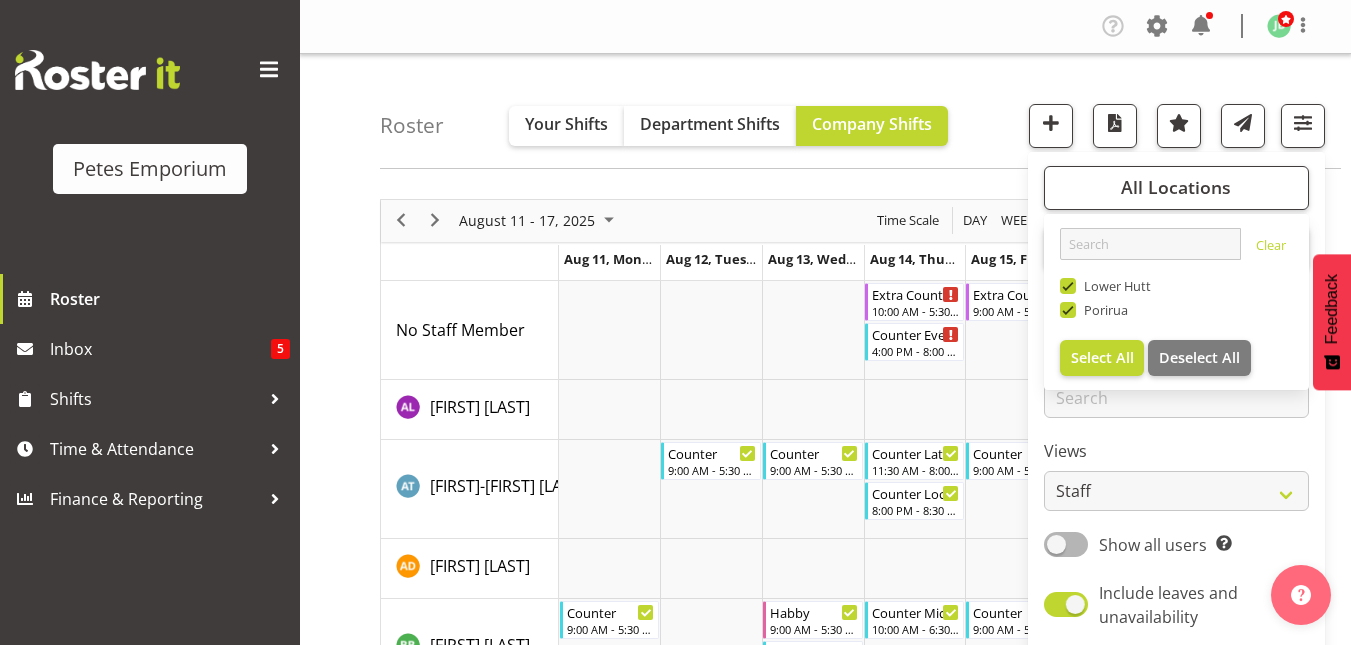 click on "Roster   Your Shifts
Department Shifts
Company Shifts
All Locations
Clear
Lower Hutt
Porirua
Select All
Deselect All
All Departments
Clear
Petes Emporium
Select All
All Jobs  All Jobs     Search for a particular employee" at bounding box center (860, 111) 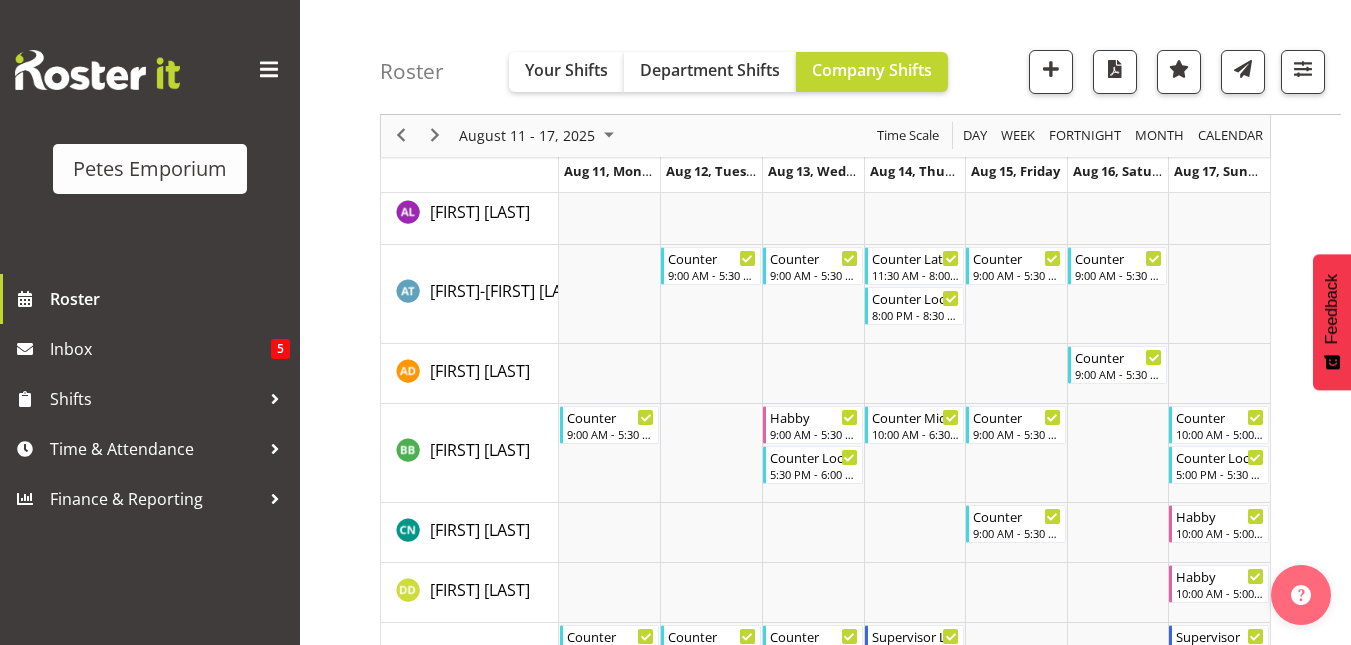 scroll, scrollTop: 0, scrollLeft: 0, axis: both 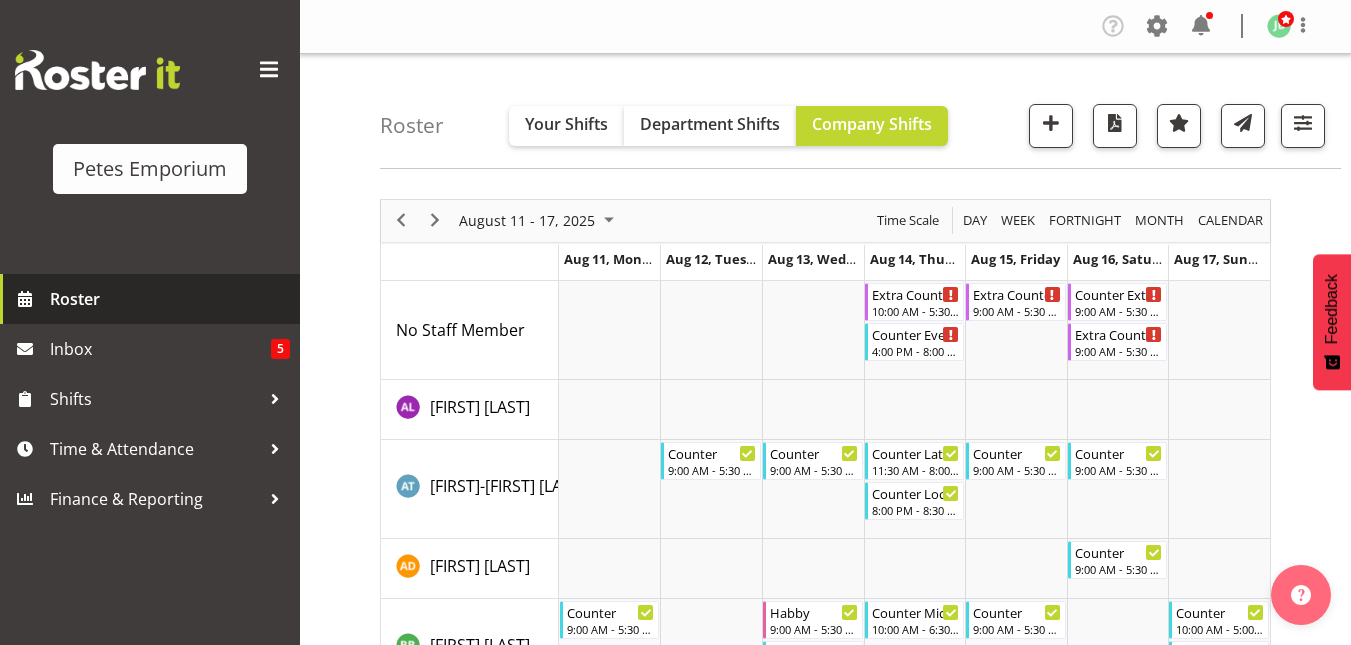 click on "Roster" at bounding box center (170, 299) 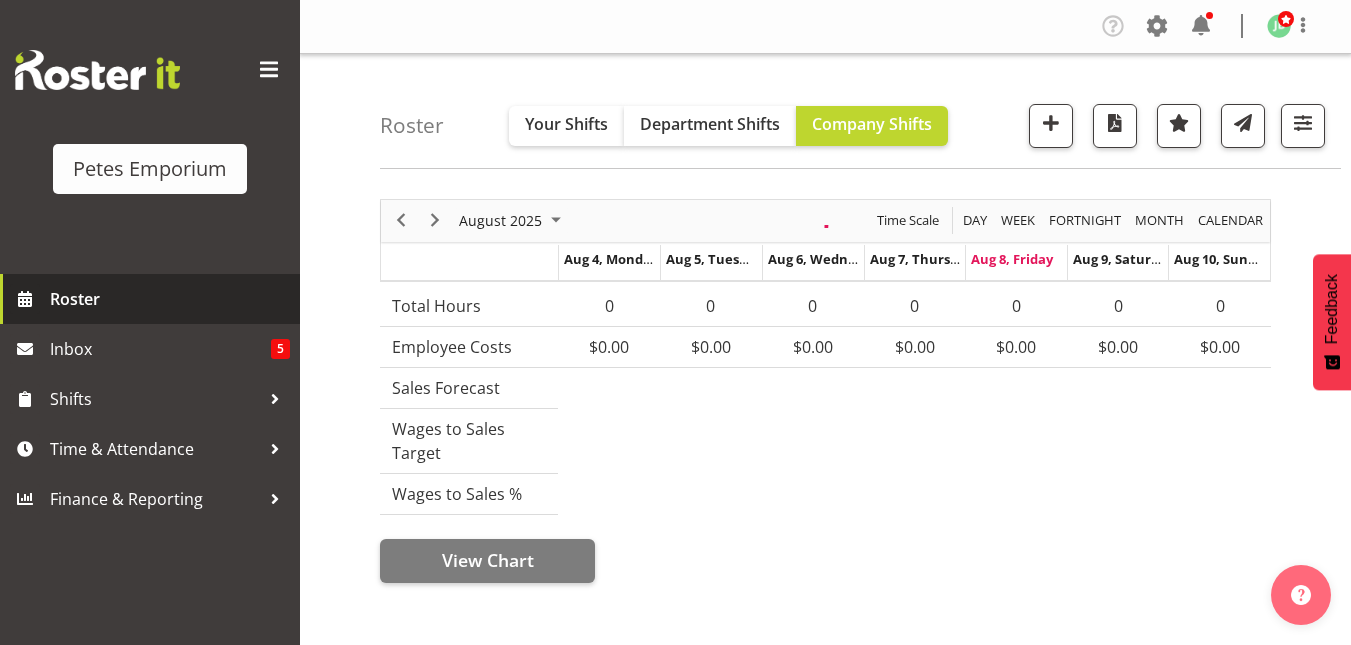 scroll, scrollTop: 0, scrollLeft: 0, axis: both 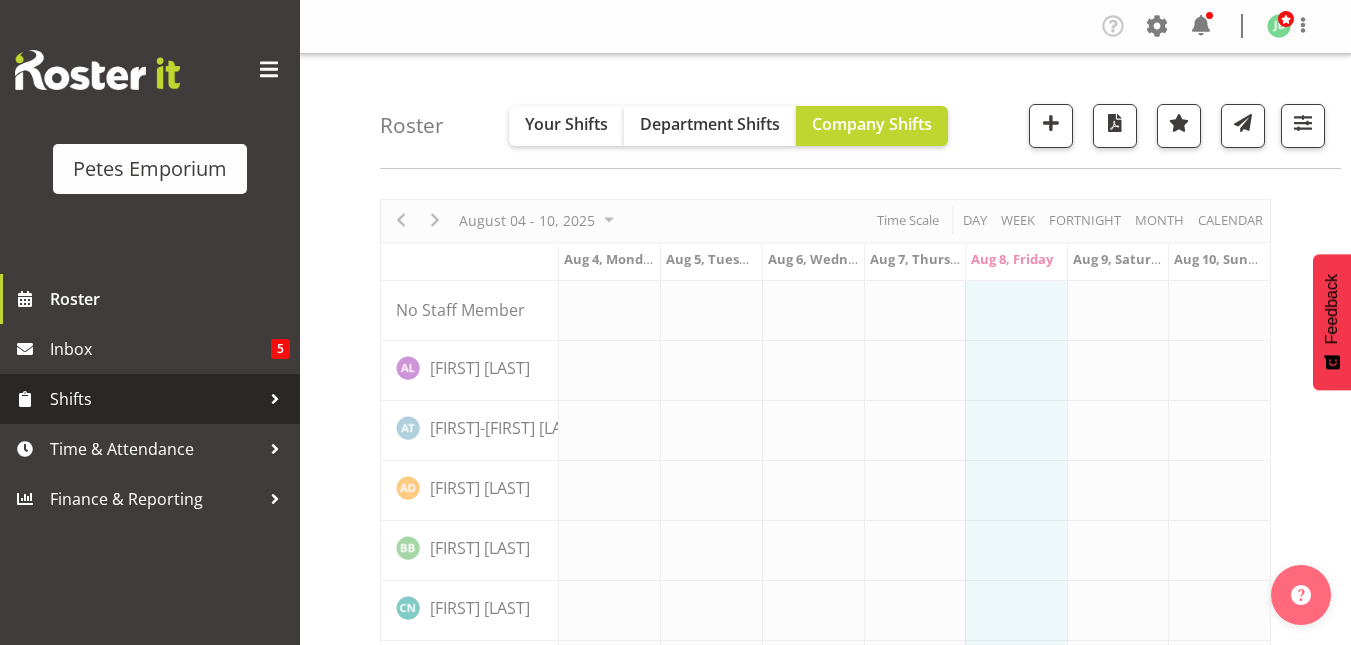 click on "Shifts" at bounding box center (155, 399) 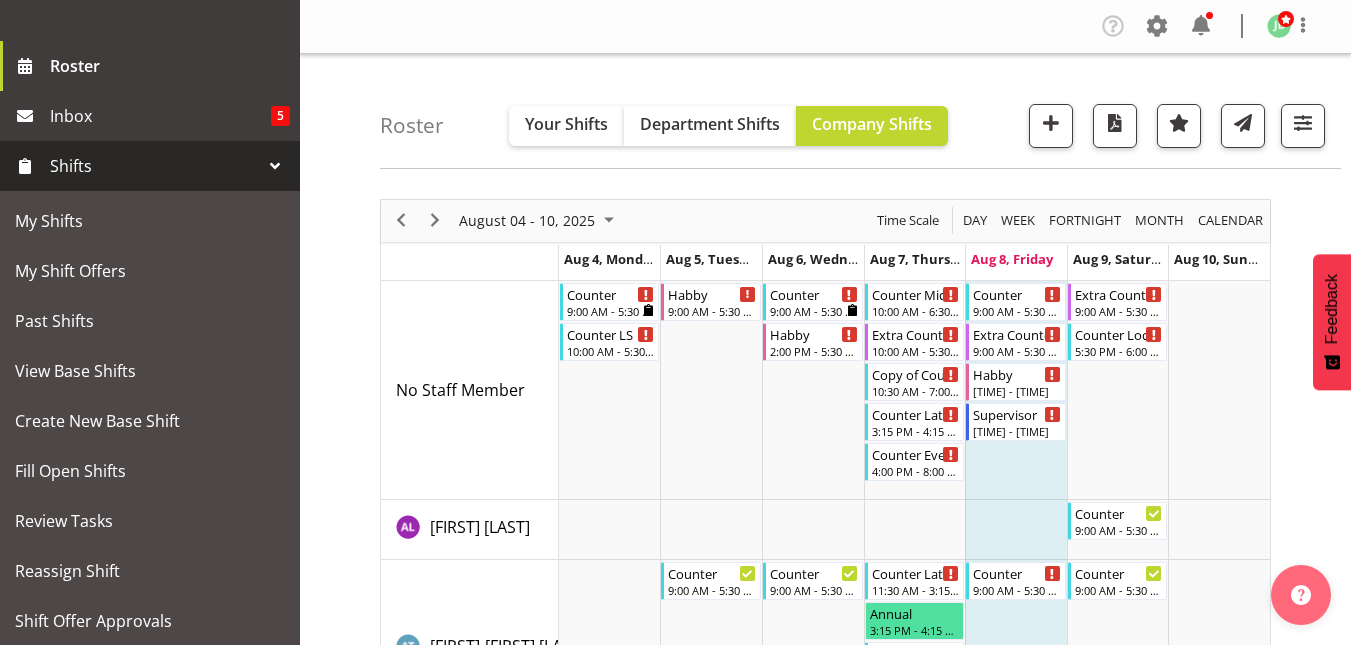 scroll, scrollTop: 339, scrollLeft: 0, axis: vertical 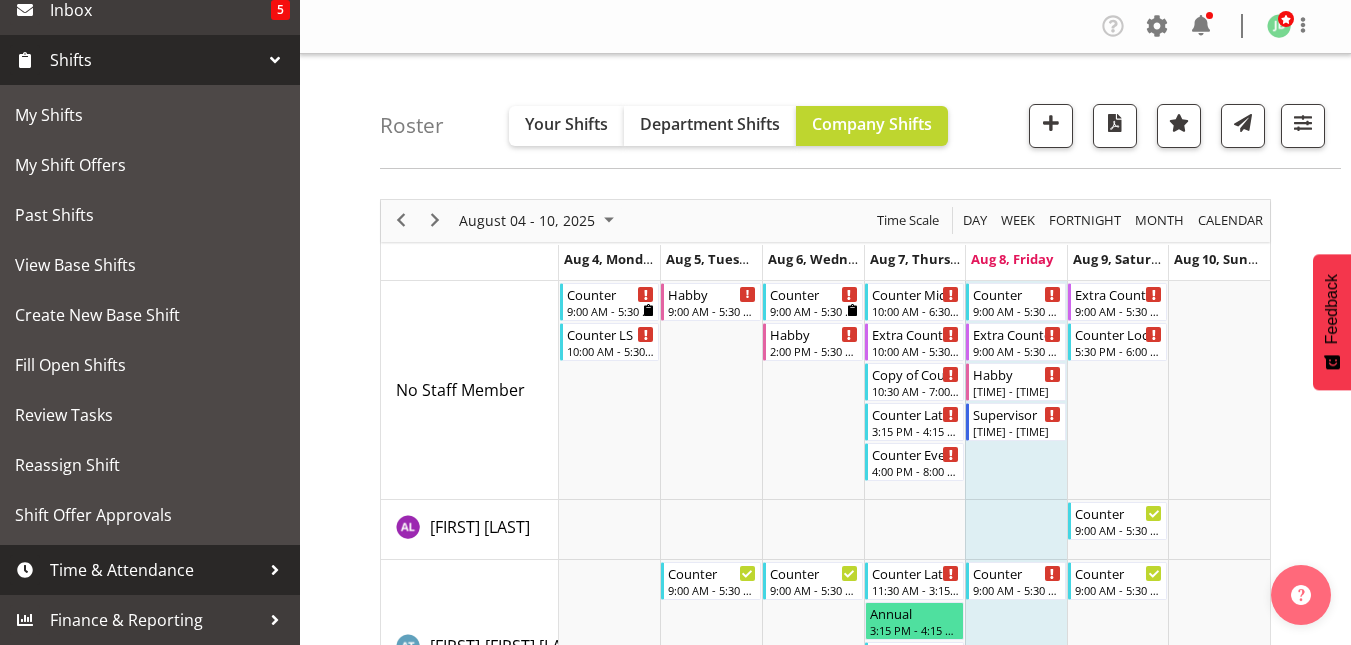 click on "Time & Attendance" at bounding box center (155, 570) 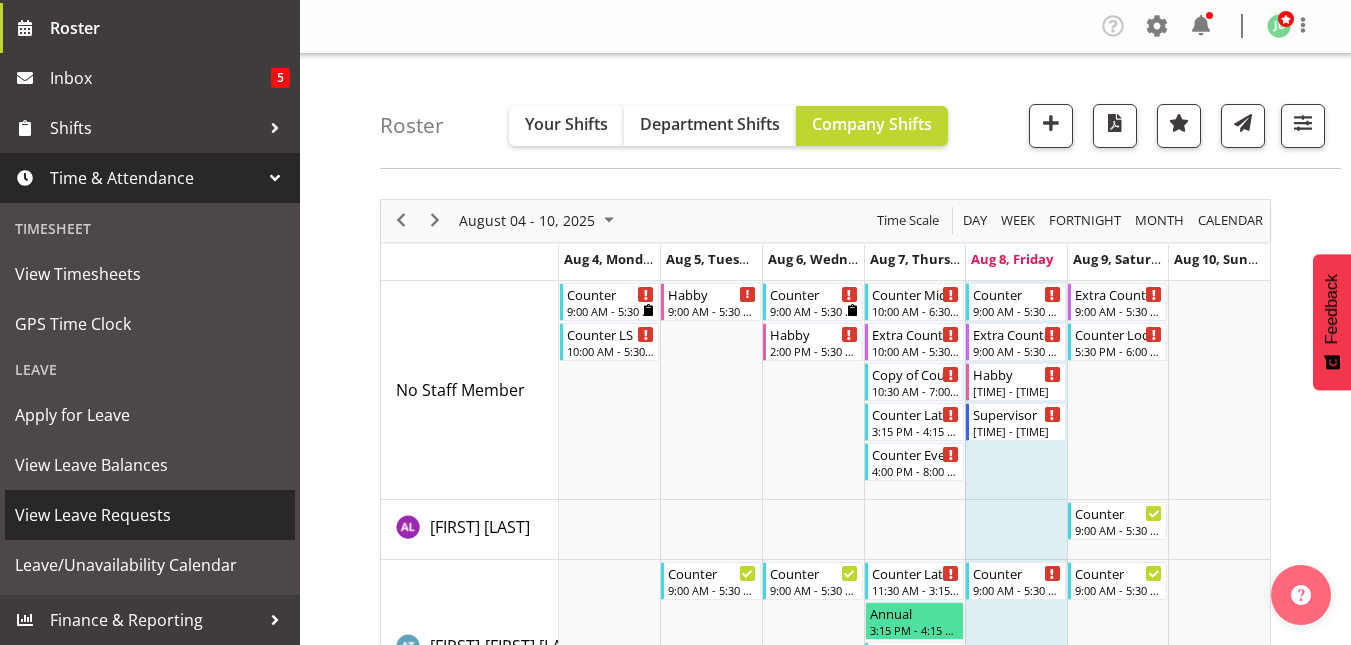 scroll, scrollTop: 271, scrollLeft: 0, axis: vertical 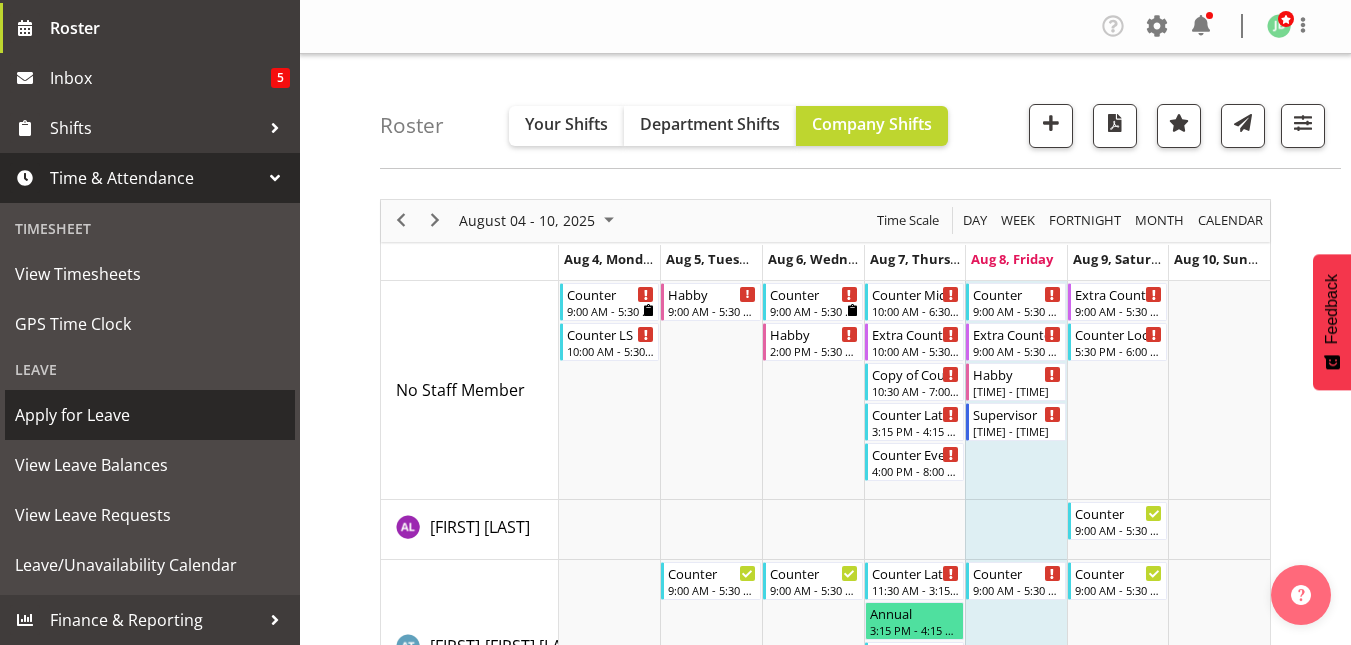 click on "Apply for Leave" at bounding box center [150, 415] 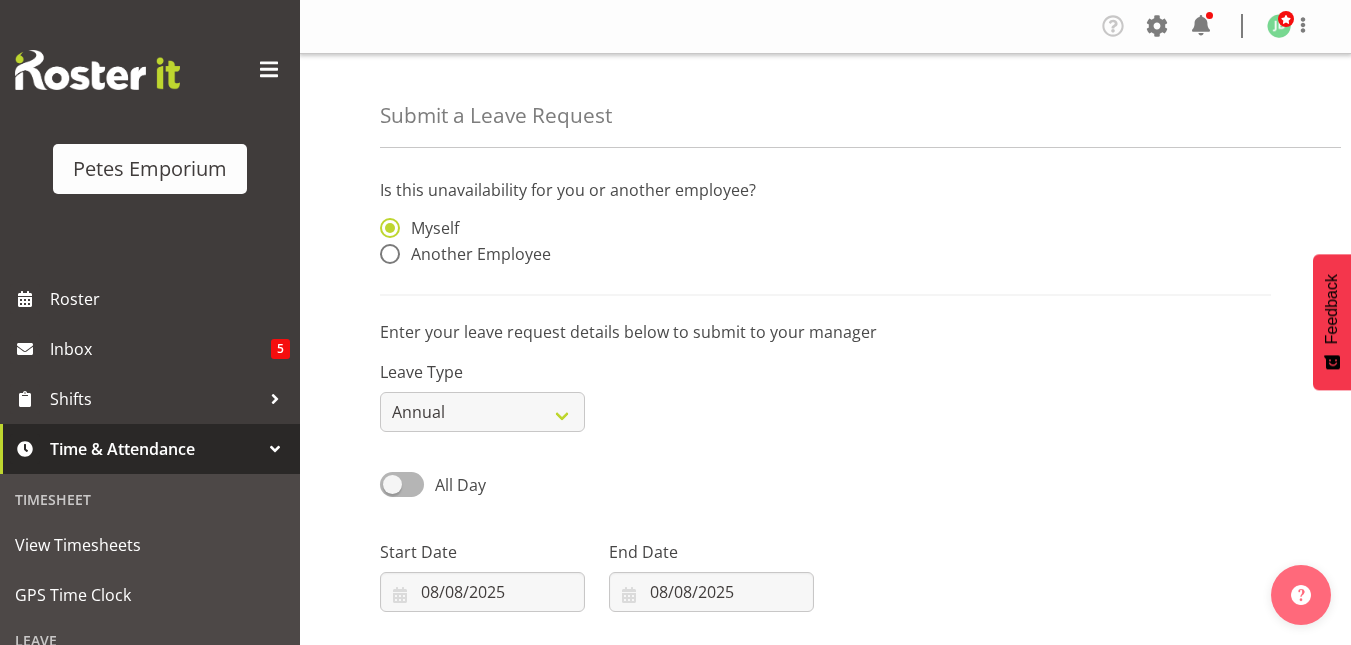 scroll, scrollTop: 0, scrollLeft: 0, axis: both 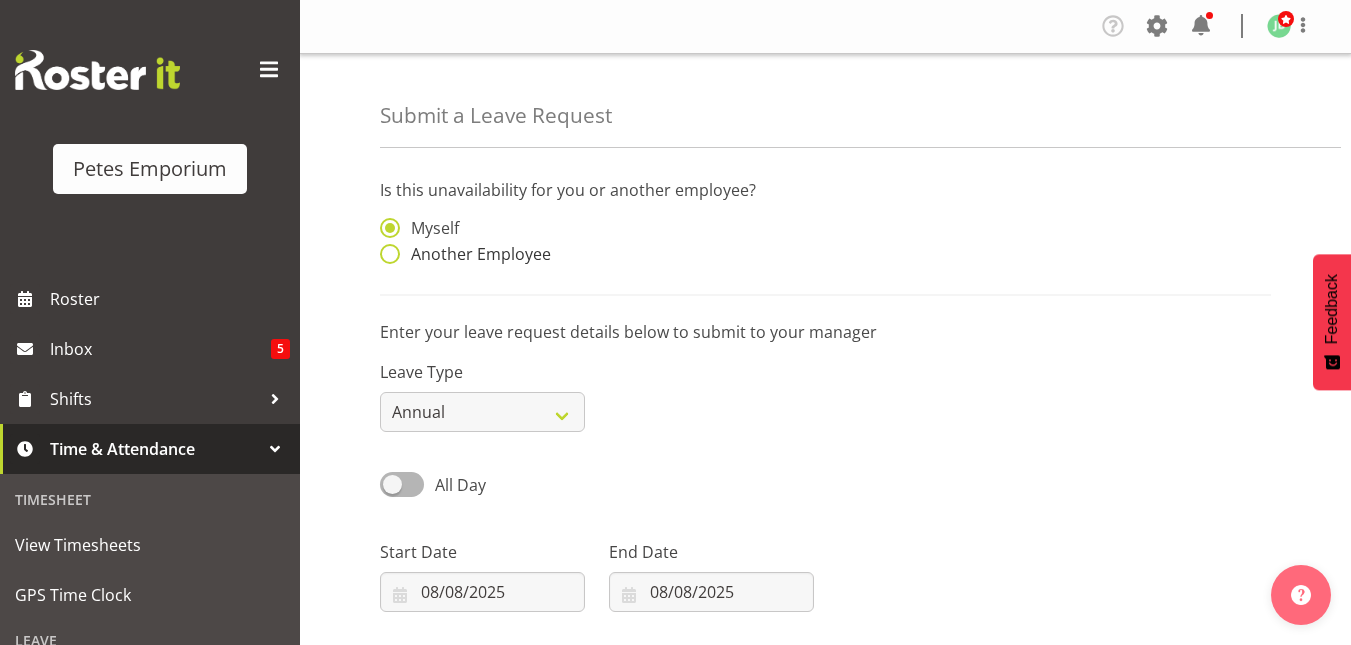 click at bounding box center (390, 254) 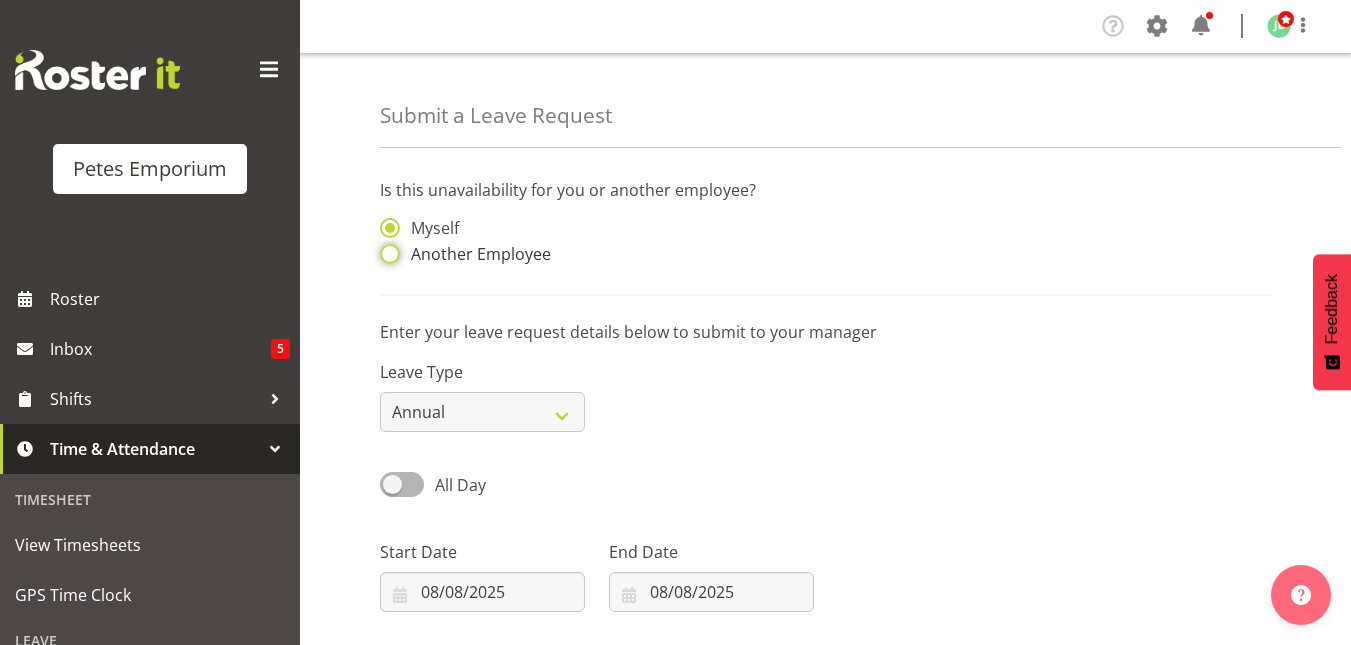 radio on "true" 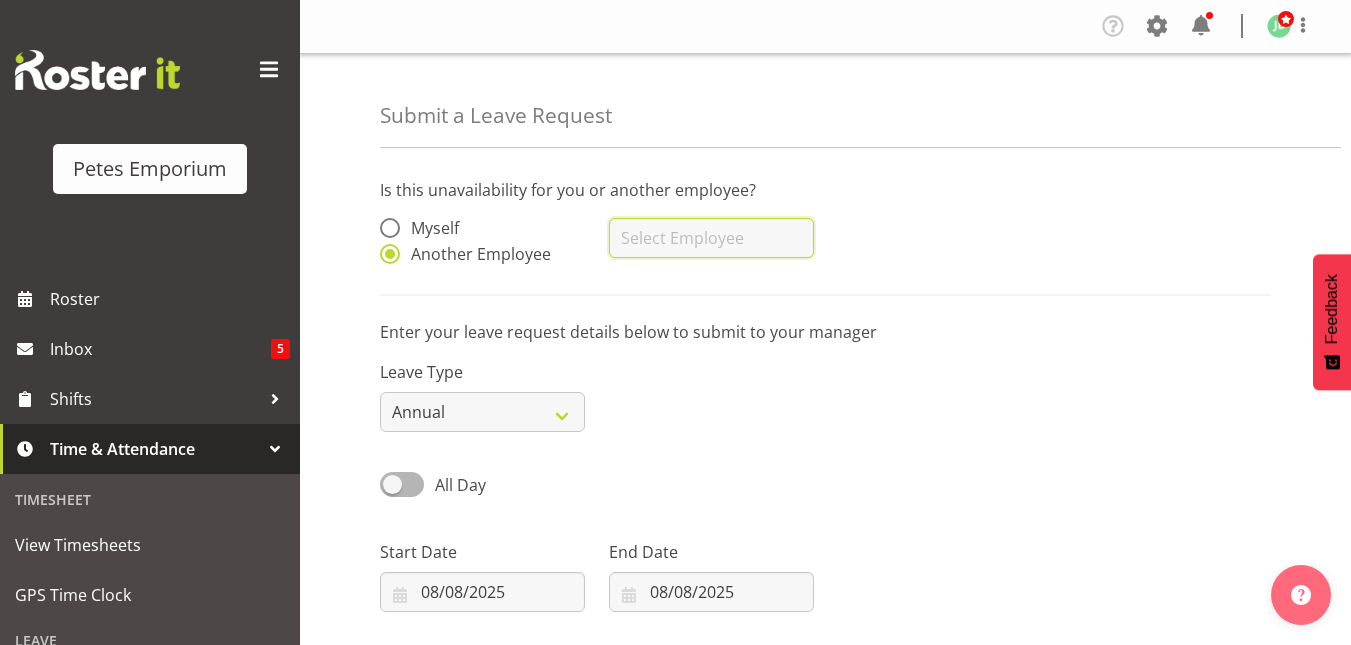 click at bounding box center (711, 238) 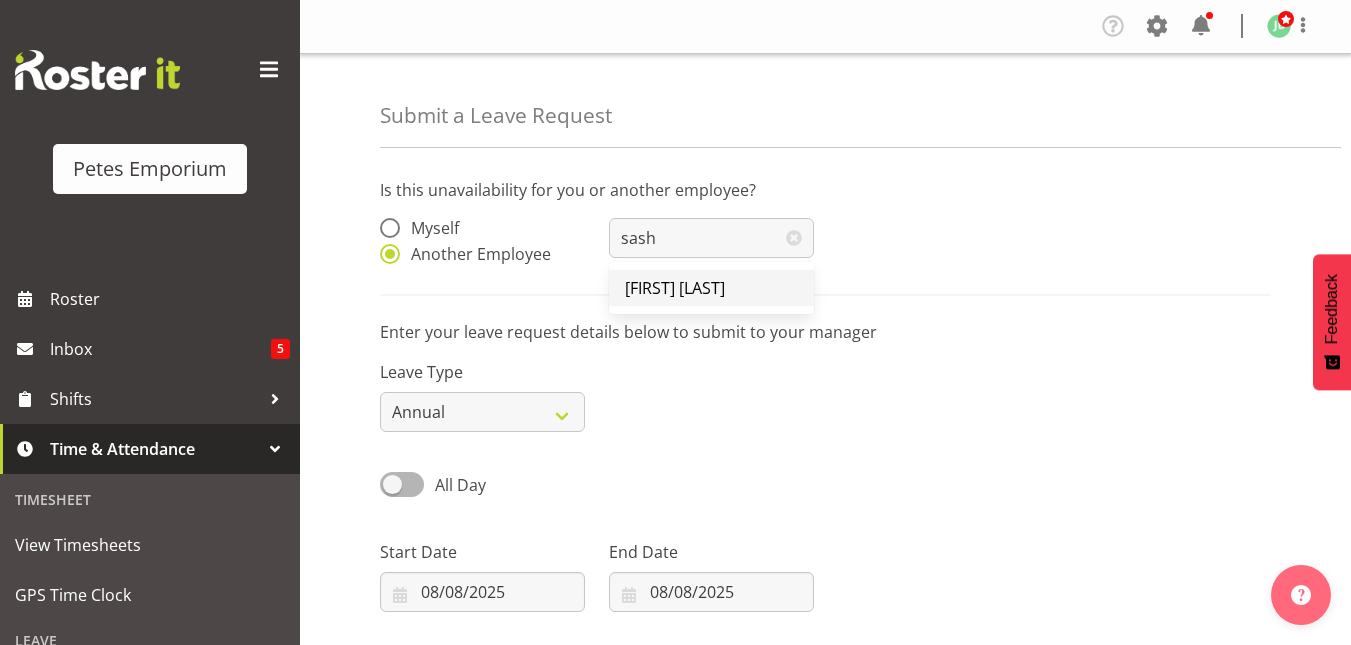 click on "[FIRST] [LAST]" at bounding box center (675, 288) 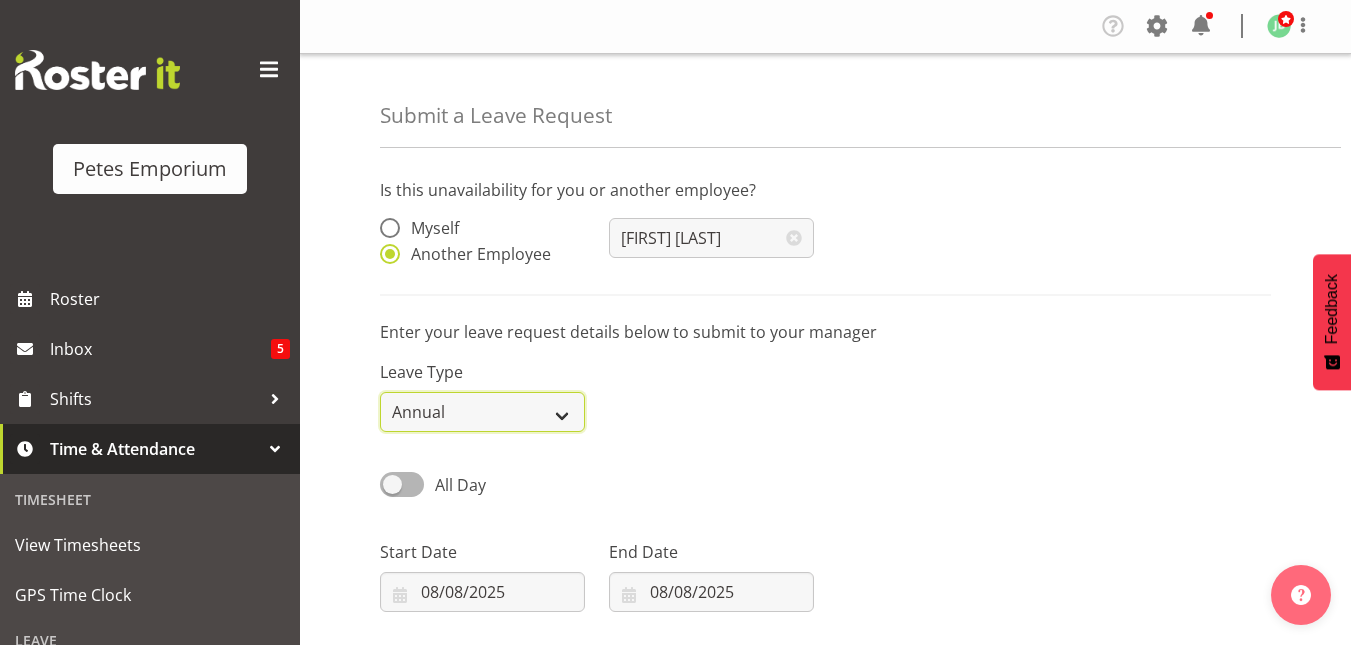 click on "Annual Sick Leave Without Pay Bereavement Domestic Violence Parental Jury Service Day In Lieu   Other" at bounding box center [482, 412] 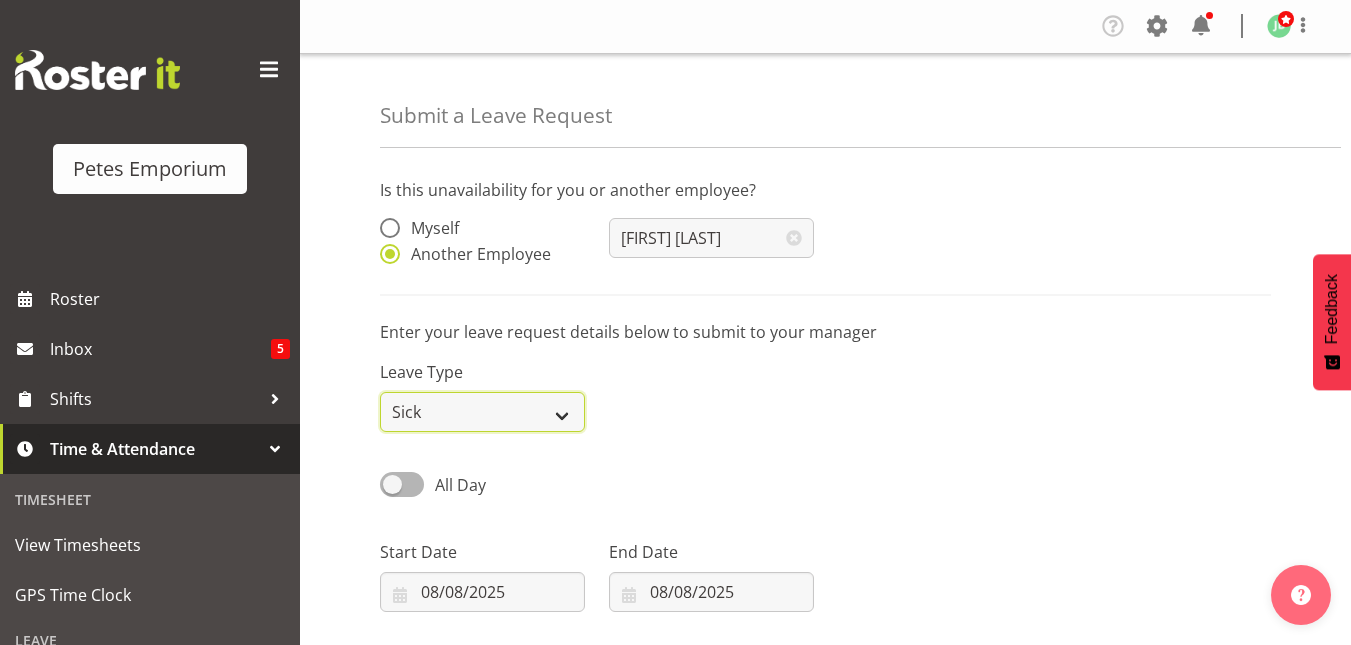 click on "Annual Sick Leave Without Pay Bereavement Domestic Violence Parental Jury Service Day In Lieu   Other" at bounding box center [482, 412] 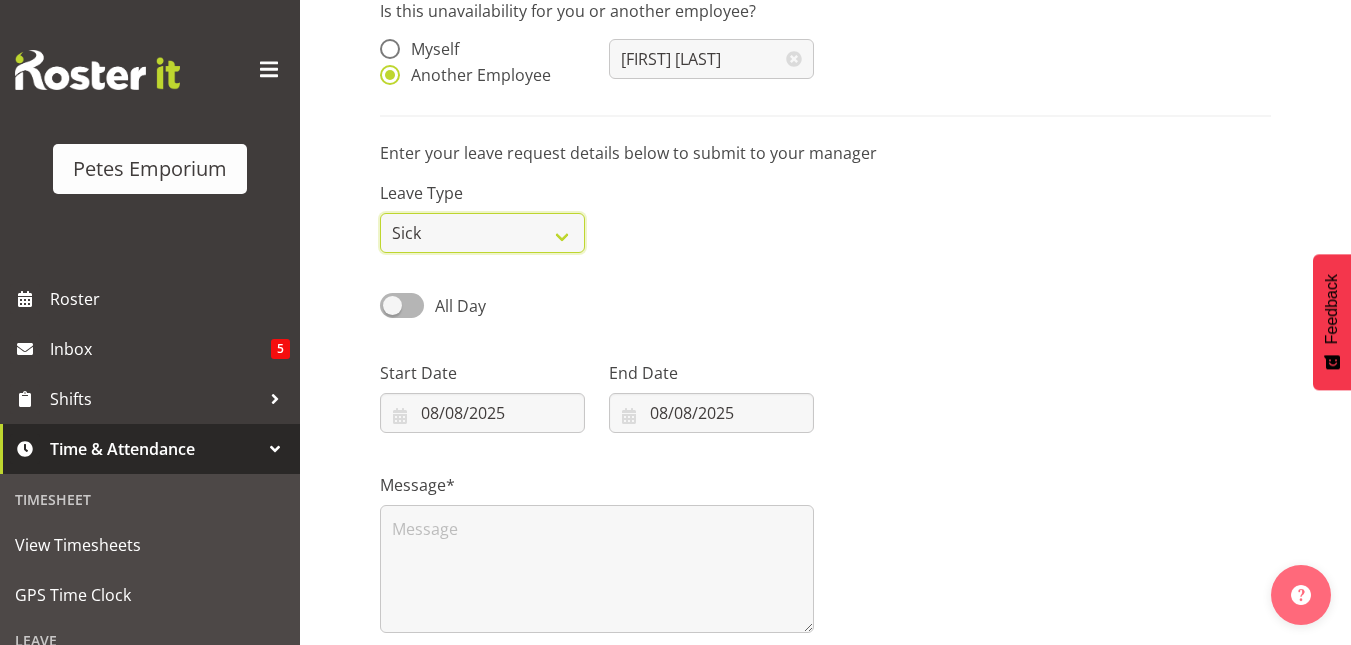 scroll, scrollTop: 182, scrollLeft: 0, axis: vertical 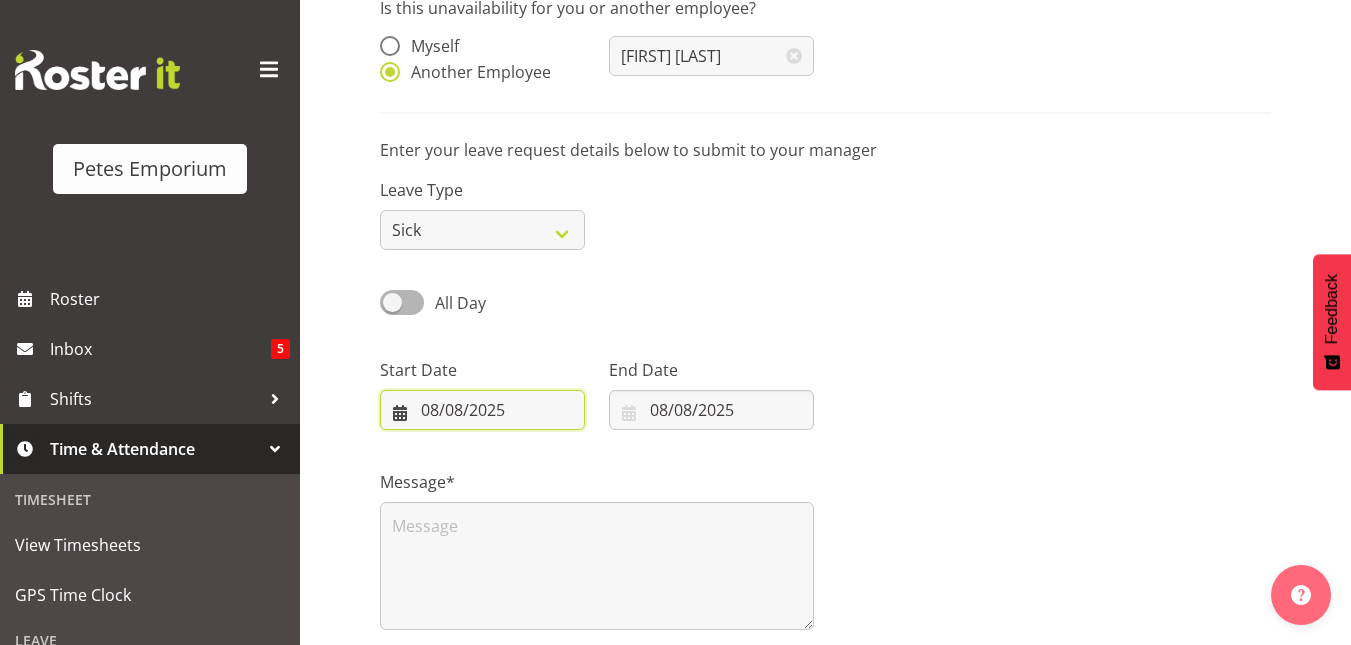 click on "08/08/2025" at bounding box center [482, 410] 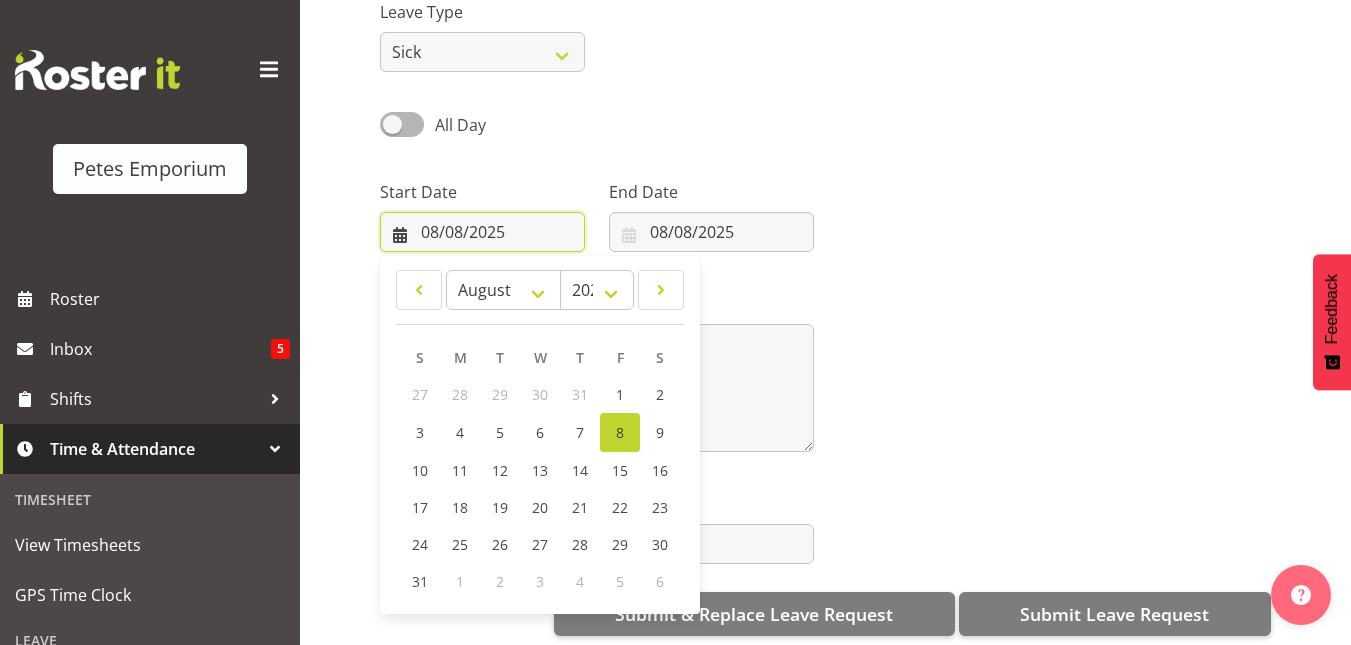 scroll, scrollTop: 371, scrollLeft: 0, axis: vertical 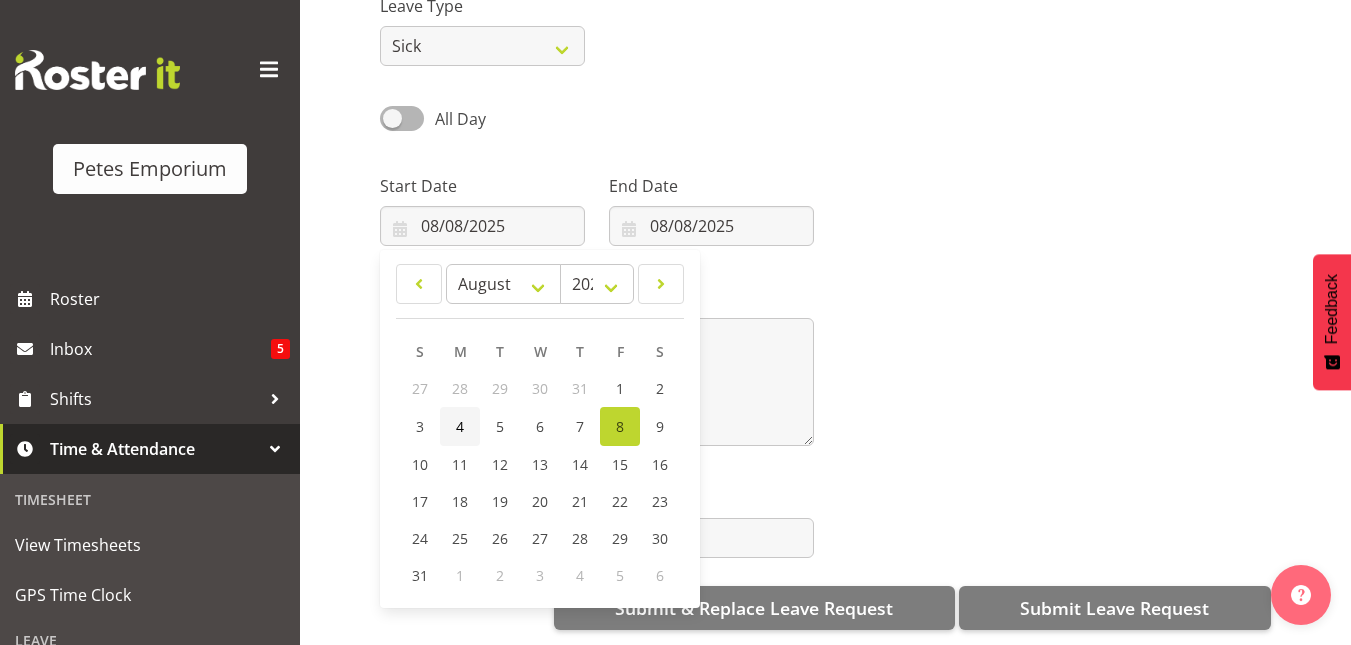 click on "4" at bounding box center (460, 426) 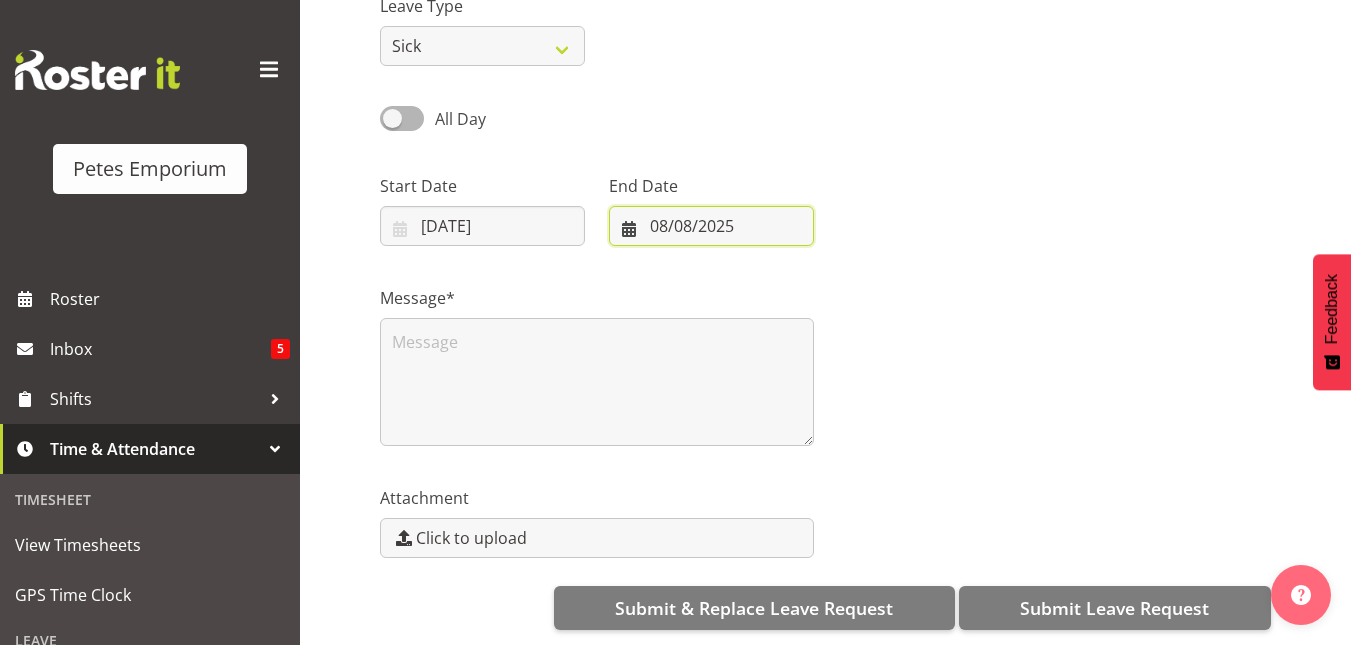 click on "08/08/2025" at bounding box center (711, 226) 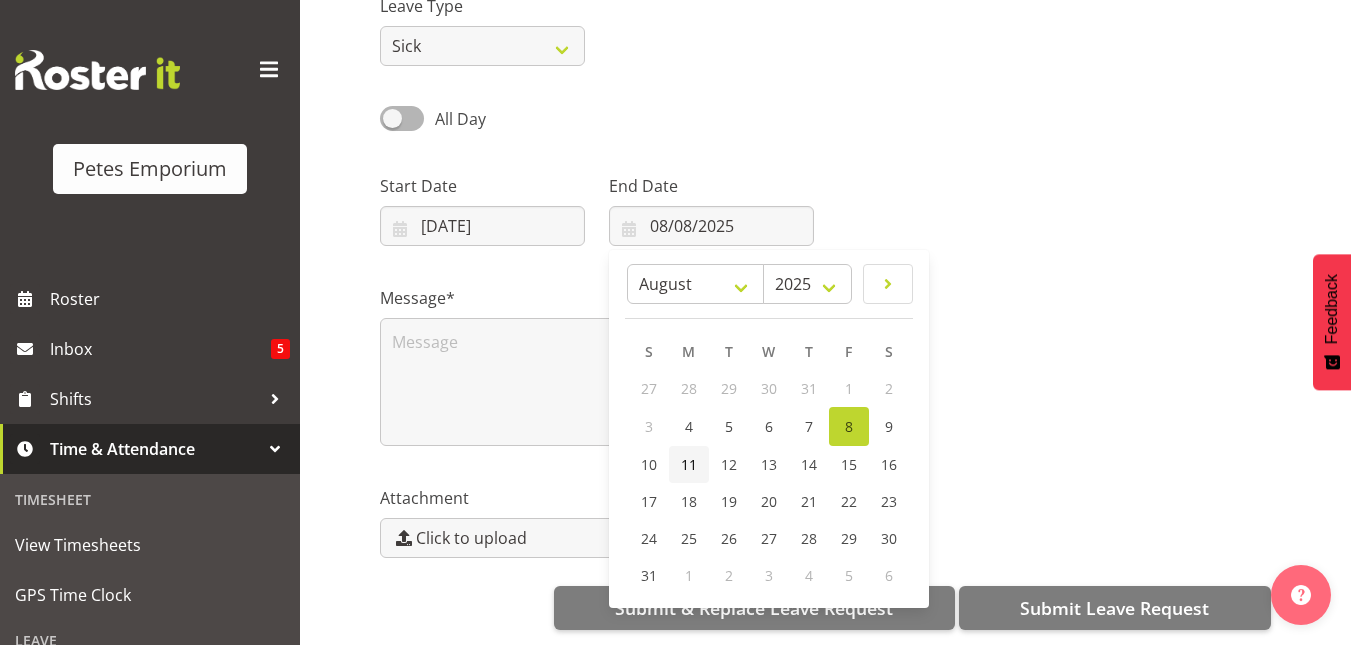 click on "11" at bounding box center (689, 464) 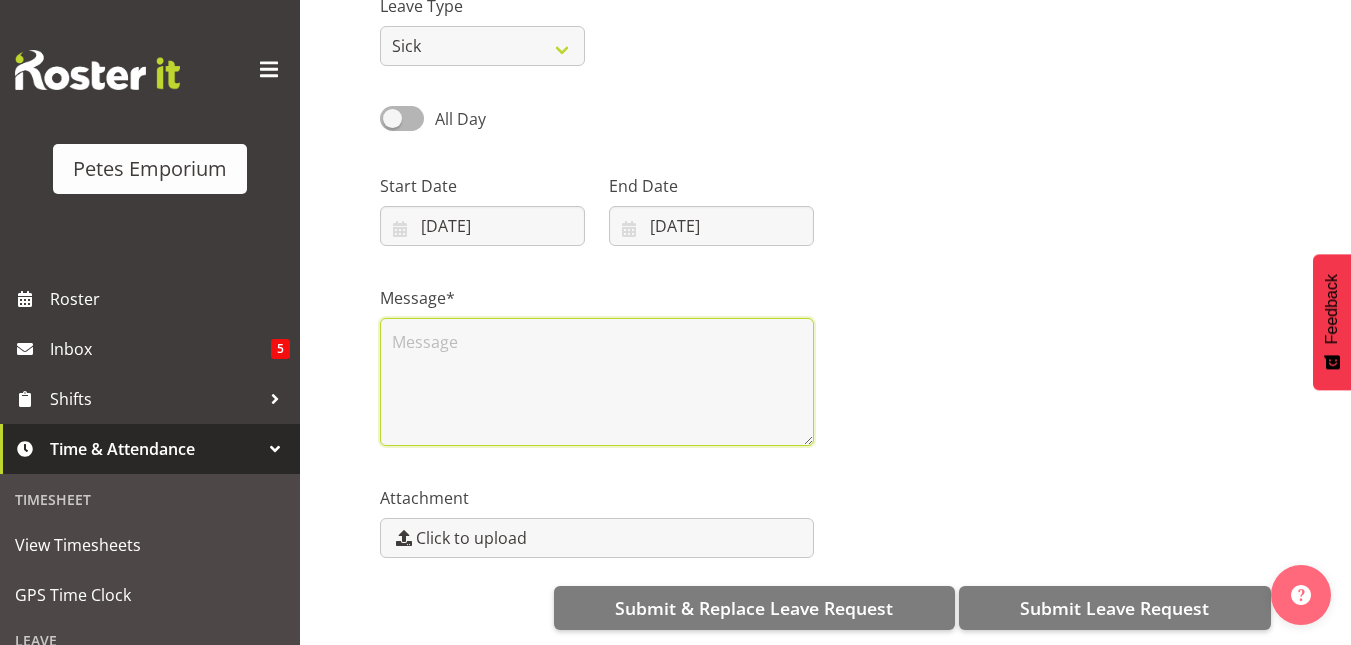 click at bounding box center (597, 382) 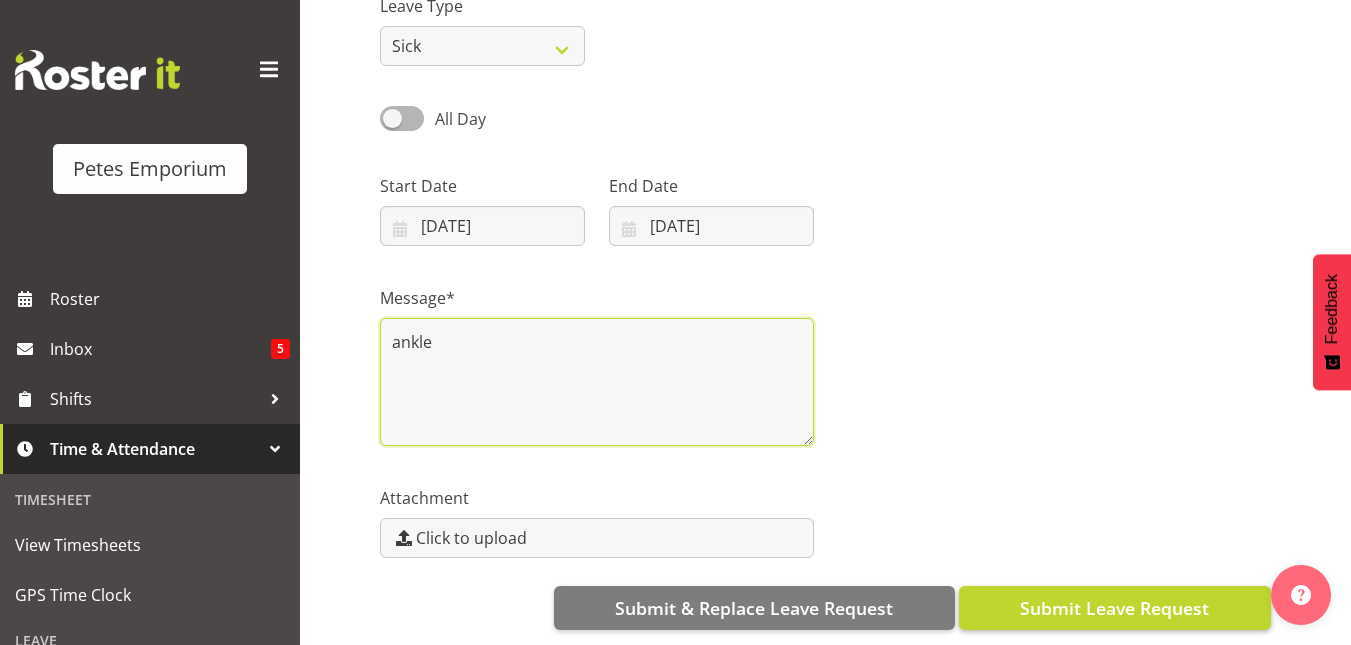 type on "ankle" 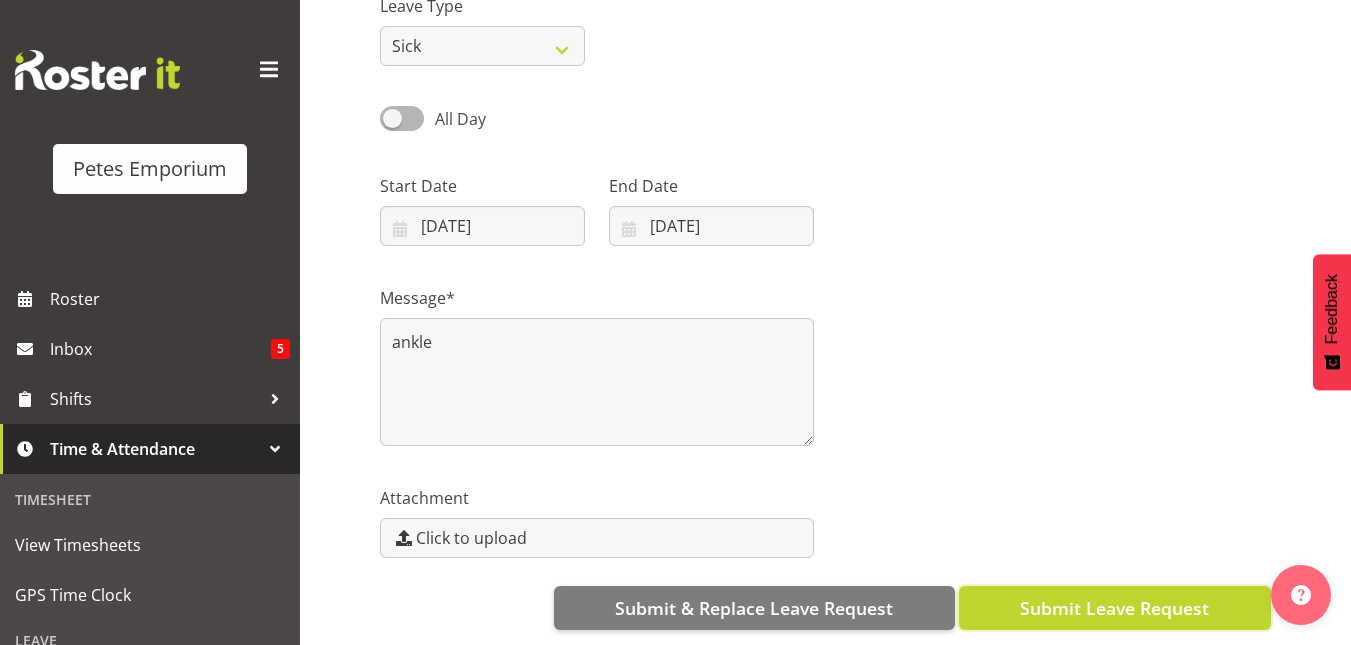 click on "Submit Leave Request" at bounding box center (1114, 608) 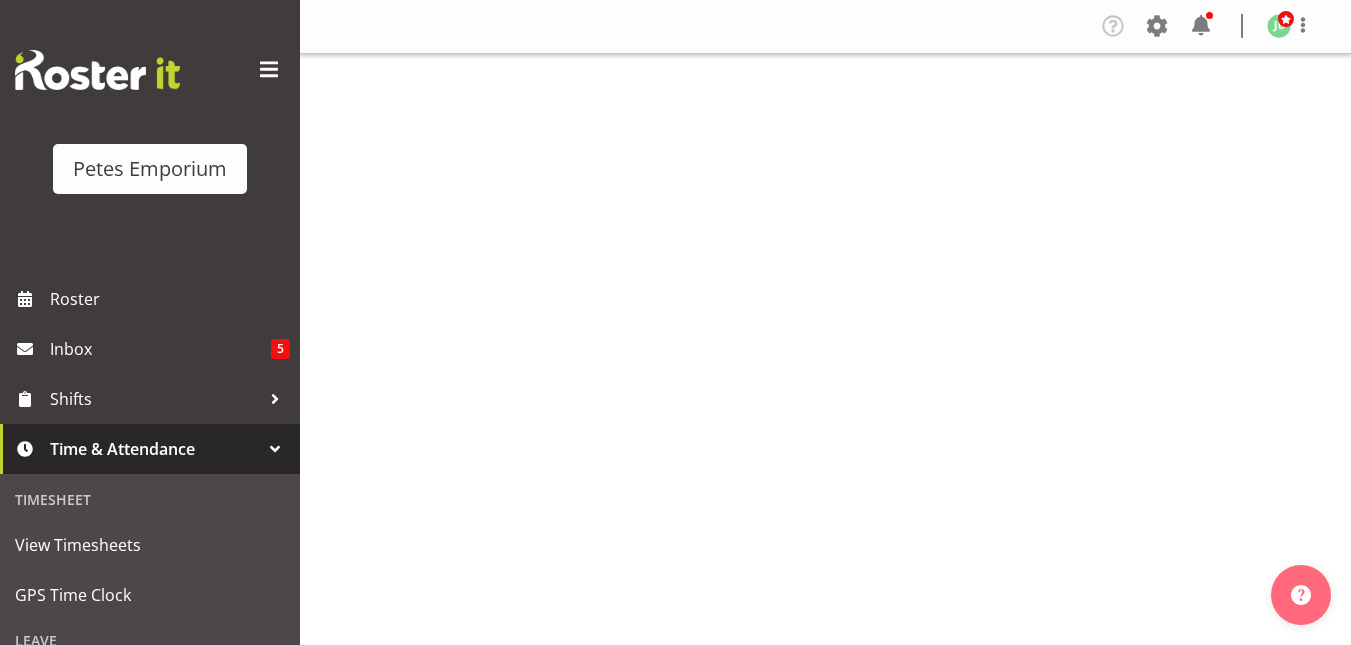 scroll, scrollTop: 0, scrollLeft: 0, axis: both 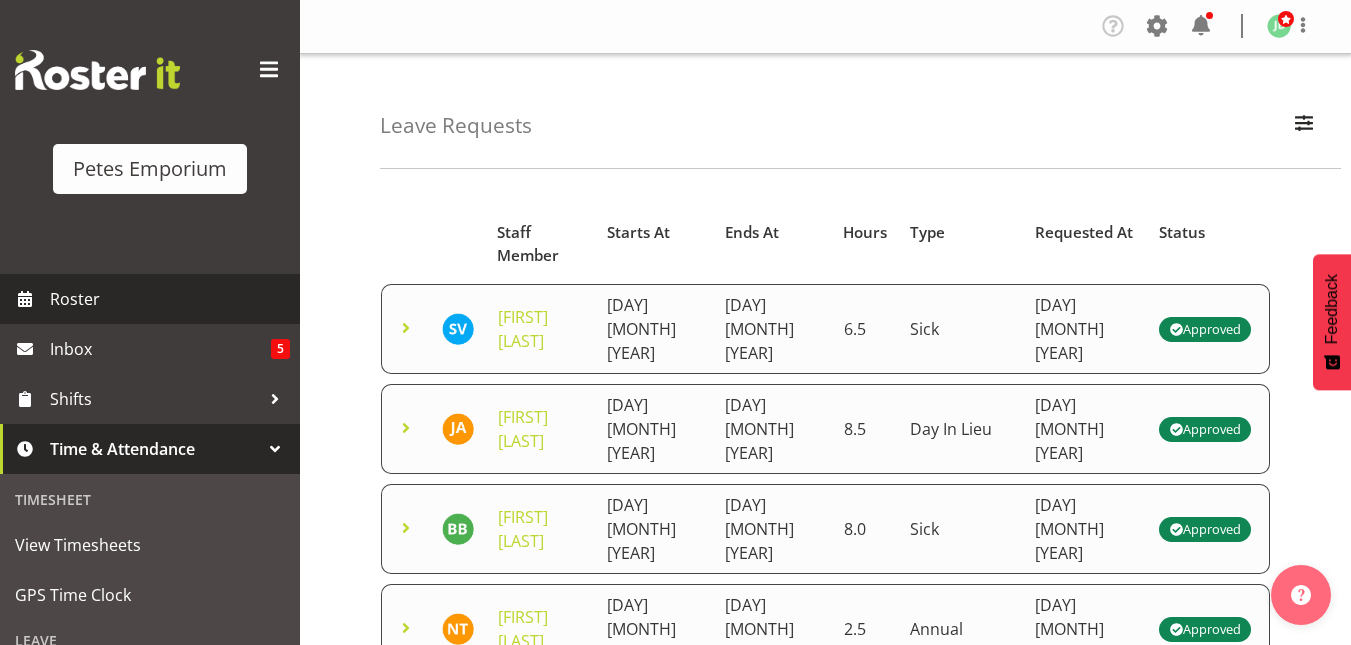 click on "Roster" at bounding box center (170, 299) 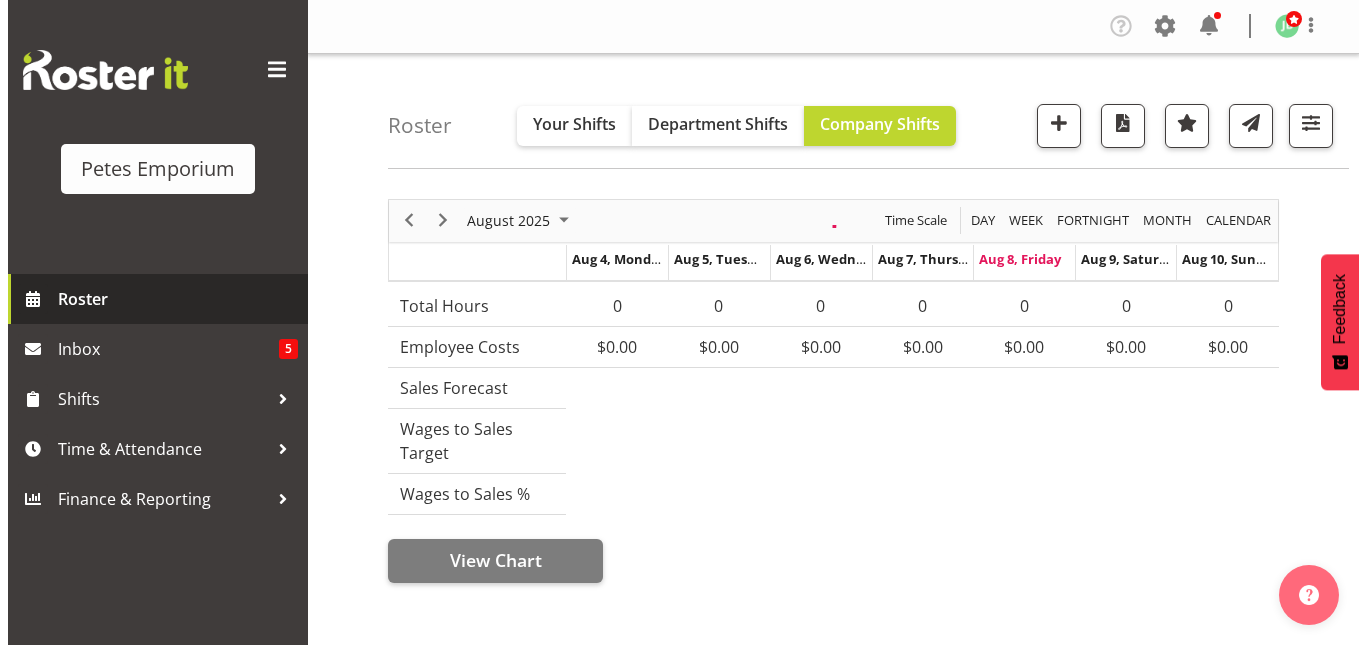 scroll, scrollTop: 0, scrollLeft: 0, axis: both 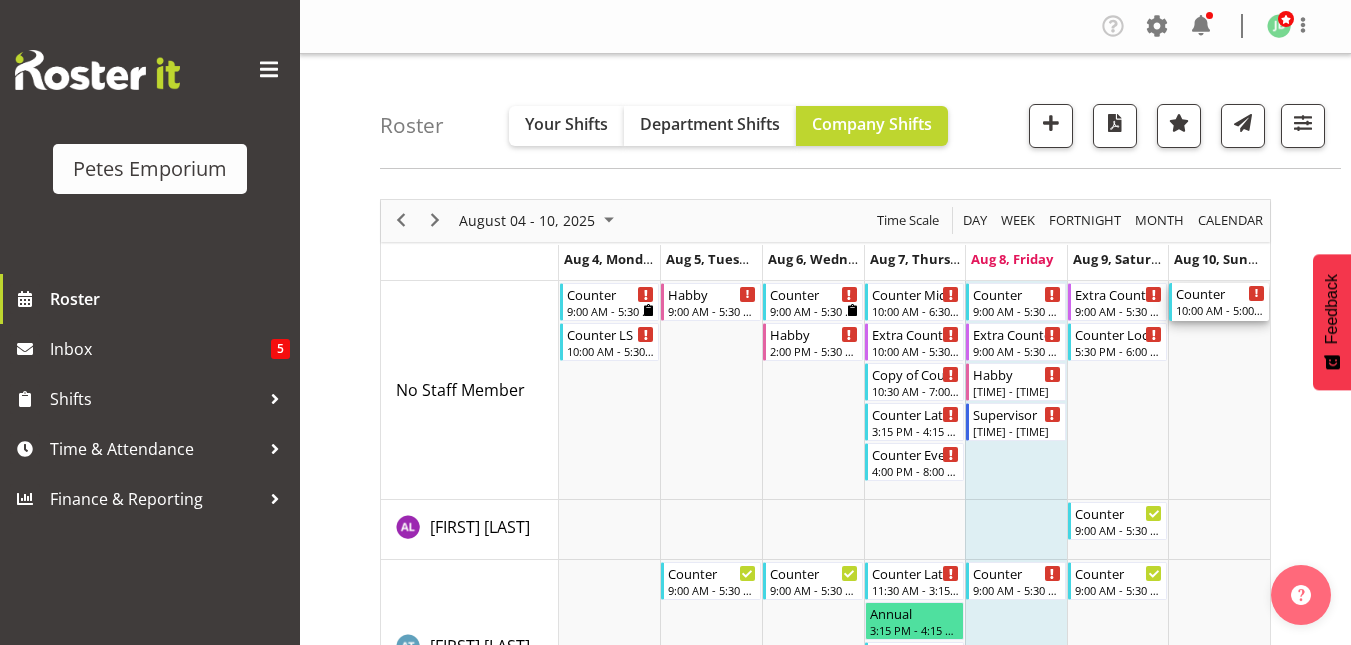 click on "10:00 AM - 5:00 PM" at bounding box center (1220, 310) 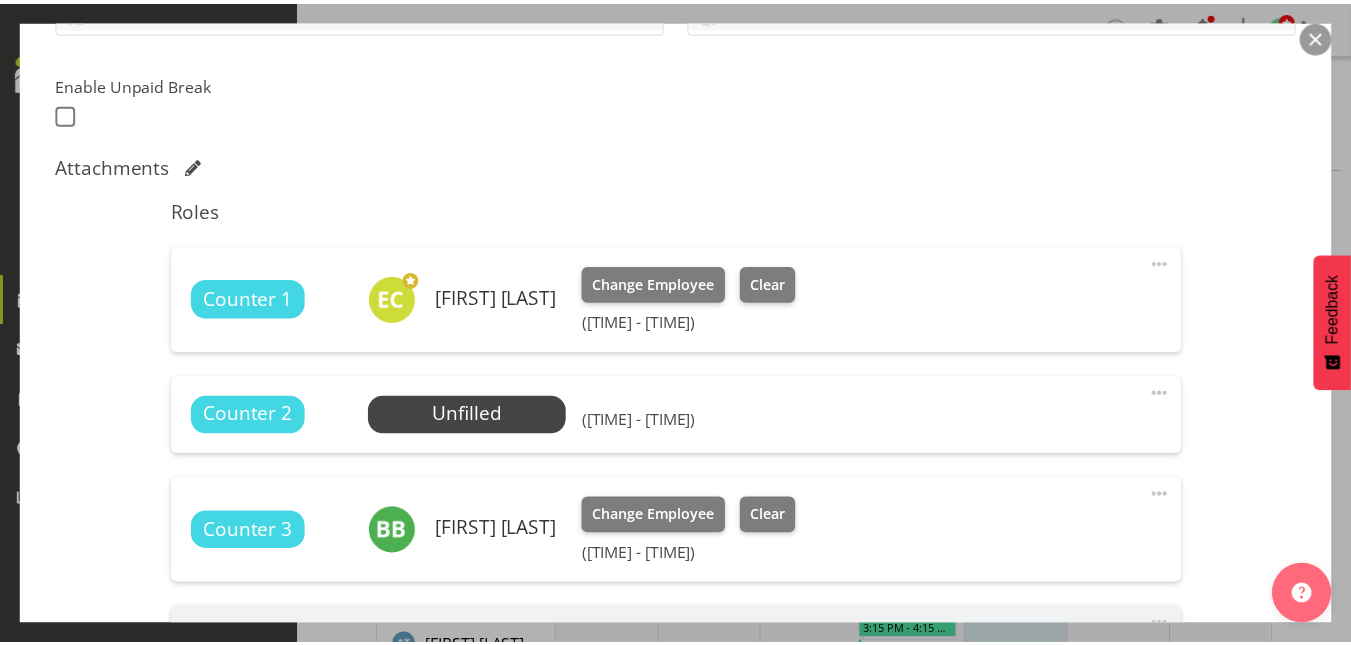 scroll, scrollTop: 599, scrollLeft: 0, axis: vertical 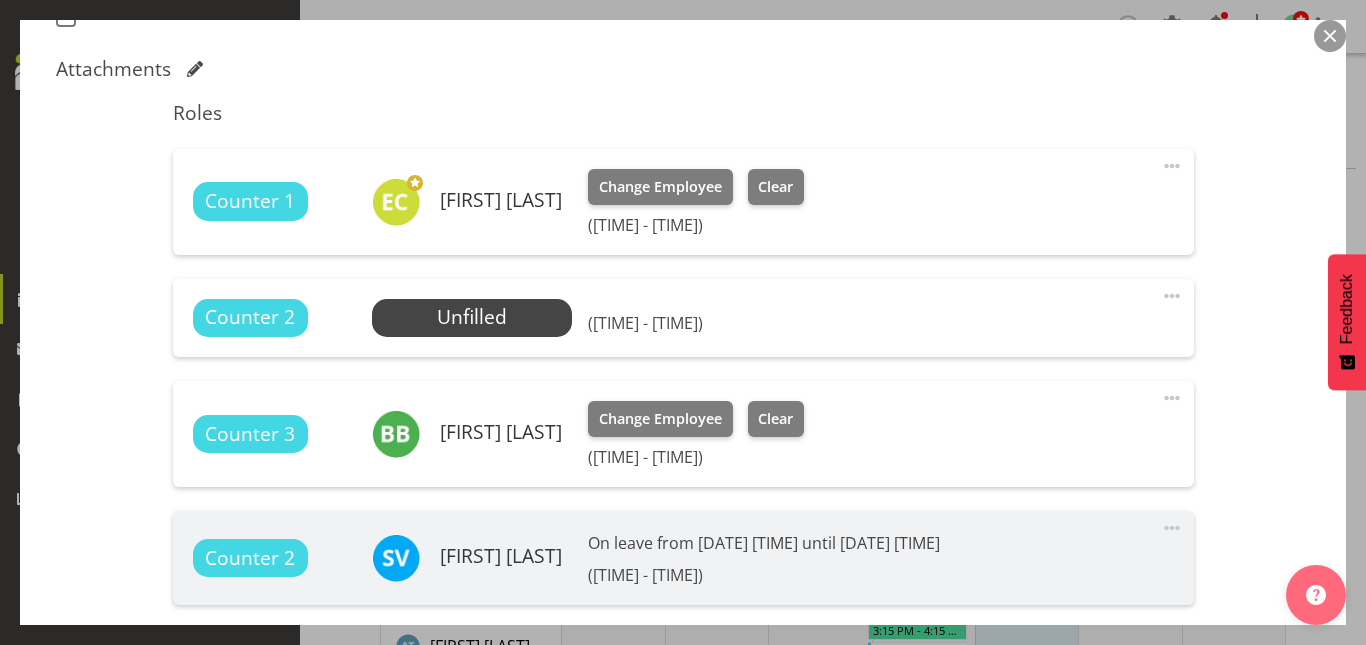 click at bounding box center (1330, 36) 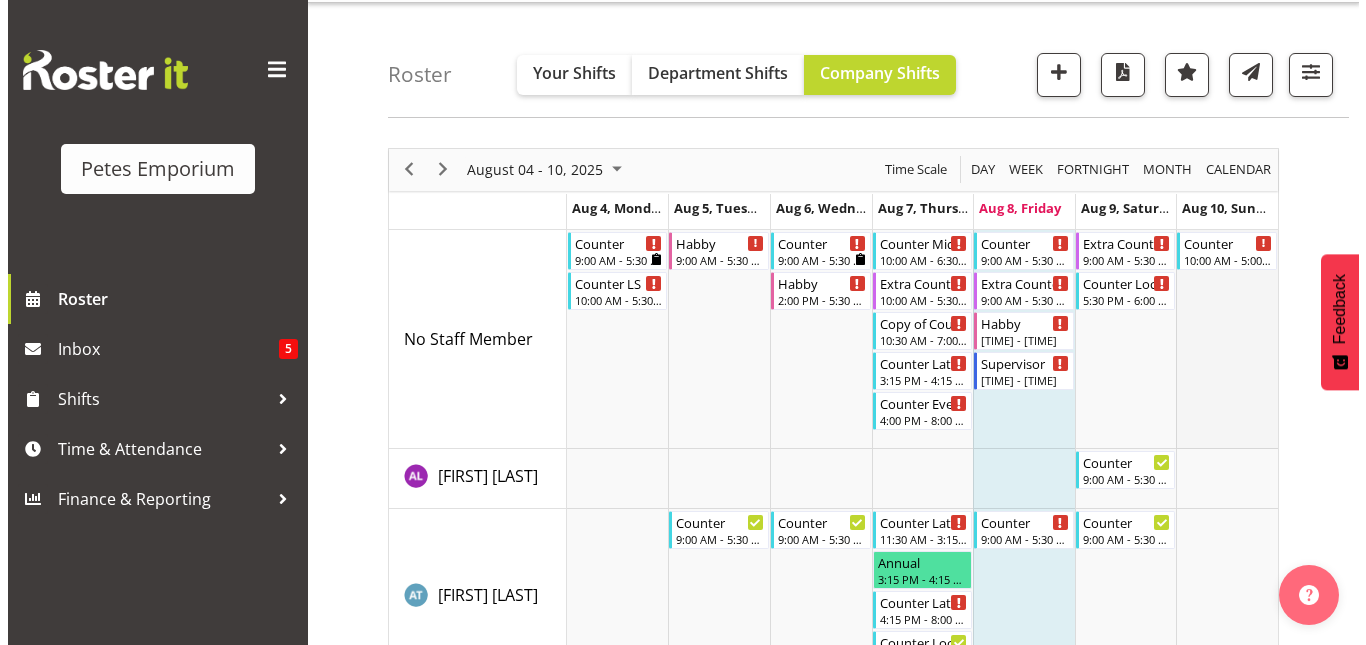 scroll, scrollTop: 0, scrollLeft: 0, axis: both 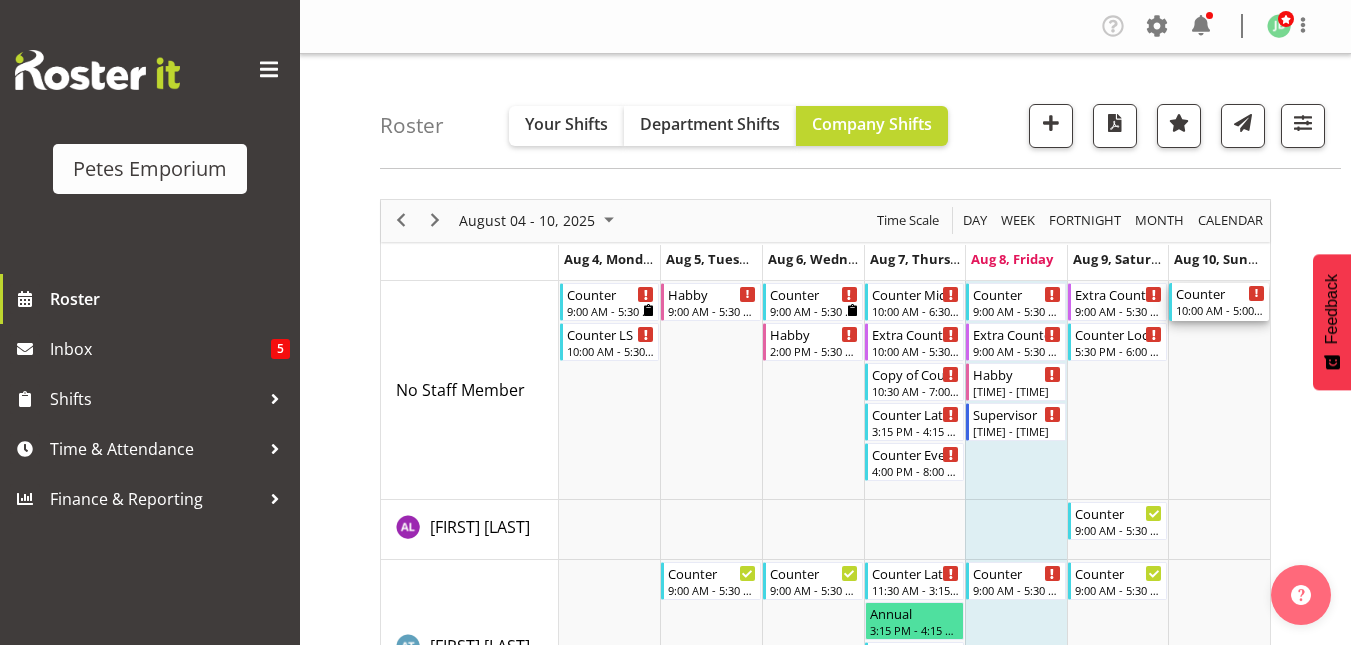 click on "Counter" at bounding box center (1220, 293) 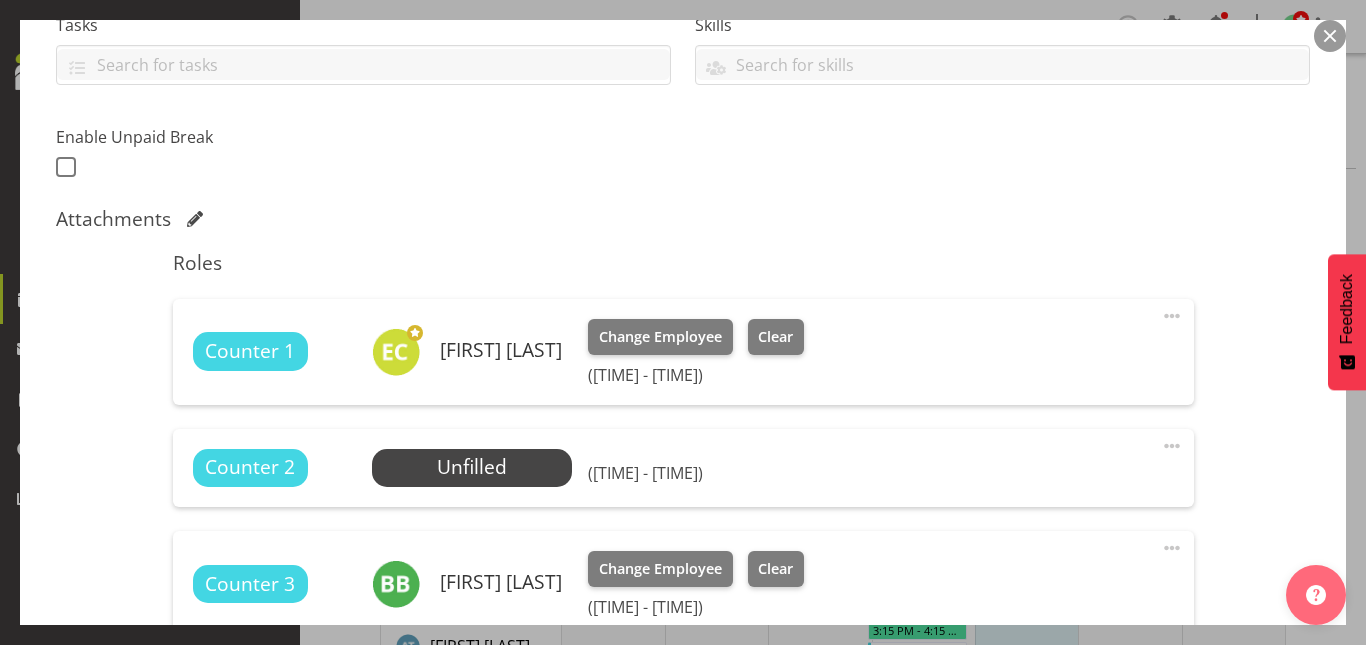 scroll, scrollTop: 460, scrollLeft: 0, axis: vertical 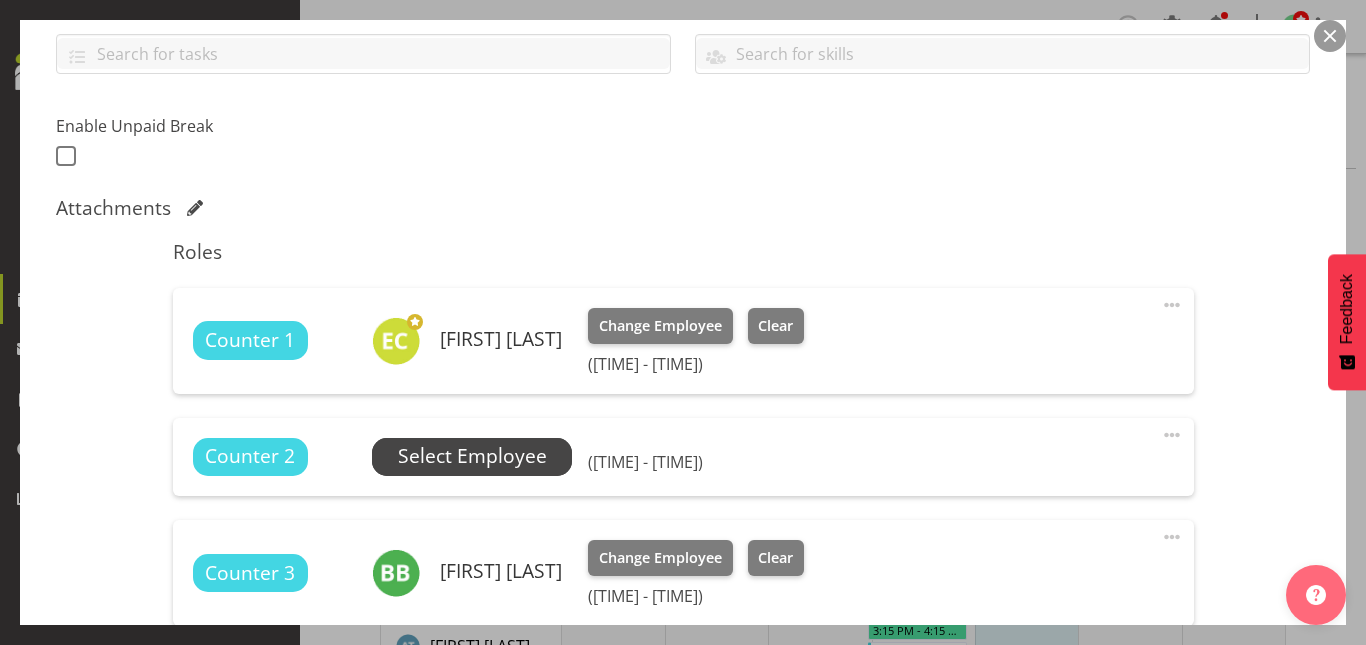 click on "Select Employee" at bounding box center [472, 456] 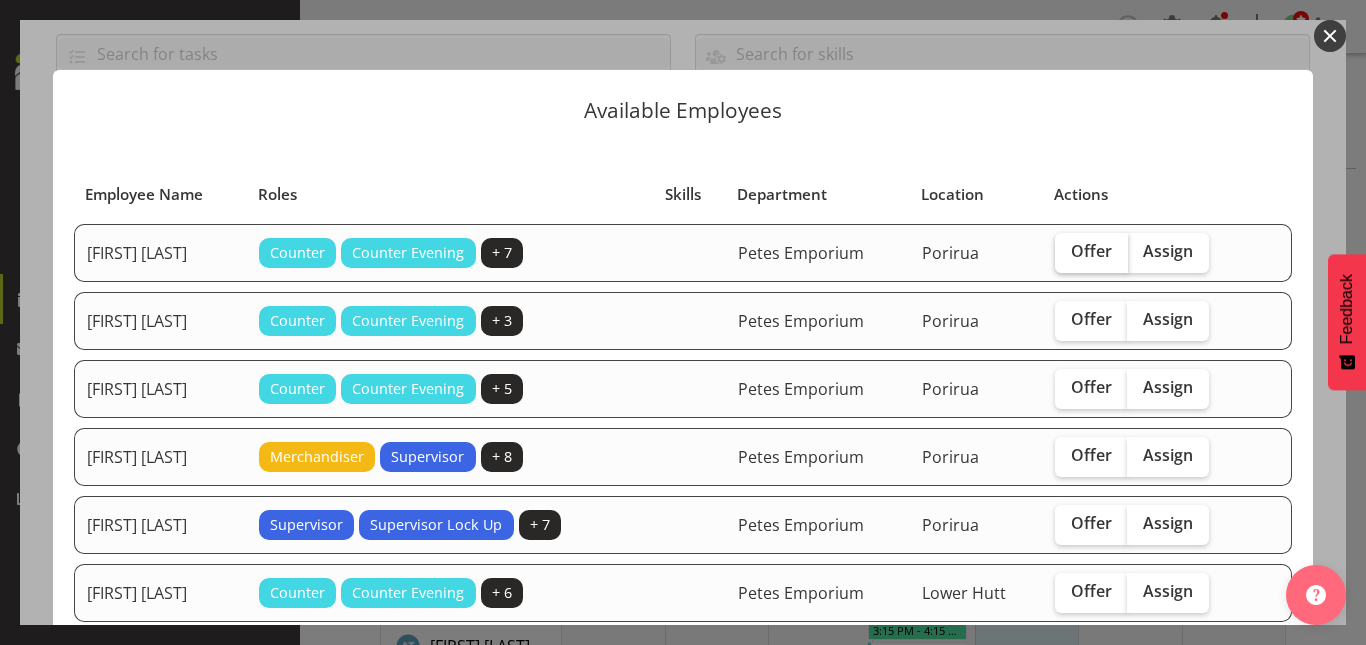 click on "Offer" at bounding box center [1091, 253] 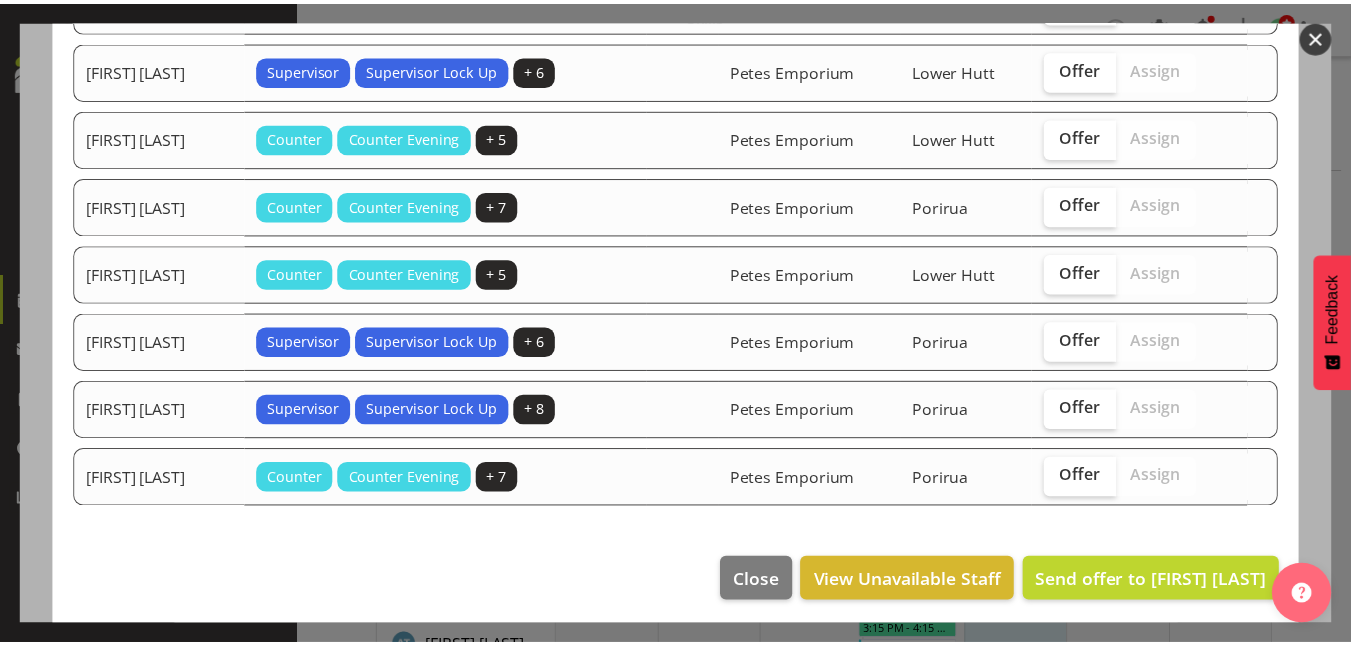 scroll, scrollTop: 870, scrollLeft: 0, axis: vertical 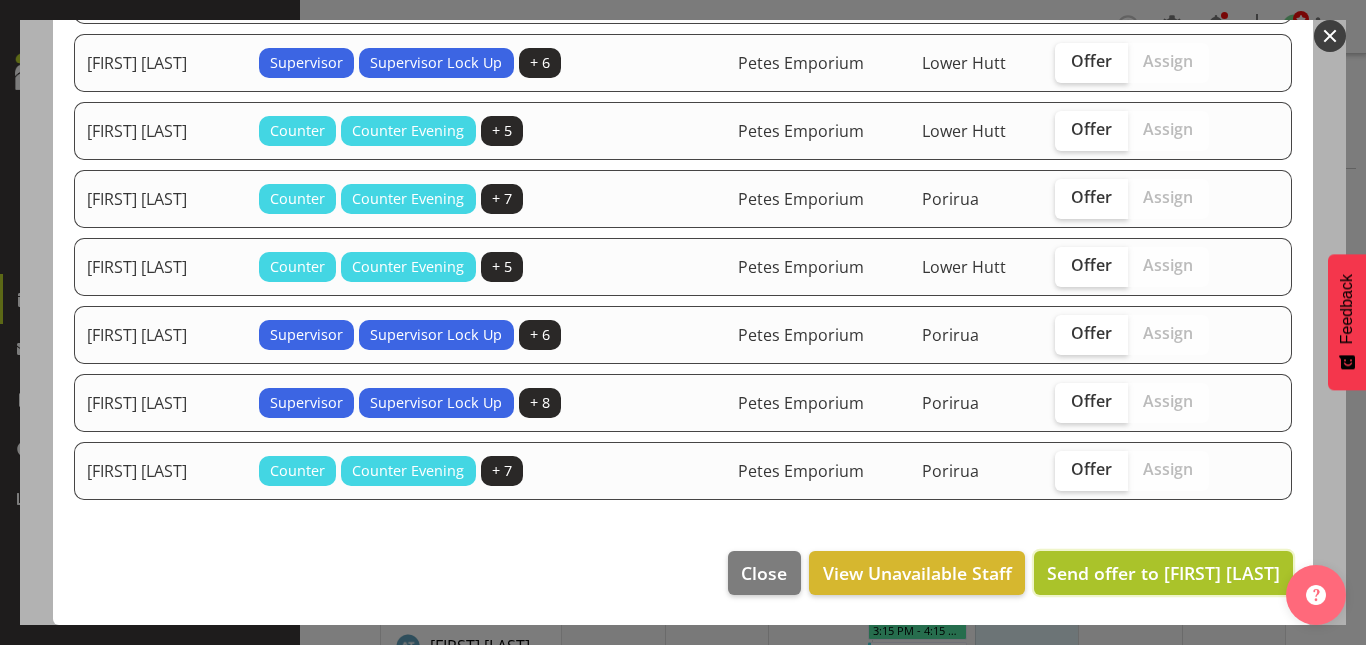 click on "Send offer to [FIRST] [LAST]" at bounding box center [1163, 573] 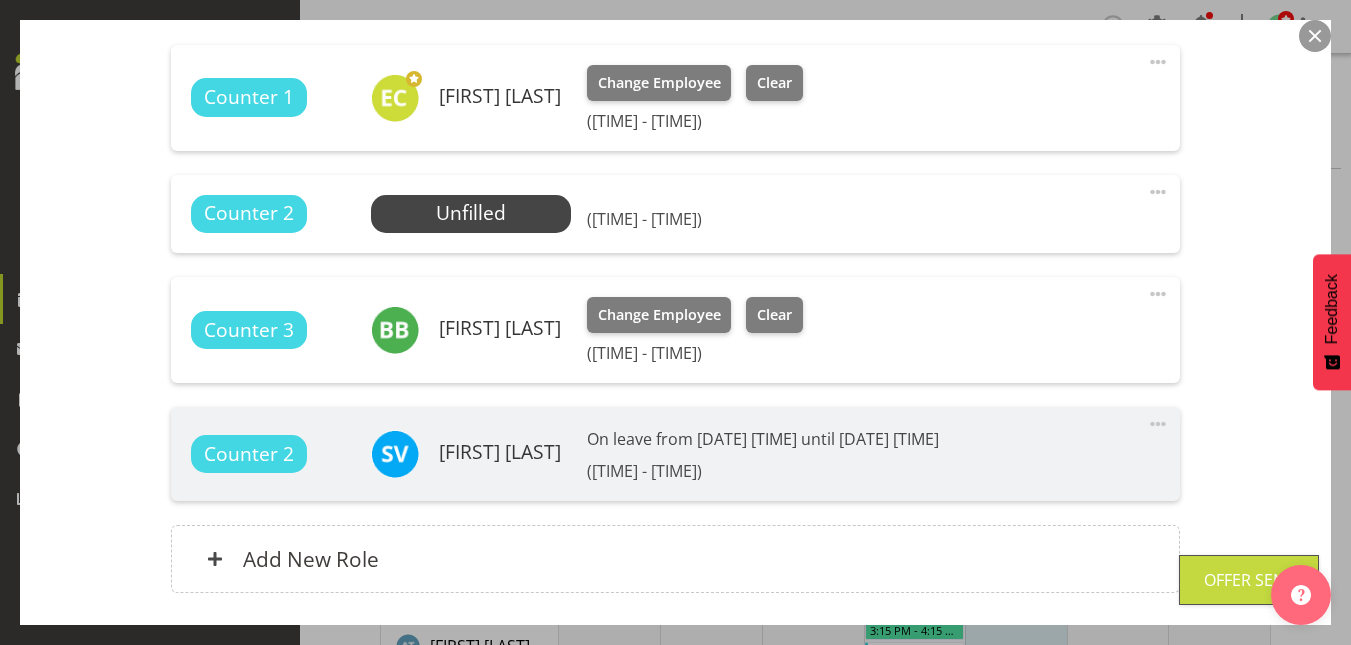 scroll, scrollTop: 704, scrollLeft: 0, axis: vertical 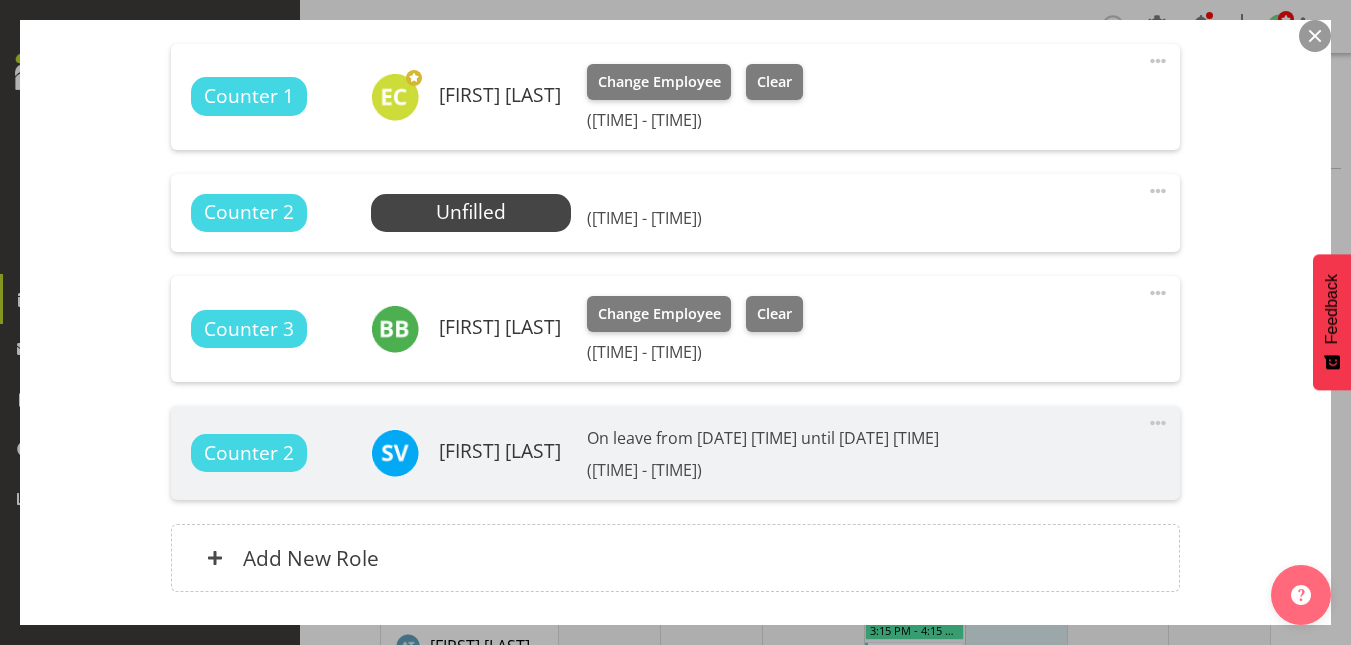 click at bounding box center (1315, 36) 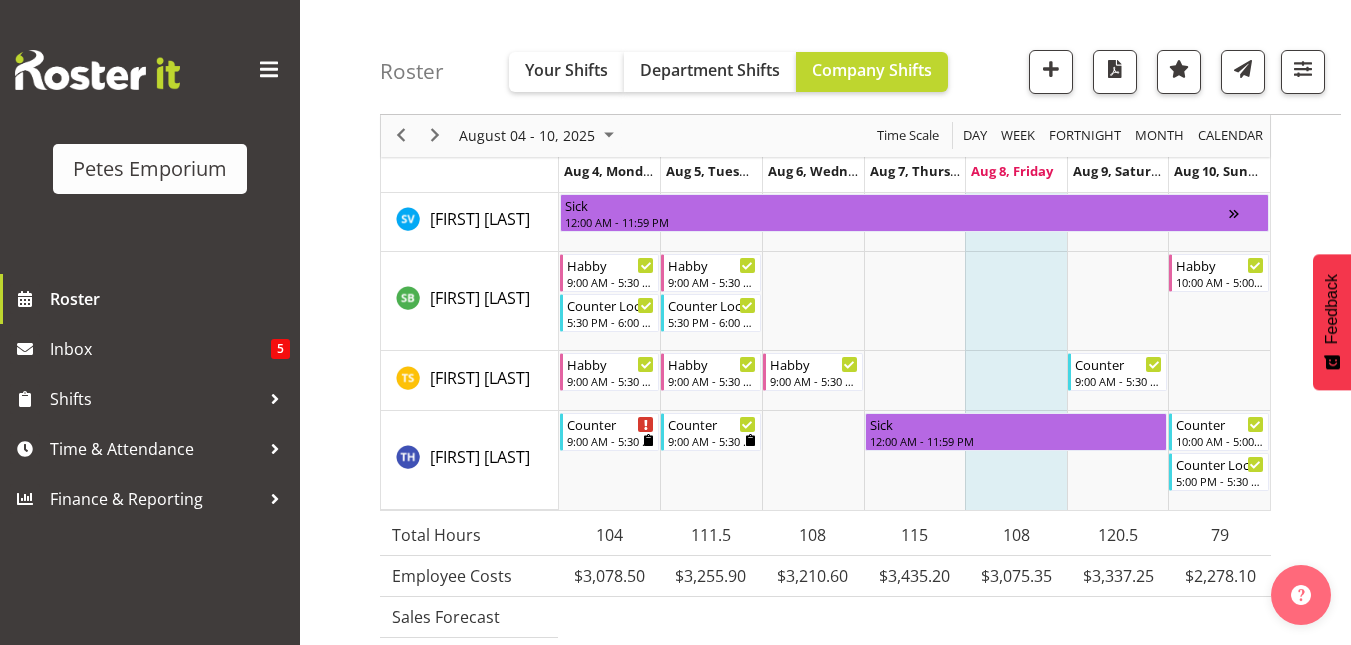 scroll, scrollTop: 2812, scrollLeft: 0, axis: vertical 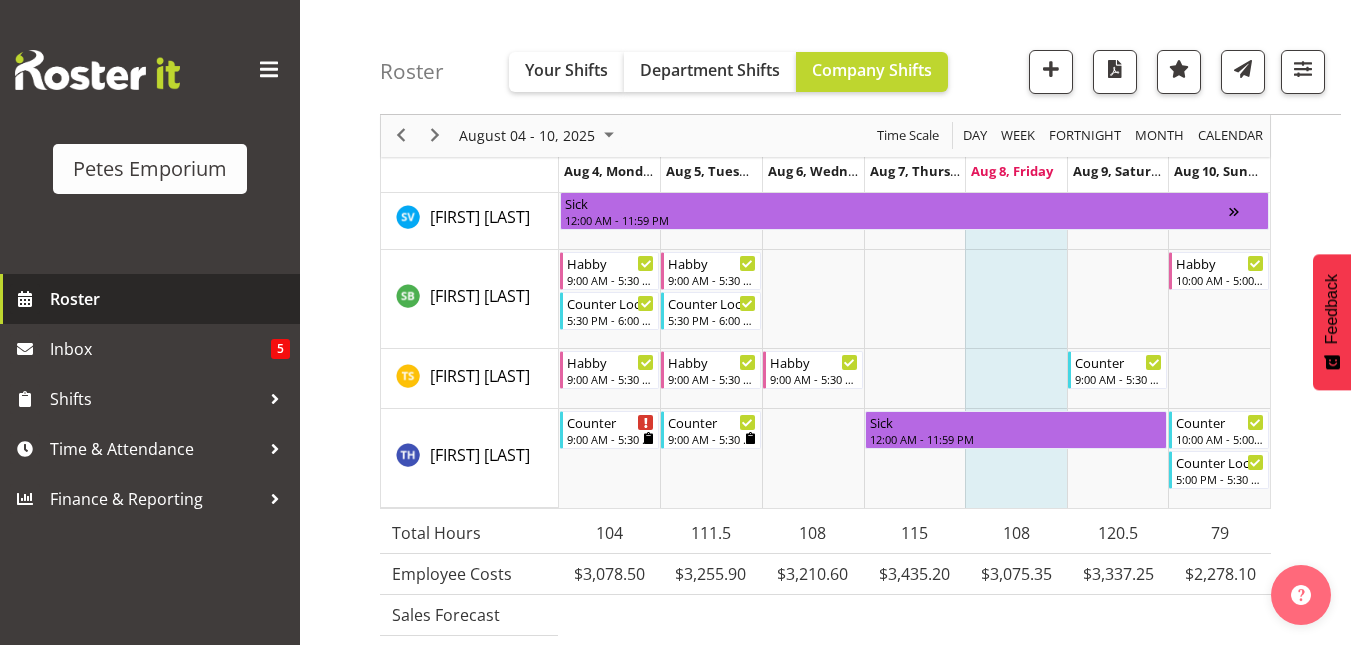 click on "Roster" at bounding box center [170, 299] 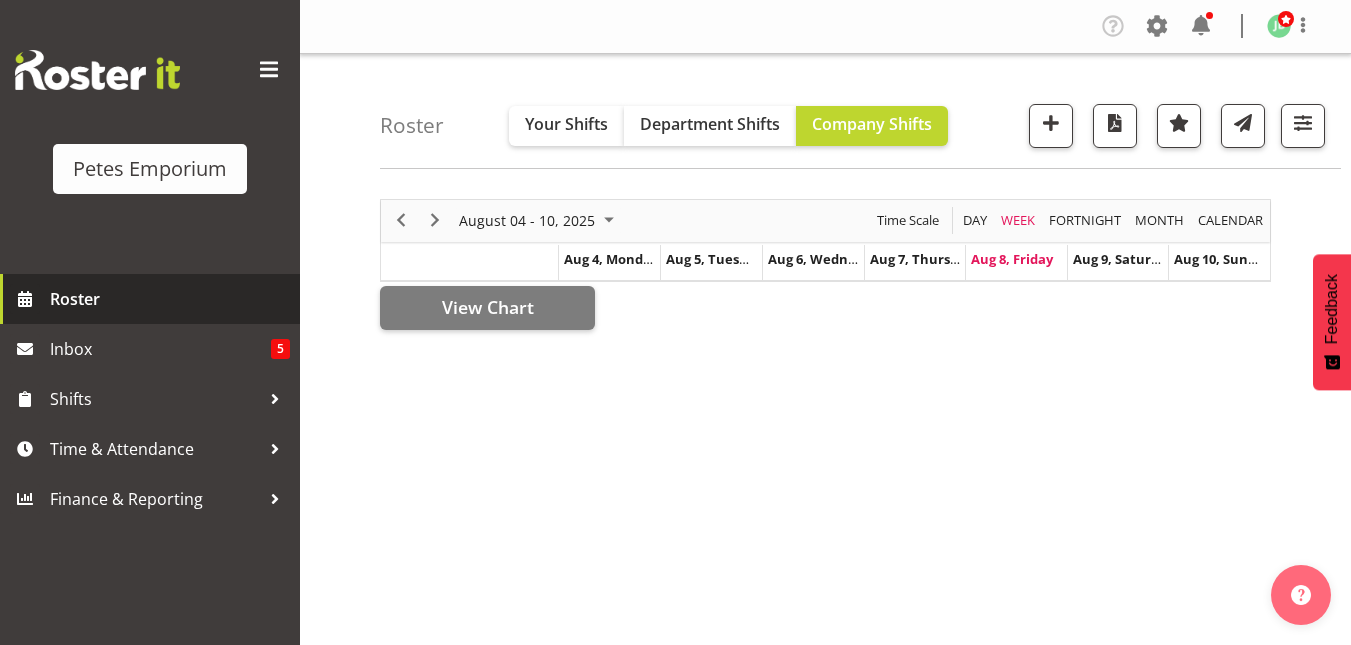 scroll, scrollTop: 0, scrollLeft: 0, axis: both 